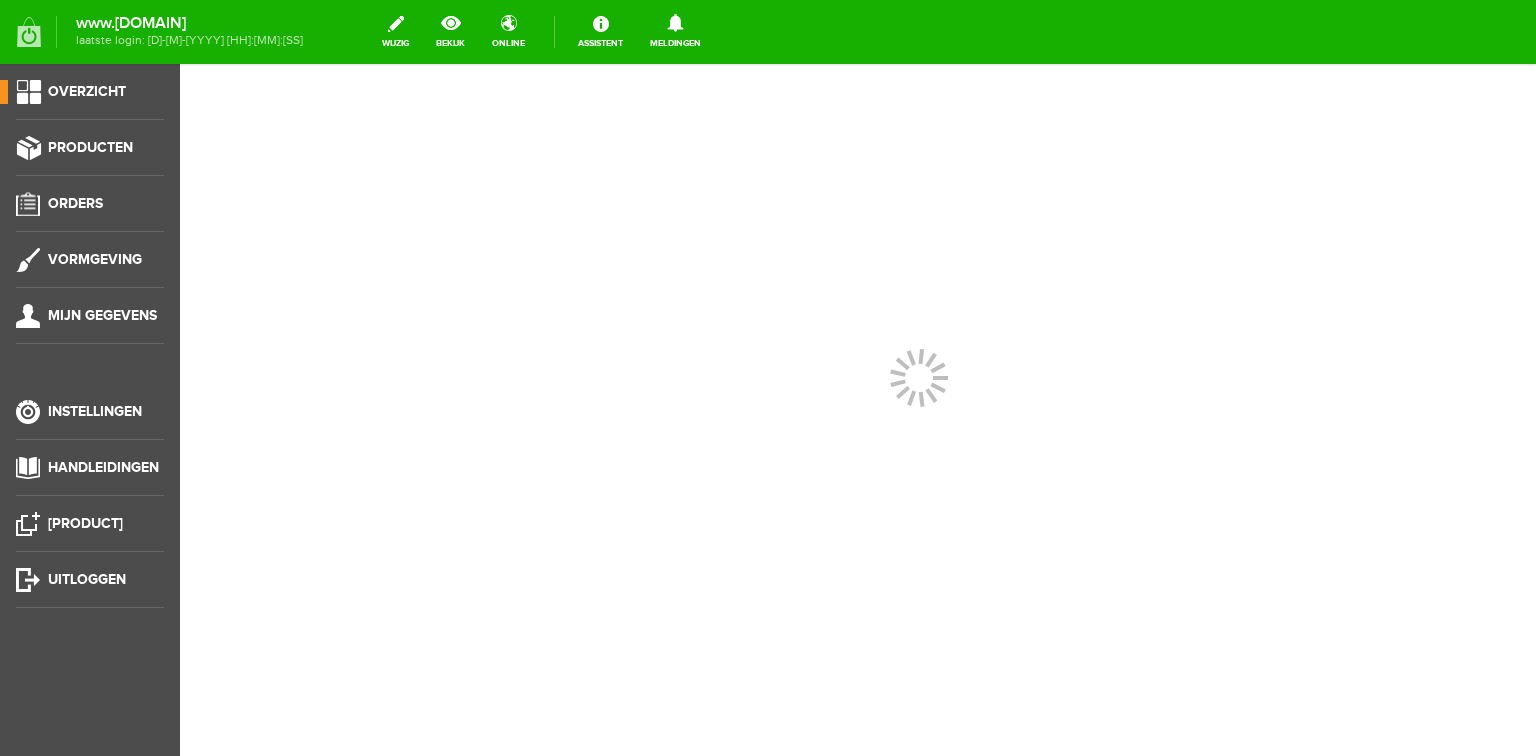 scroll, scrollTop: 0, scrollLeft: 0, axis: both 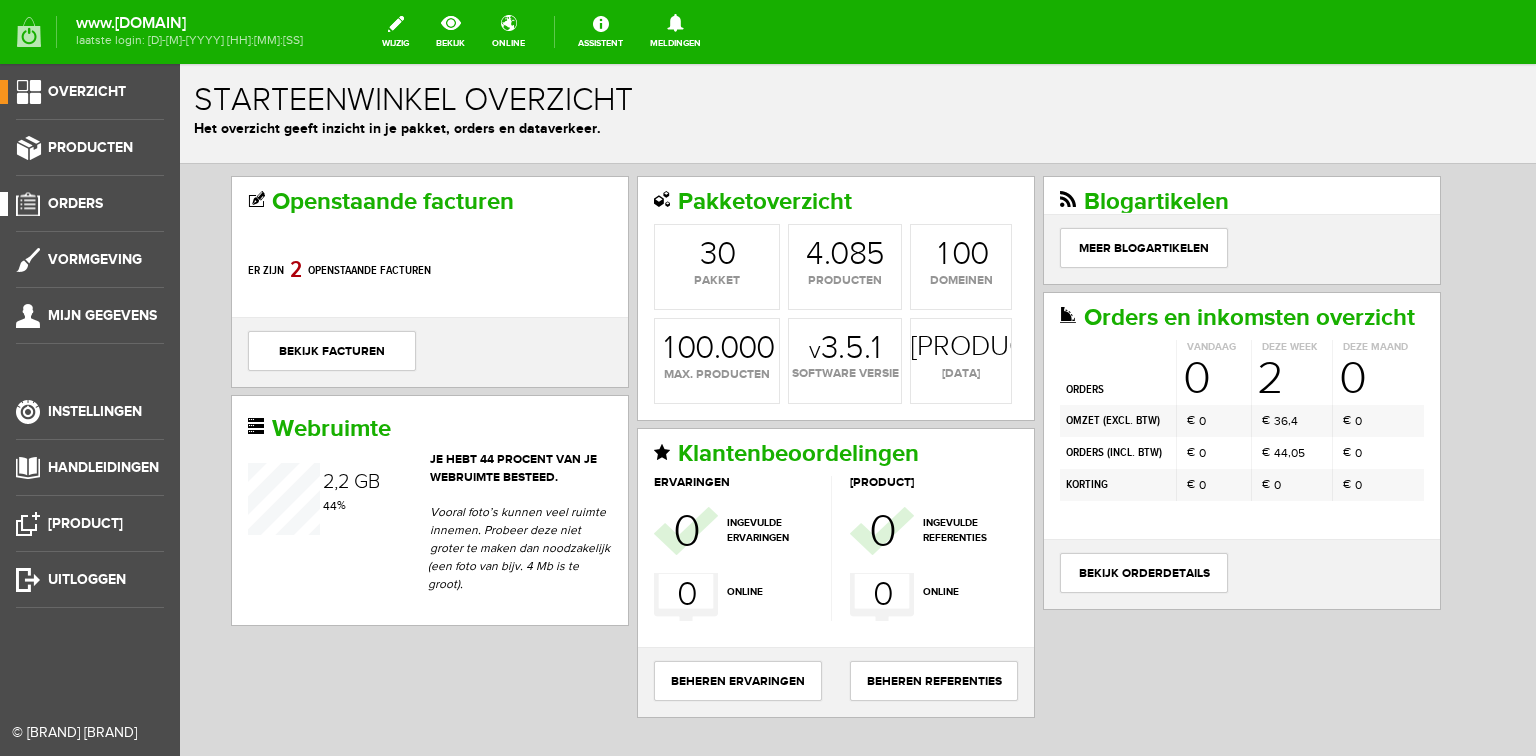 click on "Orders" at bounding box center [75, 203] 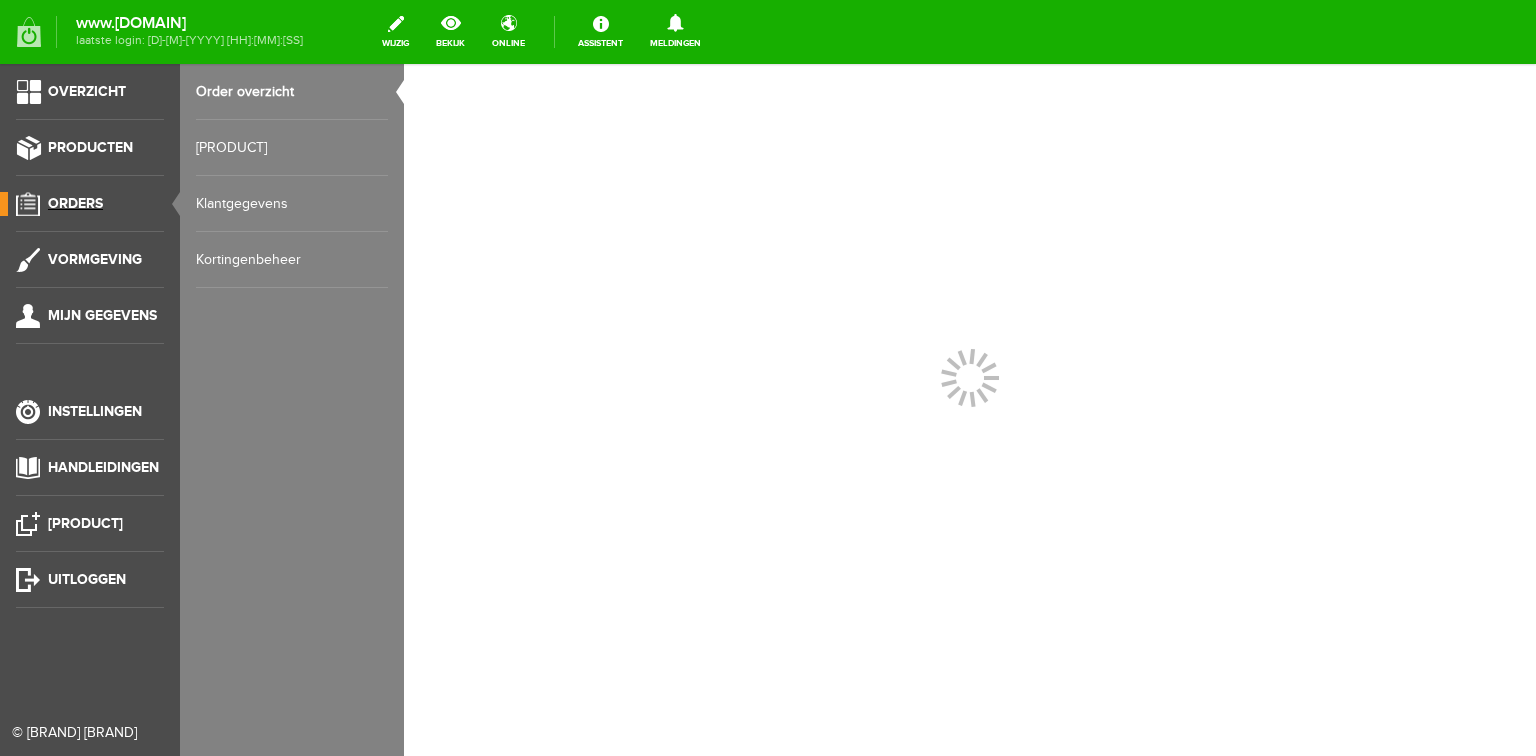 scroll, scrollTop: 0, scrollLeft: 0, axis: both 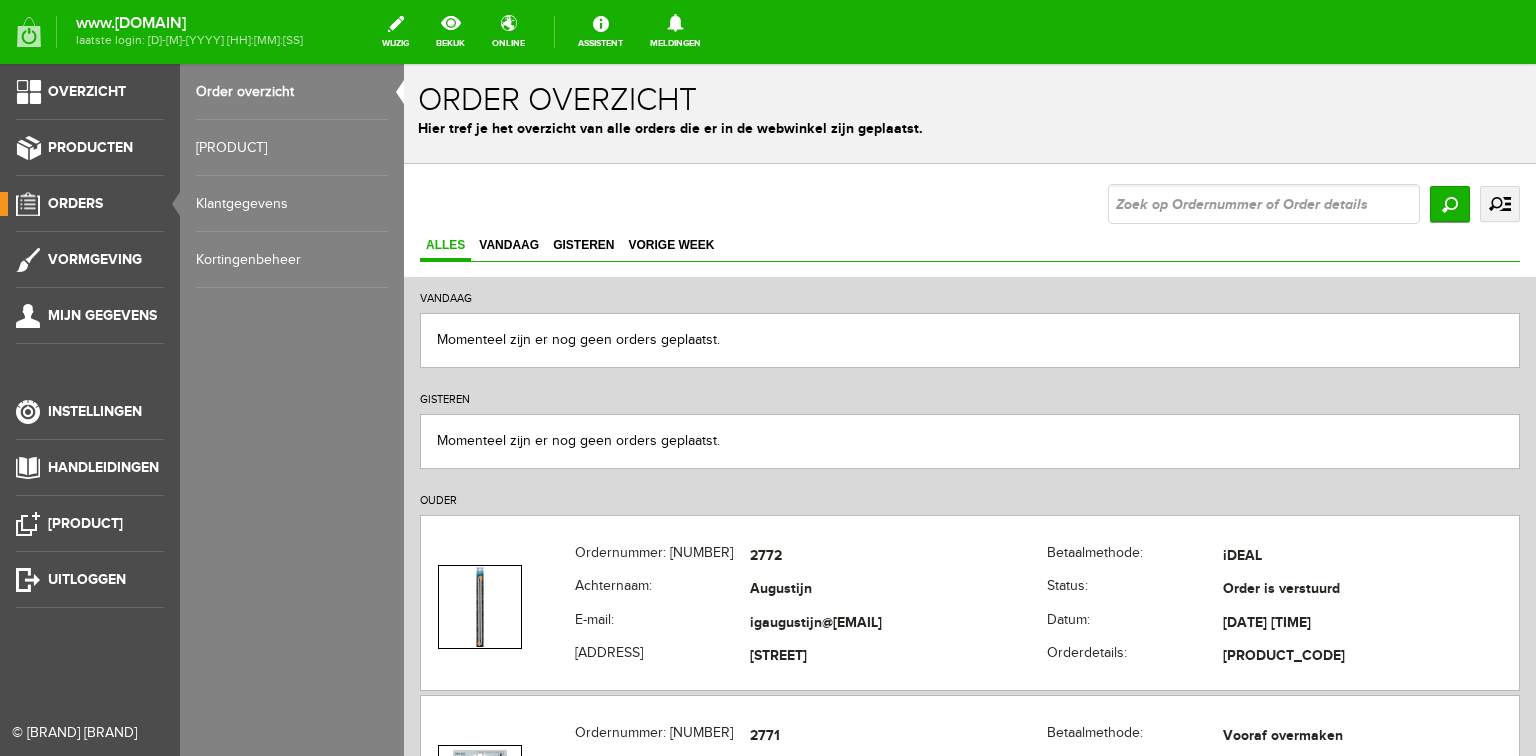 drag, startPoint x: 249, startPoint y: 89, endPoint x: 259, endPoint y: 91, distance: 10.198039 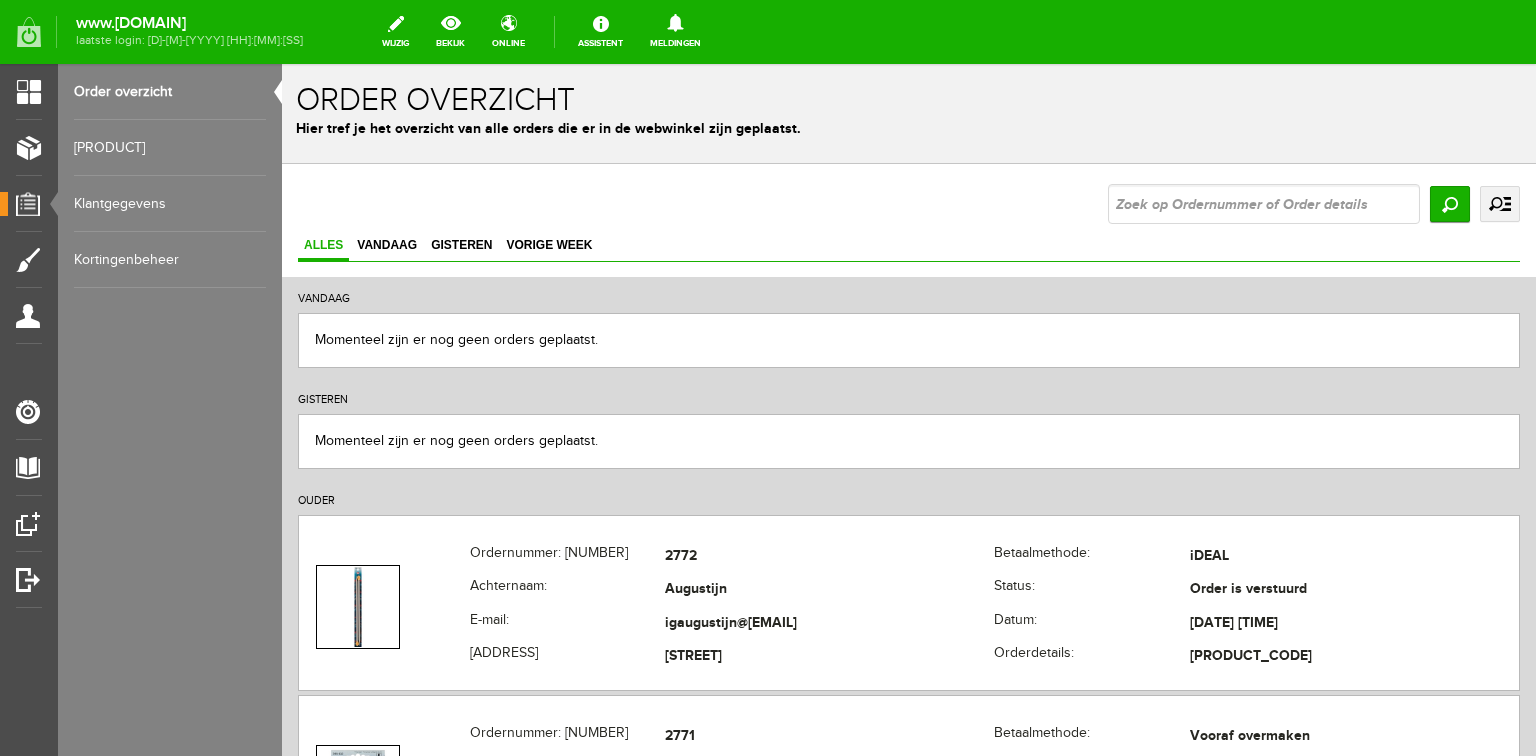 scroll, scrollTop: 0, scrollLeft: 0, axis: both 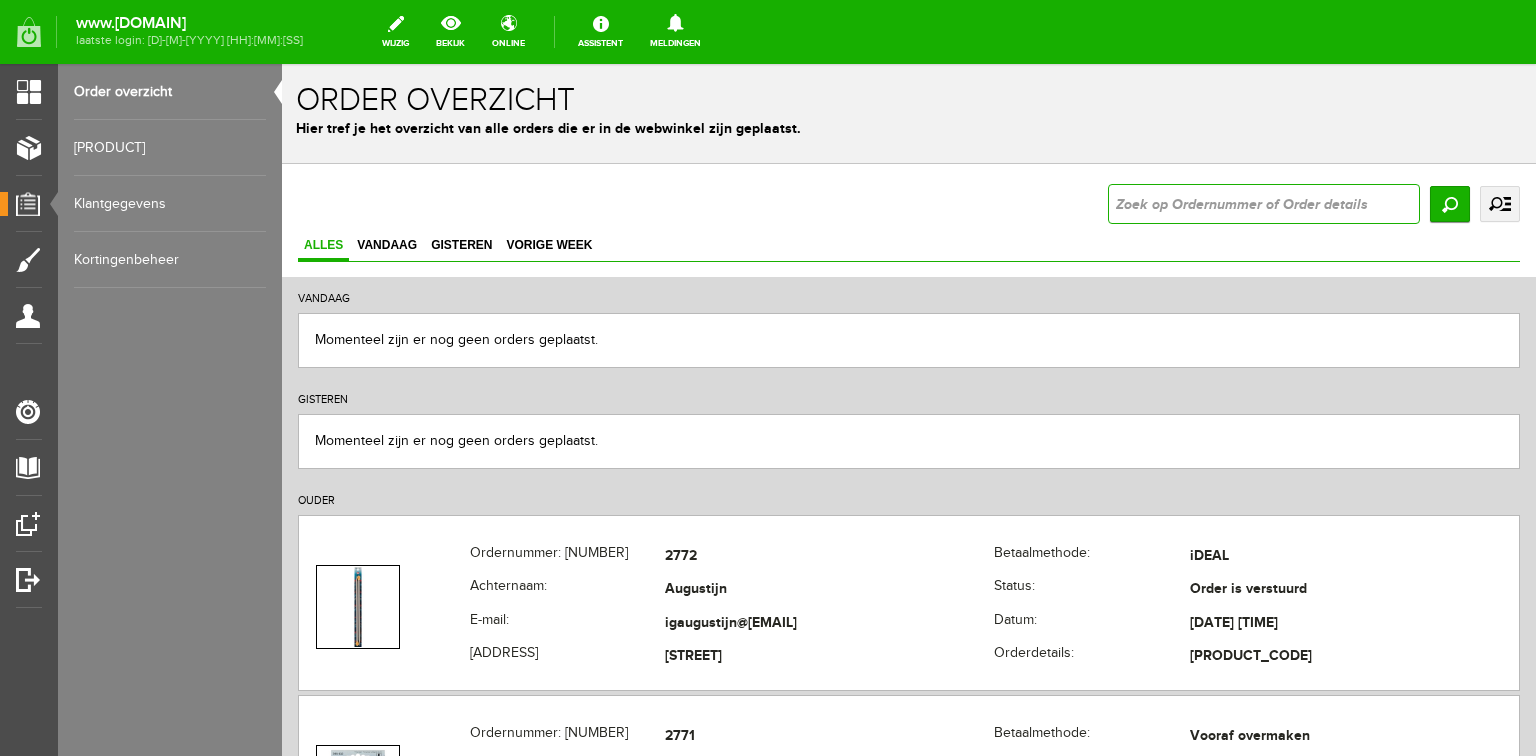 click at bounding box center (1264, 204) 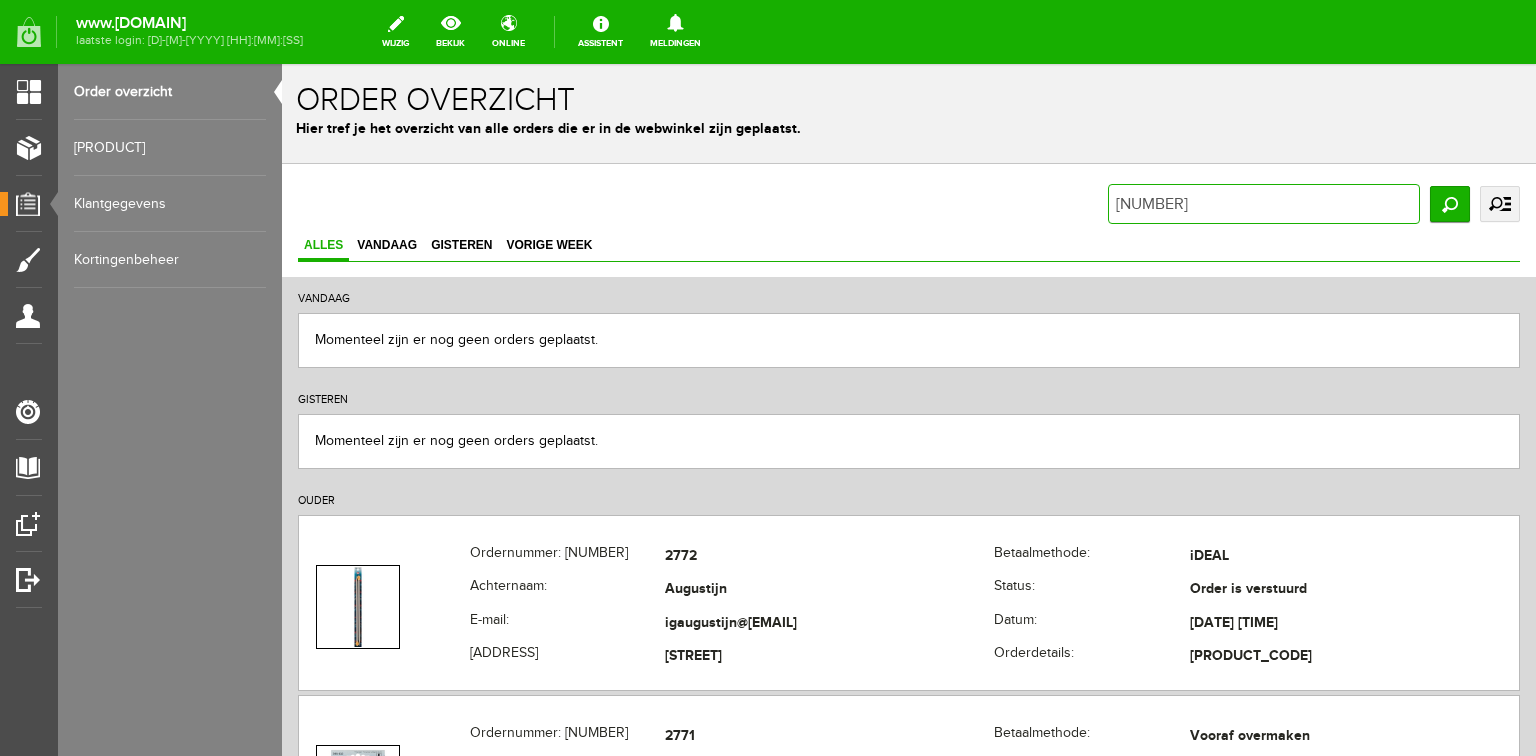 type on "1" 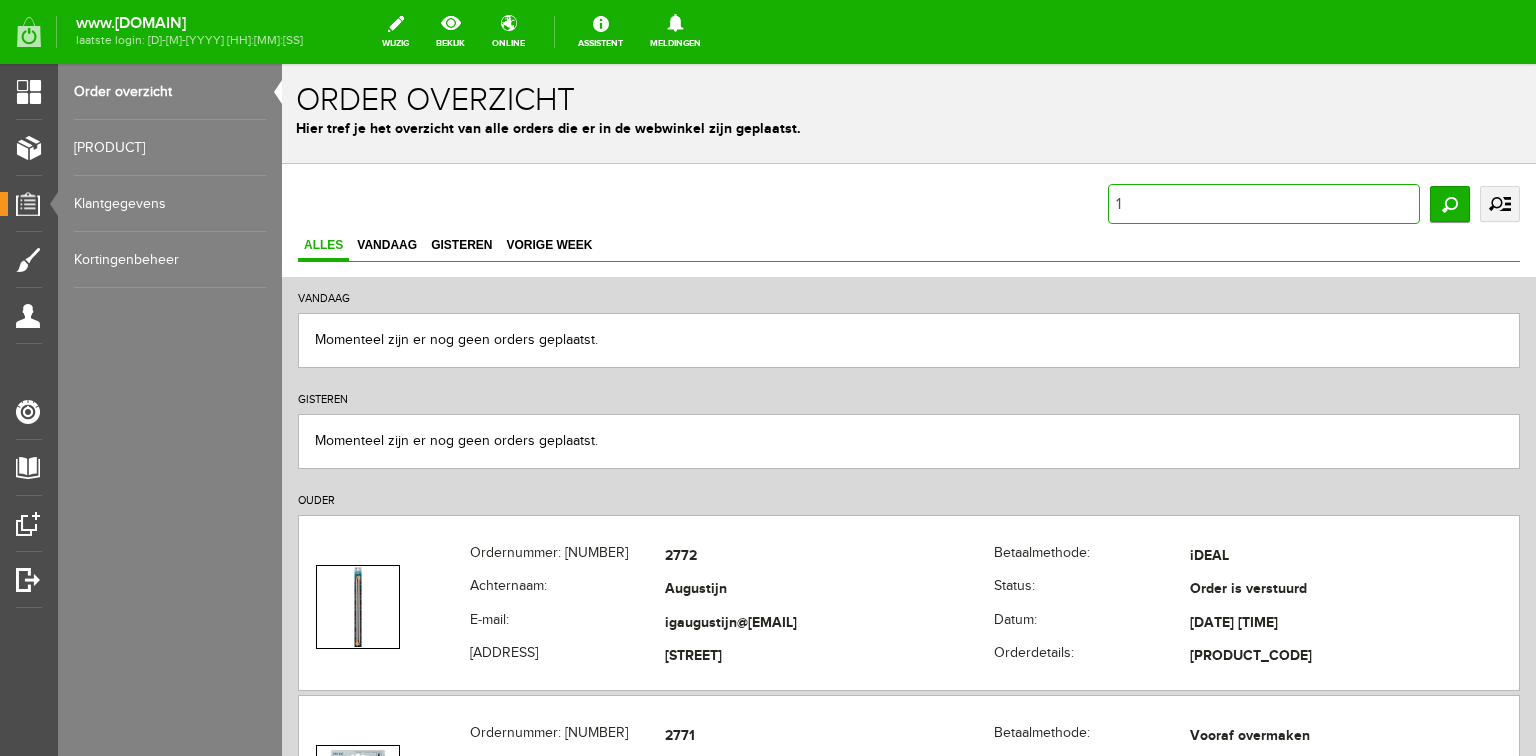 type 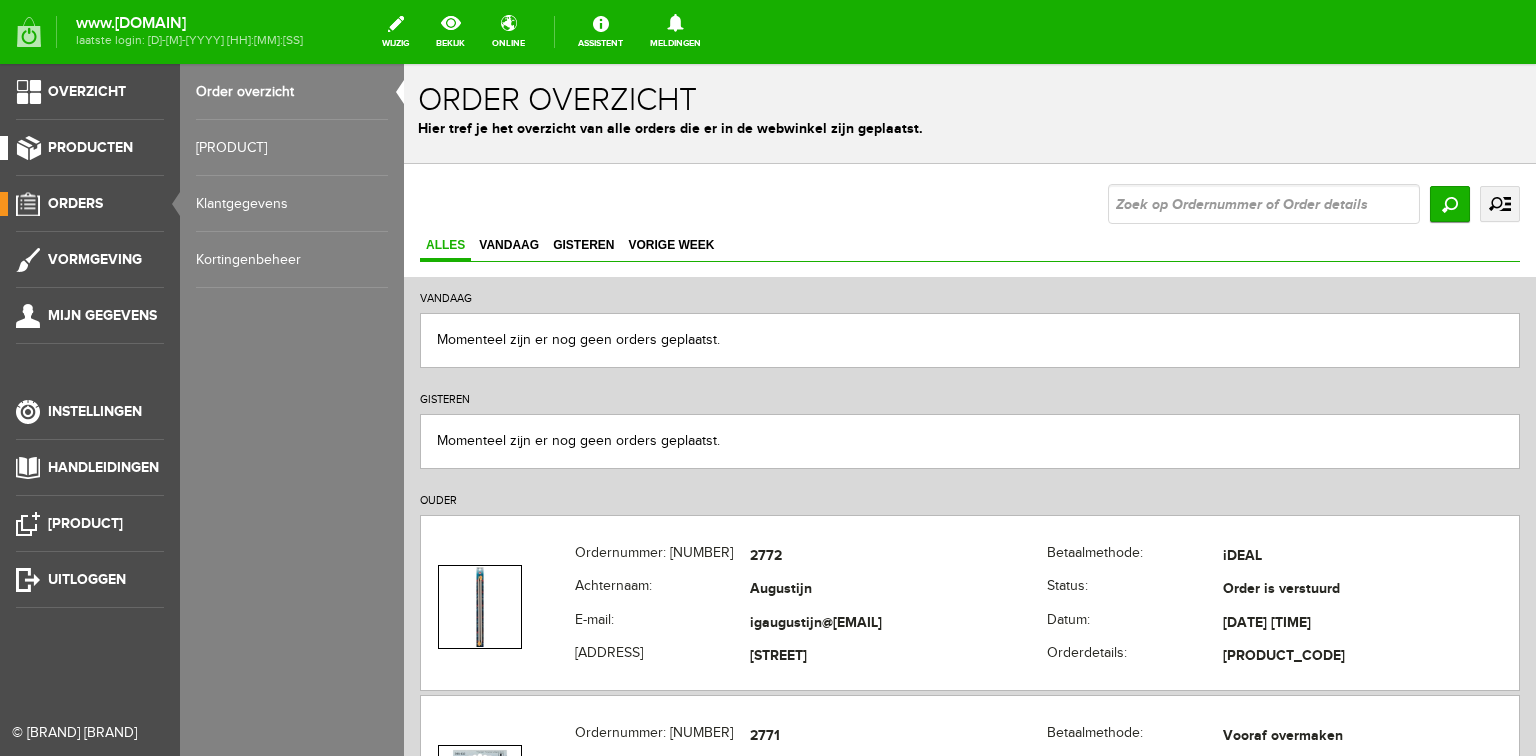click on "Producten" at bounding box center (90, 147) 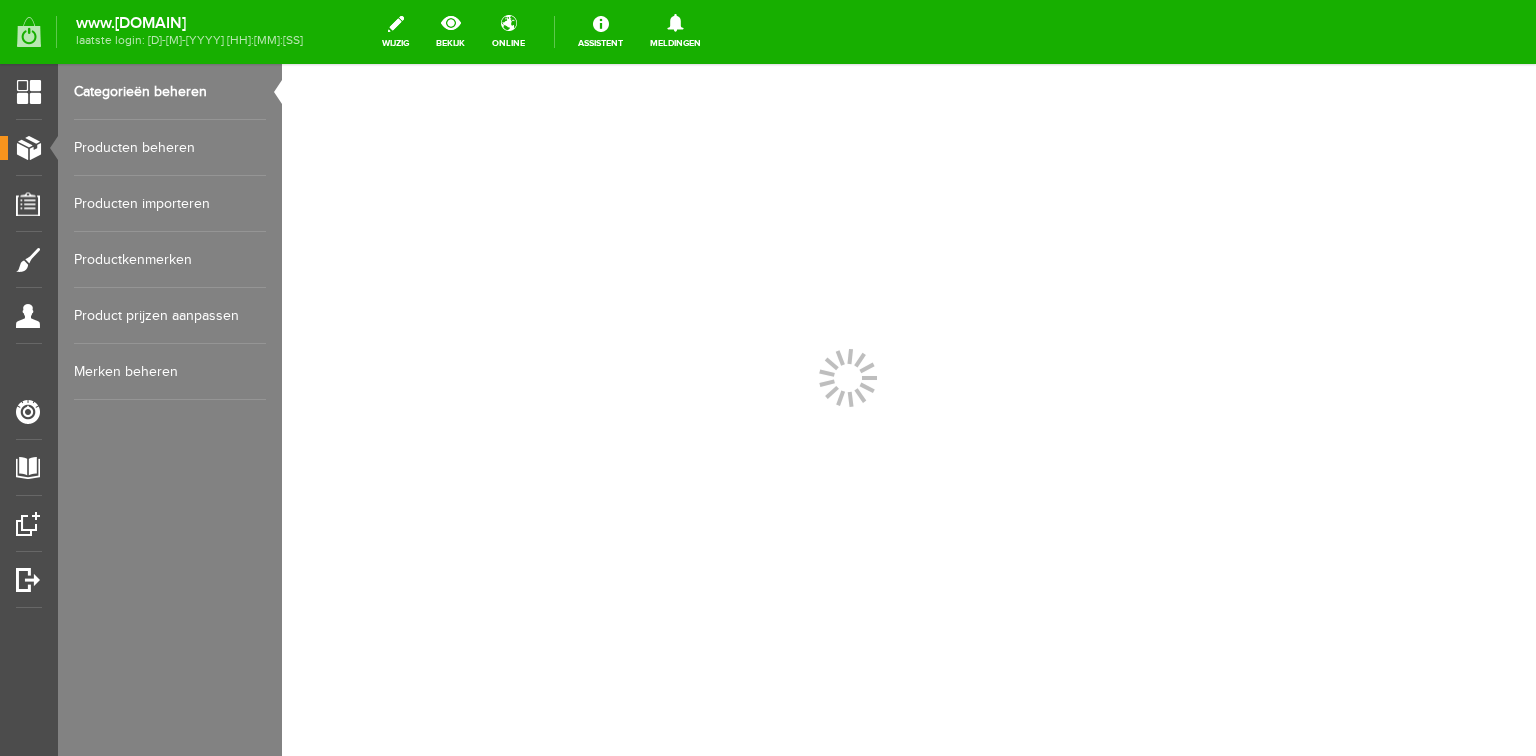 scroll, scrollTop: 0, scrollLeft: 0, axis: both 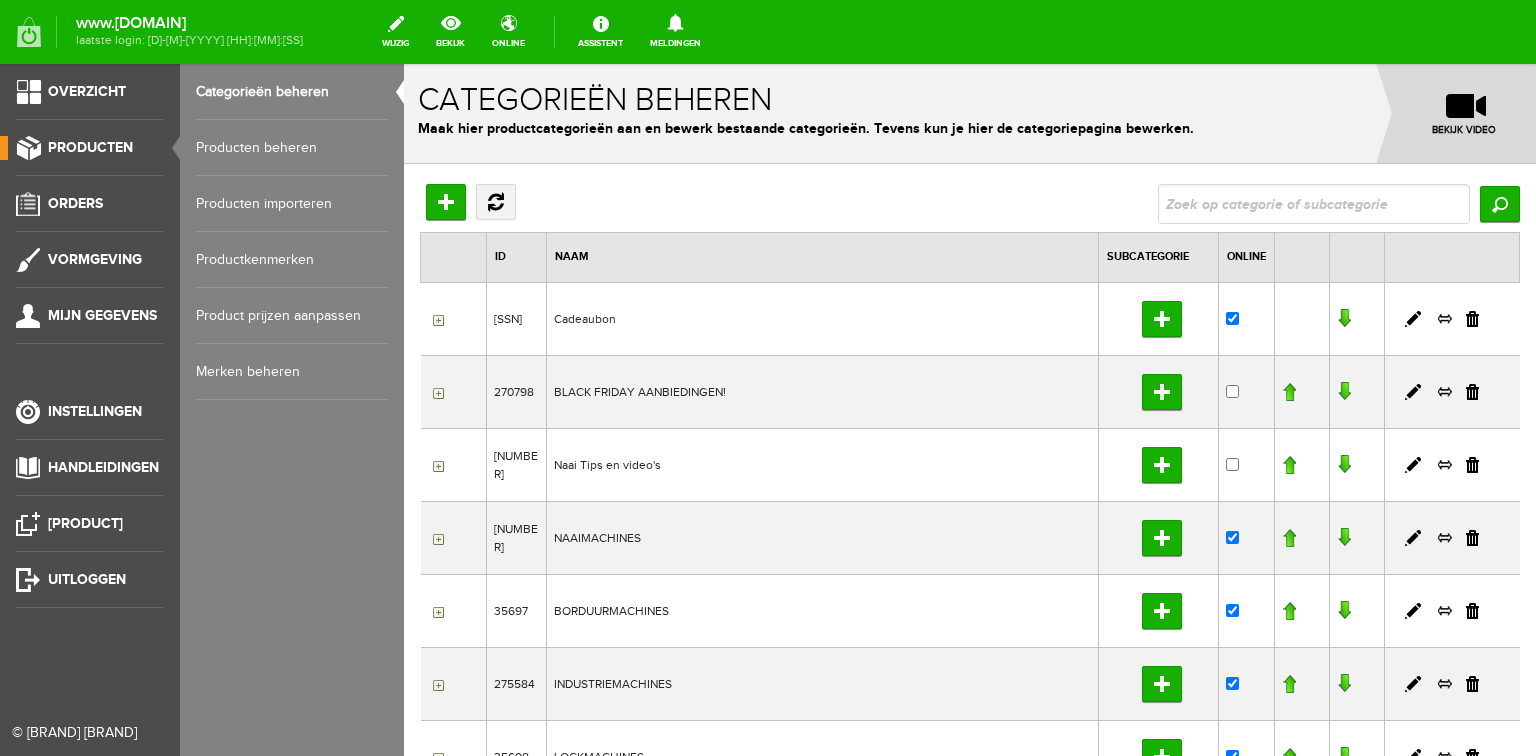 drag, startPoint x: 259, startPoint y: 147, endPoint x: 292, endPoint y: 148, distance: 33.01515 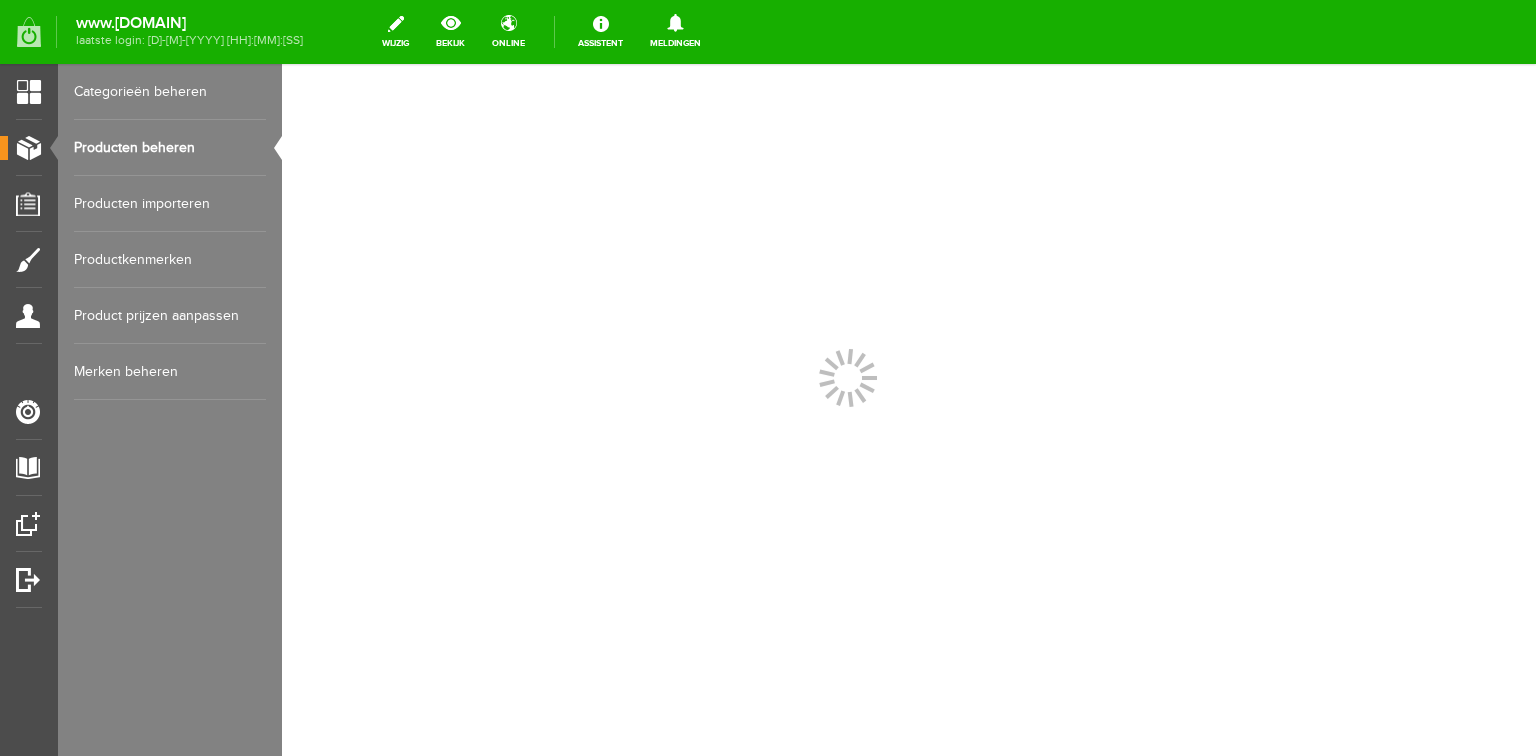 scroll, scrollTop: 0, scrollLeft: 0, axis: both 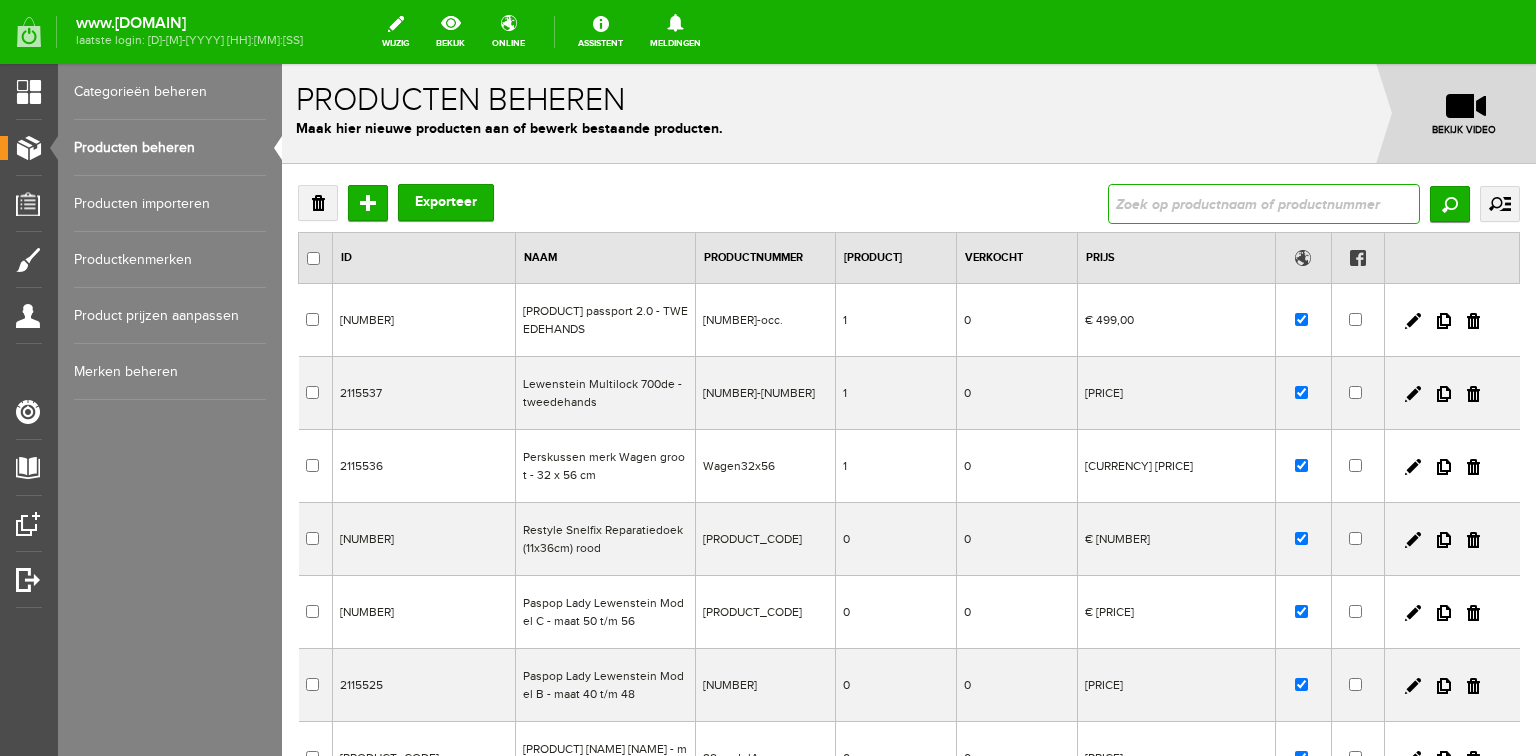 click at bounding box center [1264, 204] 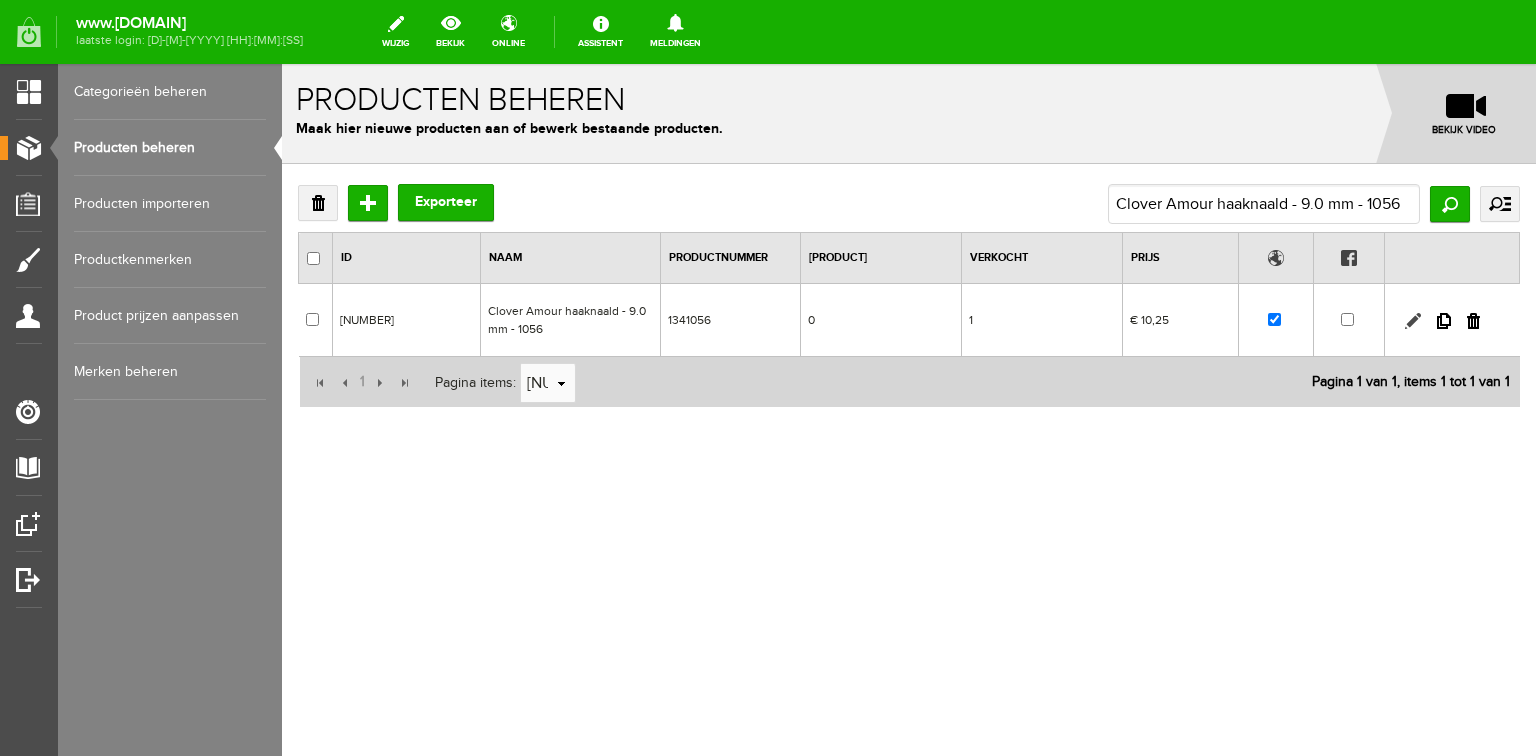 click at bounding box center (1413, 321) 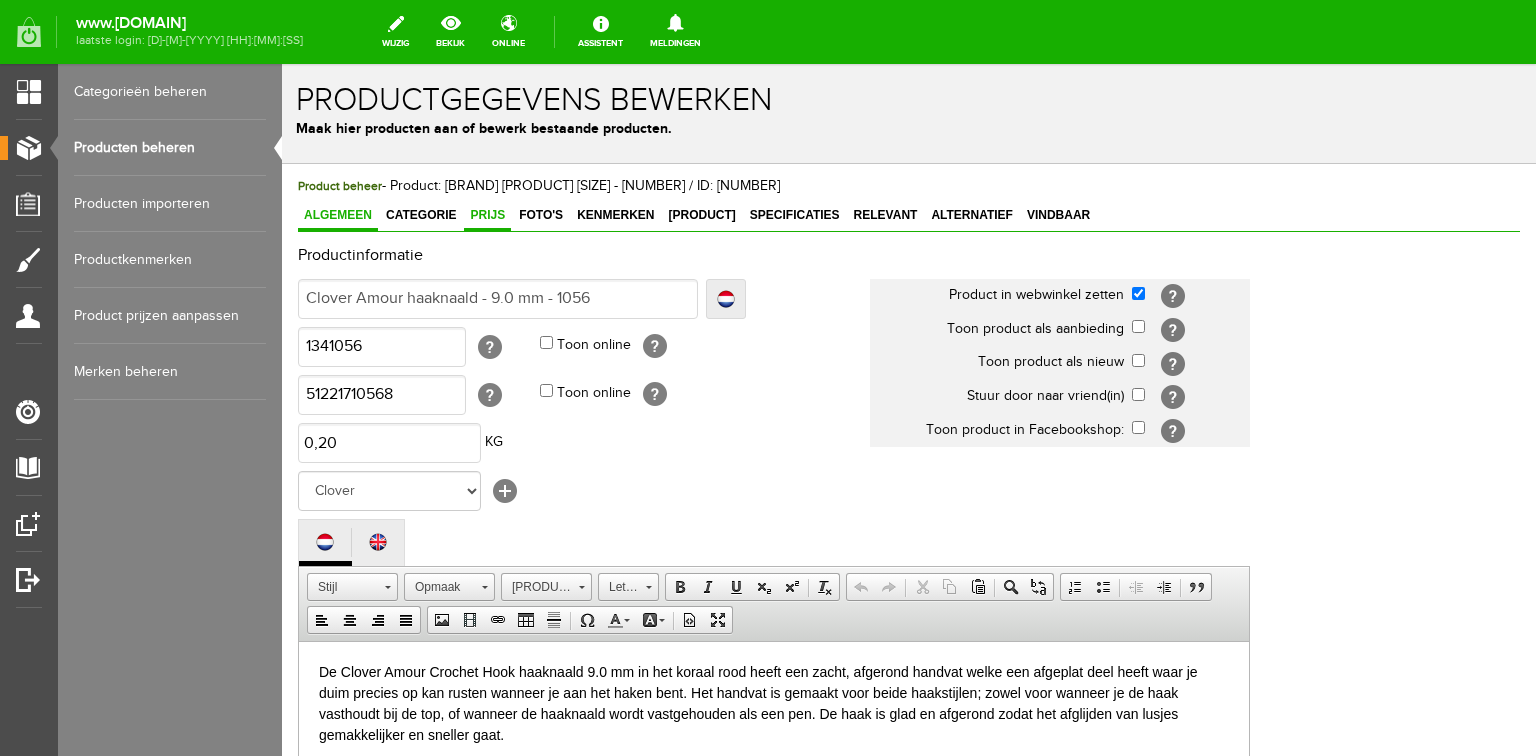 scroll, scrollTop: 0, scrollLeft: 0, axis: both 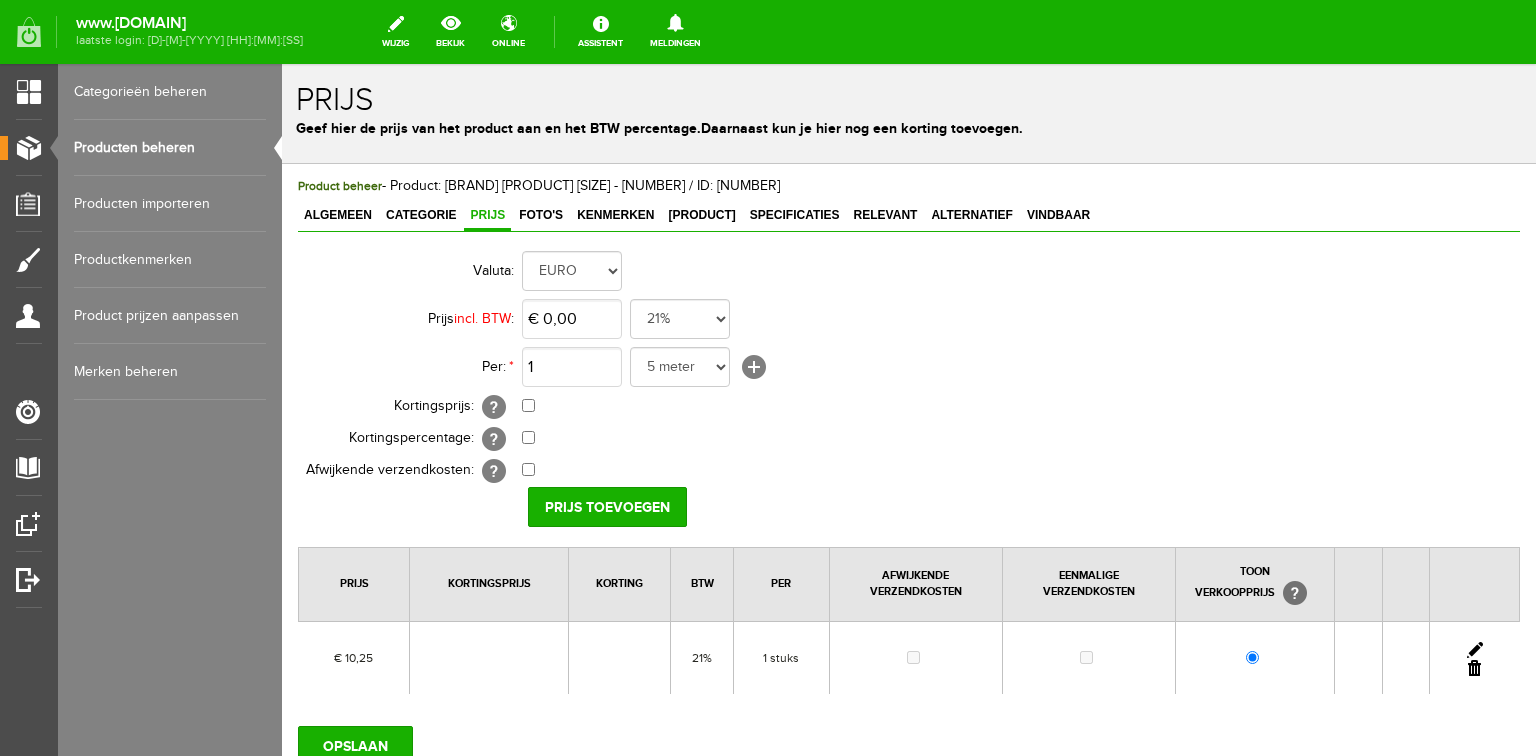 click at bounding box center [1475, 650] 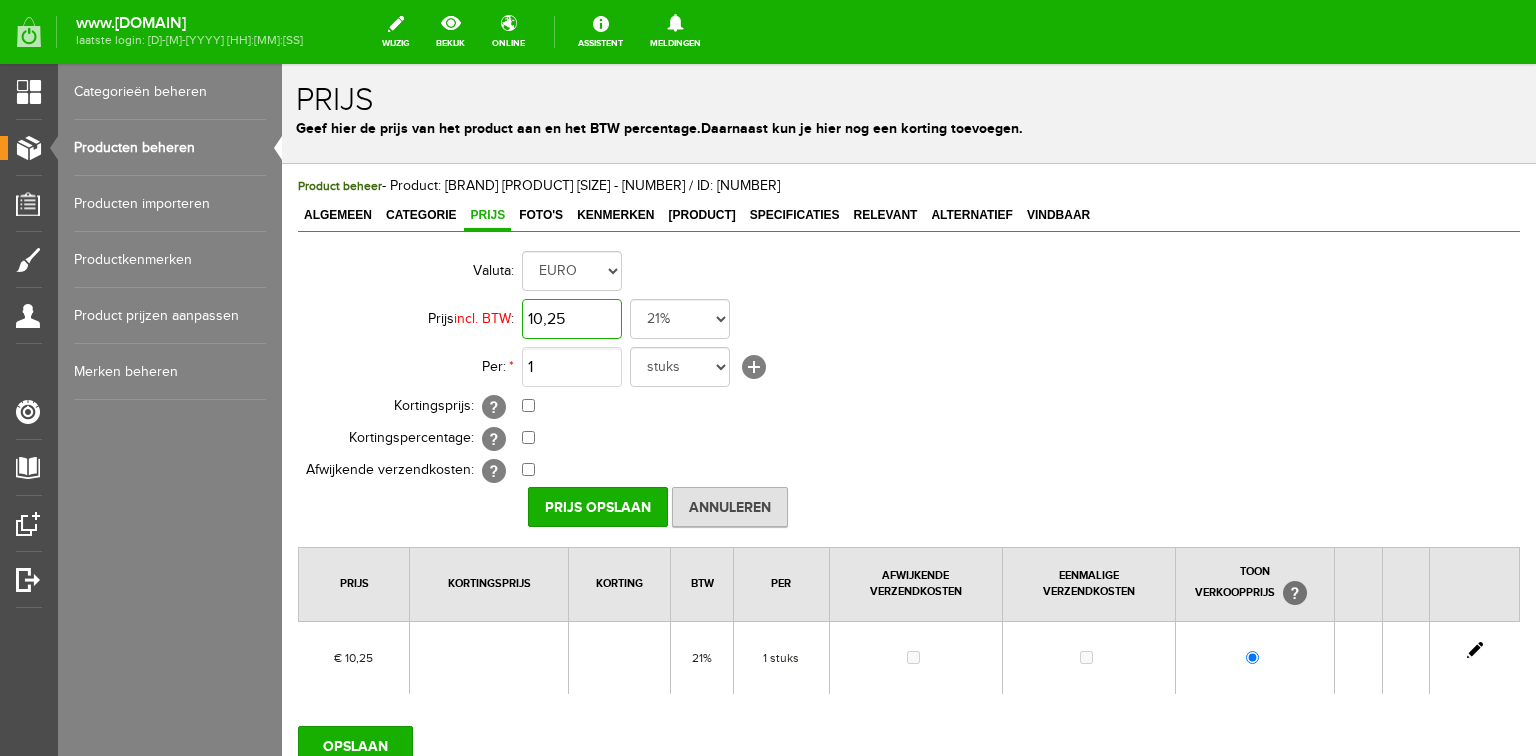 click on "10,25" at bounding box center (572, 319) 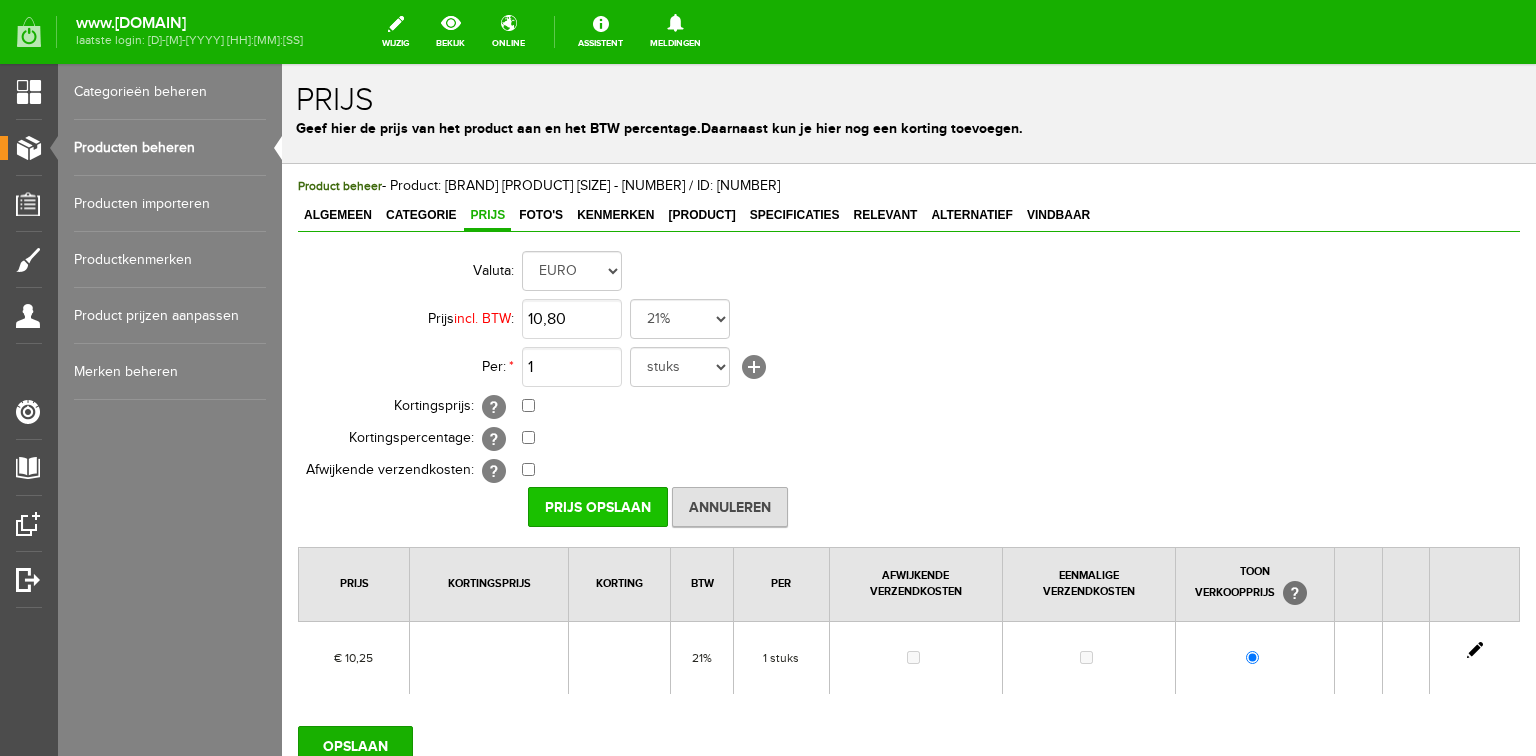 type on "[CURRENCY] [PRICE]" 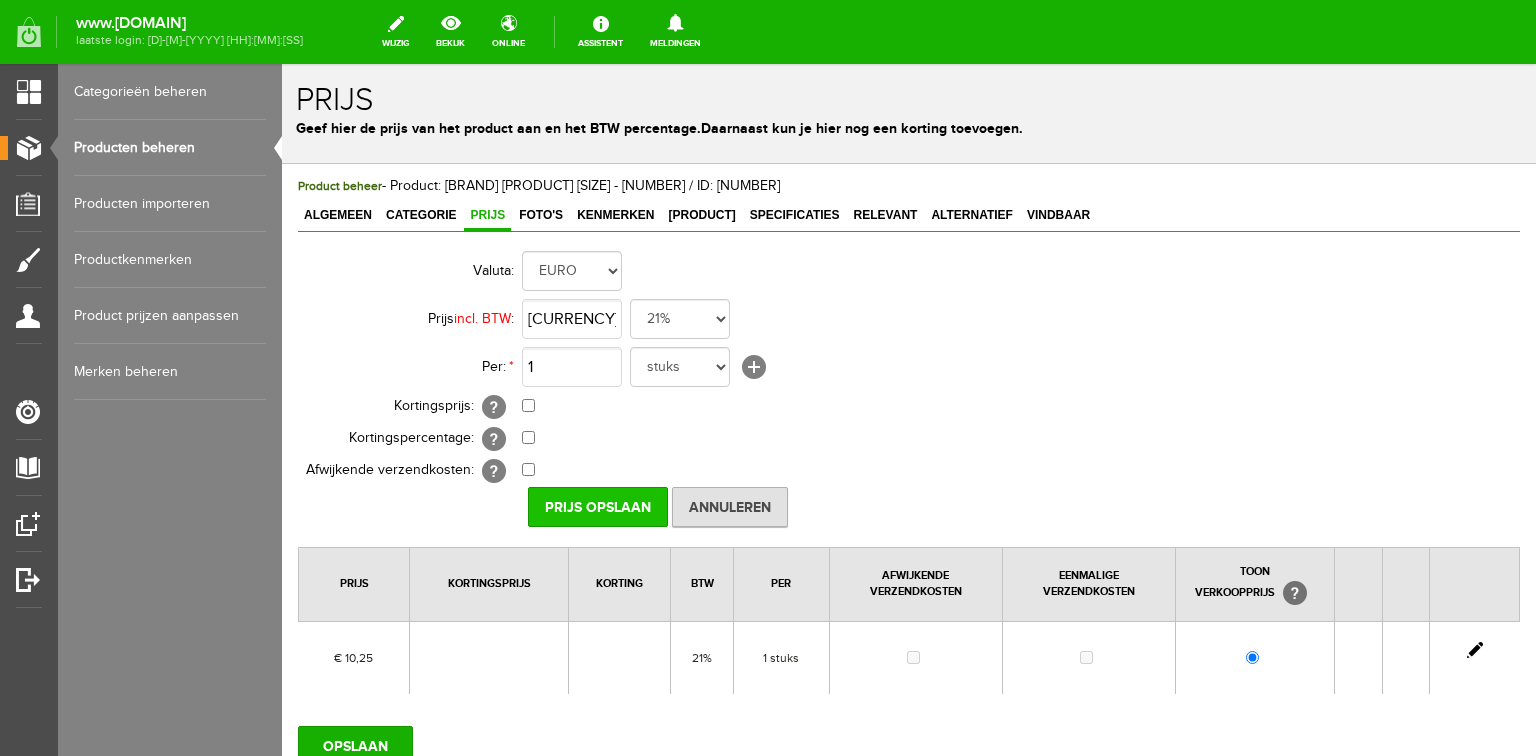 click on "Prijs Opslaan" at bounding box center [598, 507] 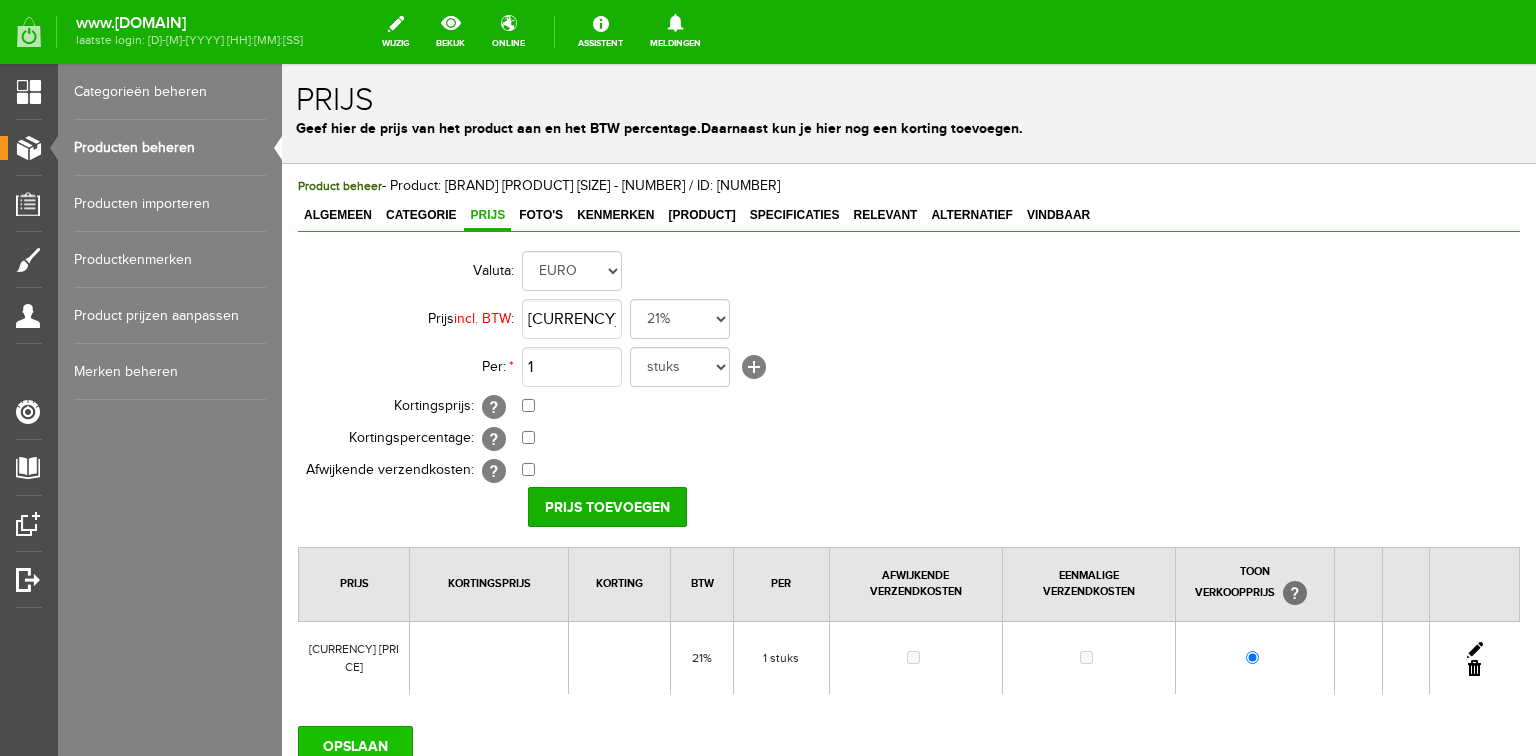 click on "OPSLAAN" at bounding box center [355, 746] 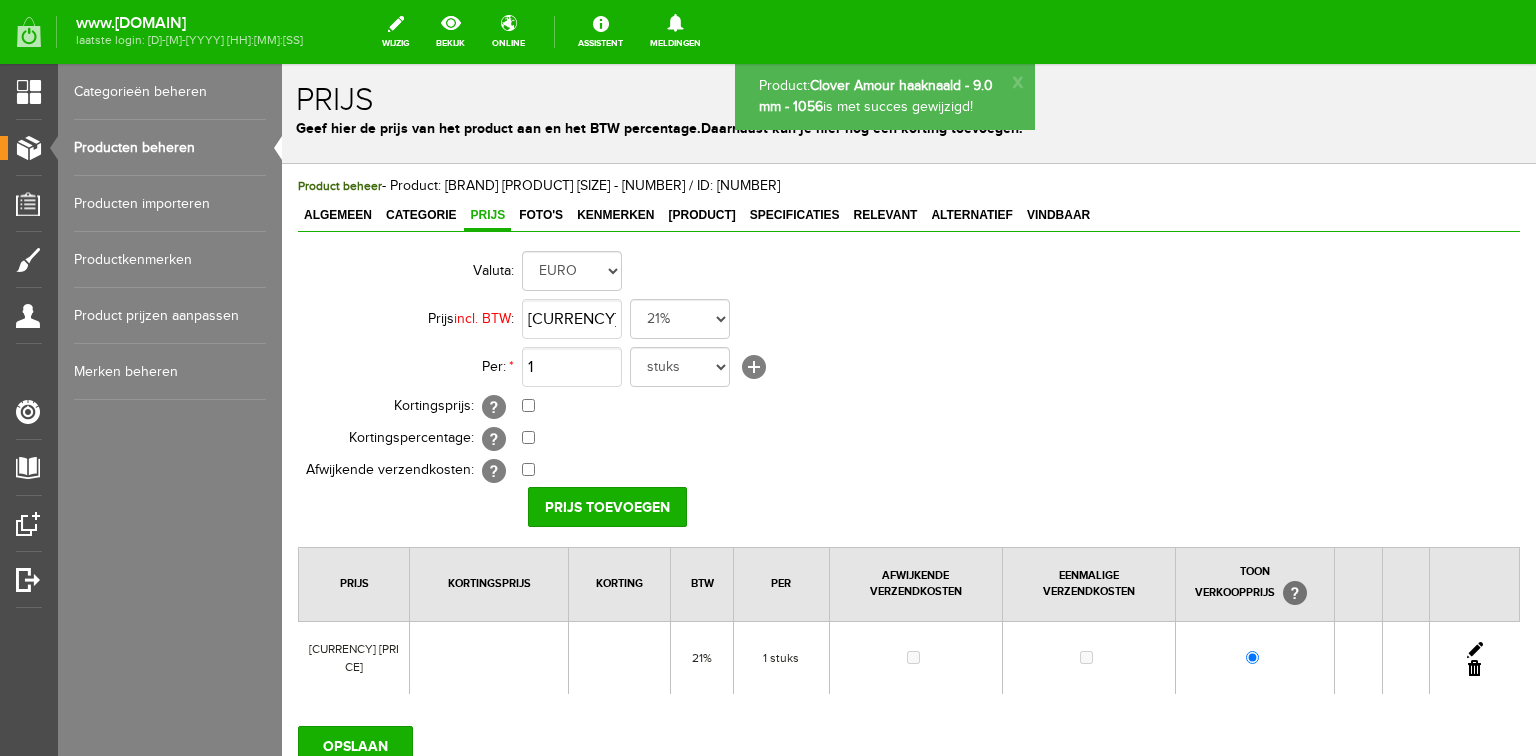 scroll, scrollTop: 0, scrollLeft: 0, axis: both 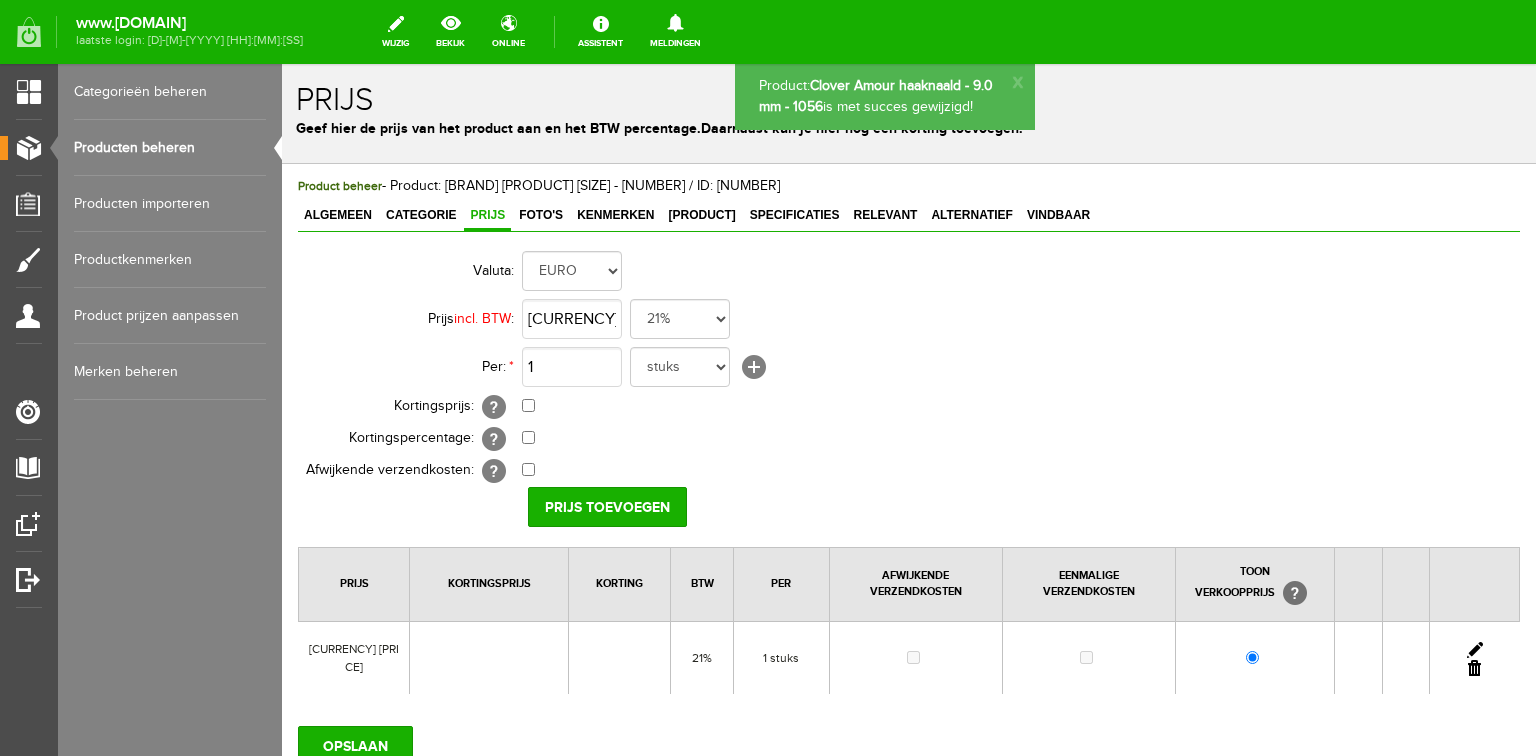 click on "Producten beheren" at bounding box center (170, 148) 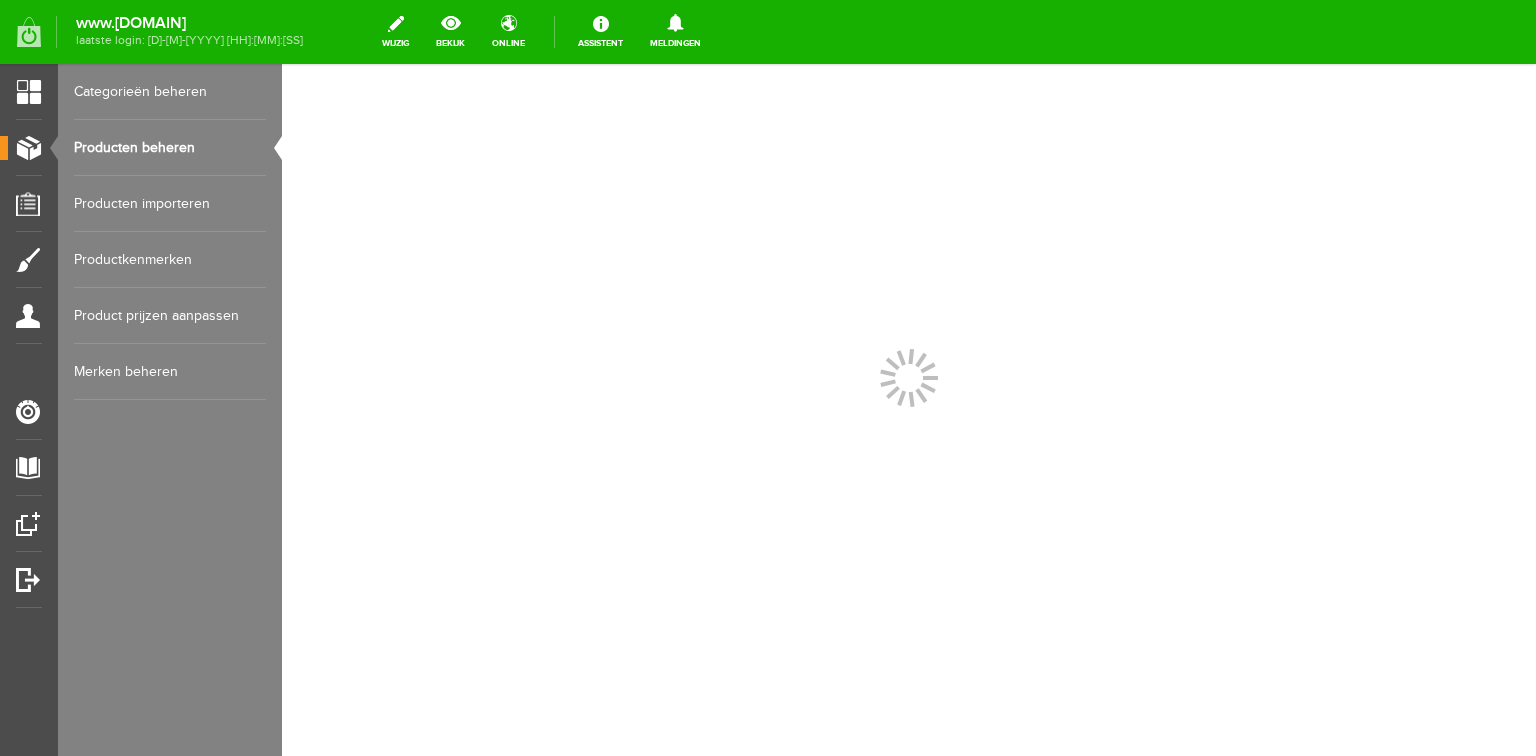 scroll, scrollTop: 0, scrollLeft: 0, axis: both 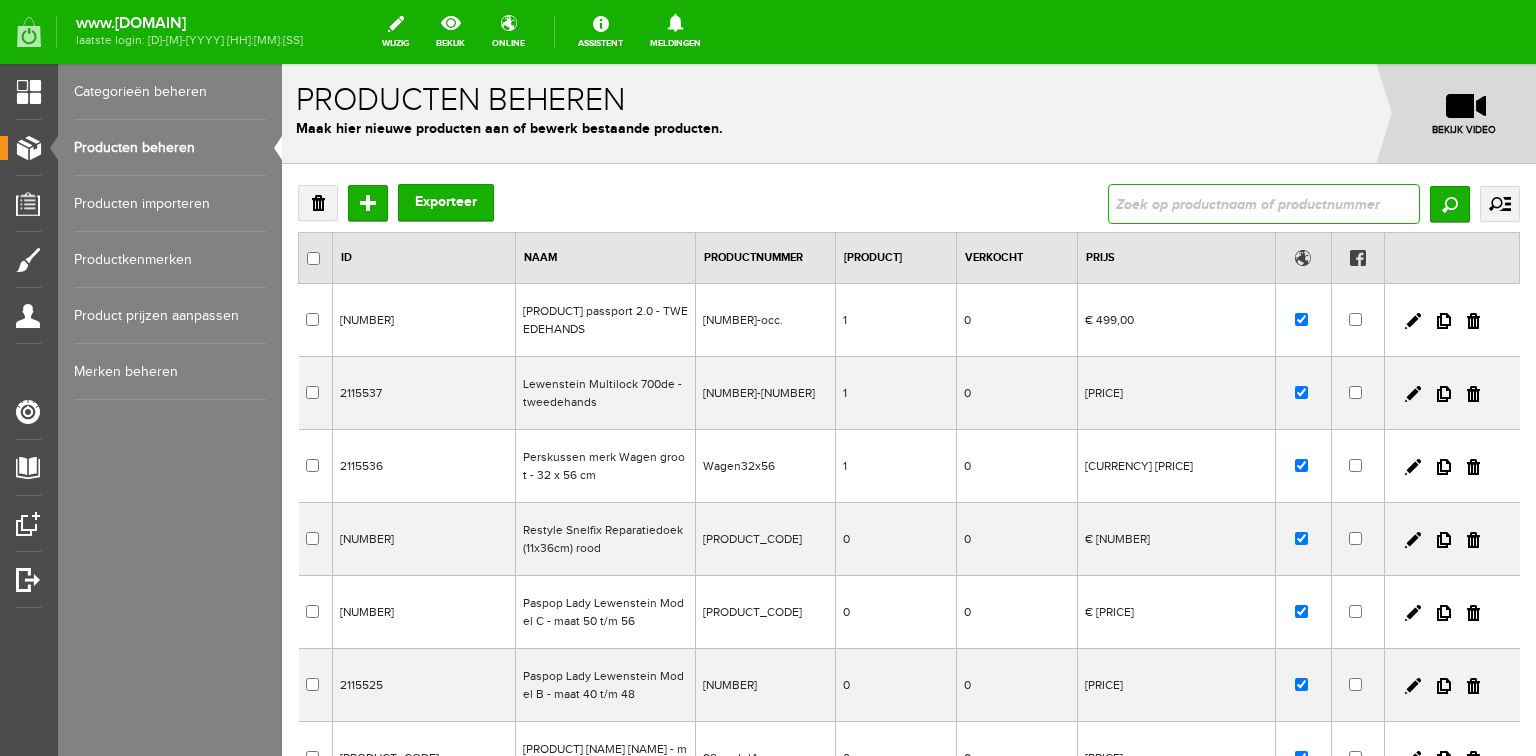 click at bounding box center (1264, 204) 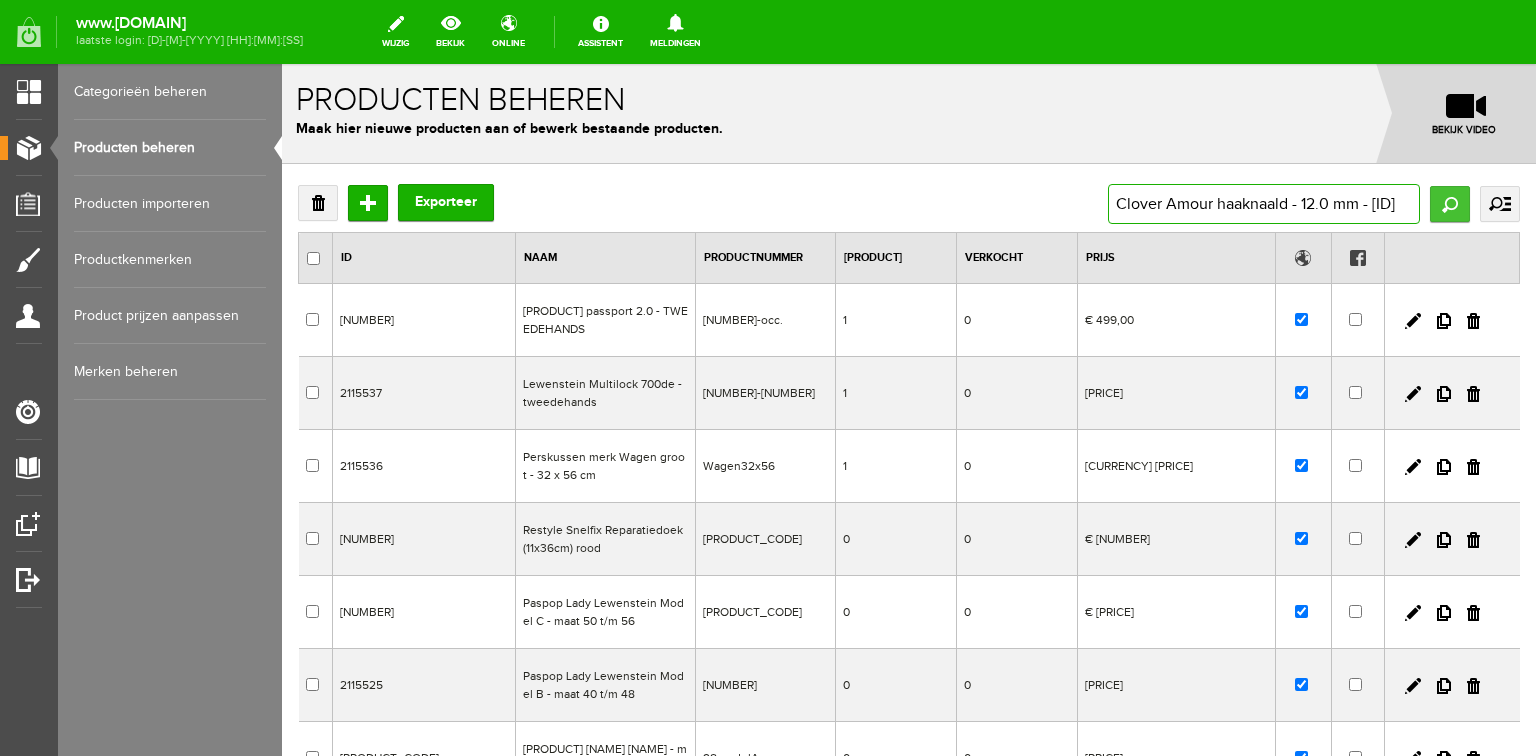 type on "Clover Amour haaknaald - 12.0 mm - [ID]" 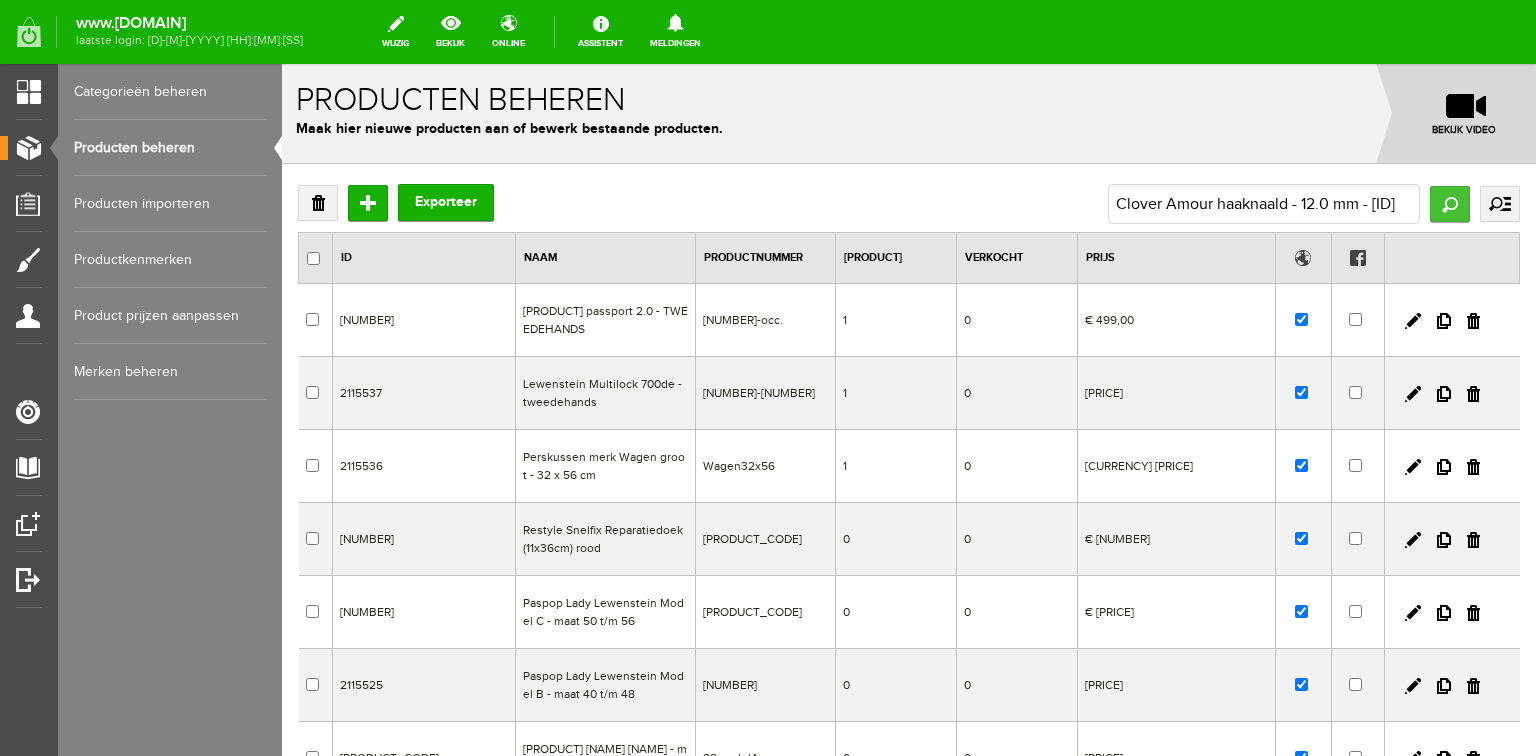 click on "Zoeken" at bounding box center [1450, 204] 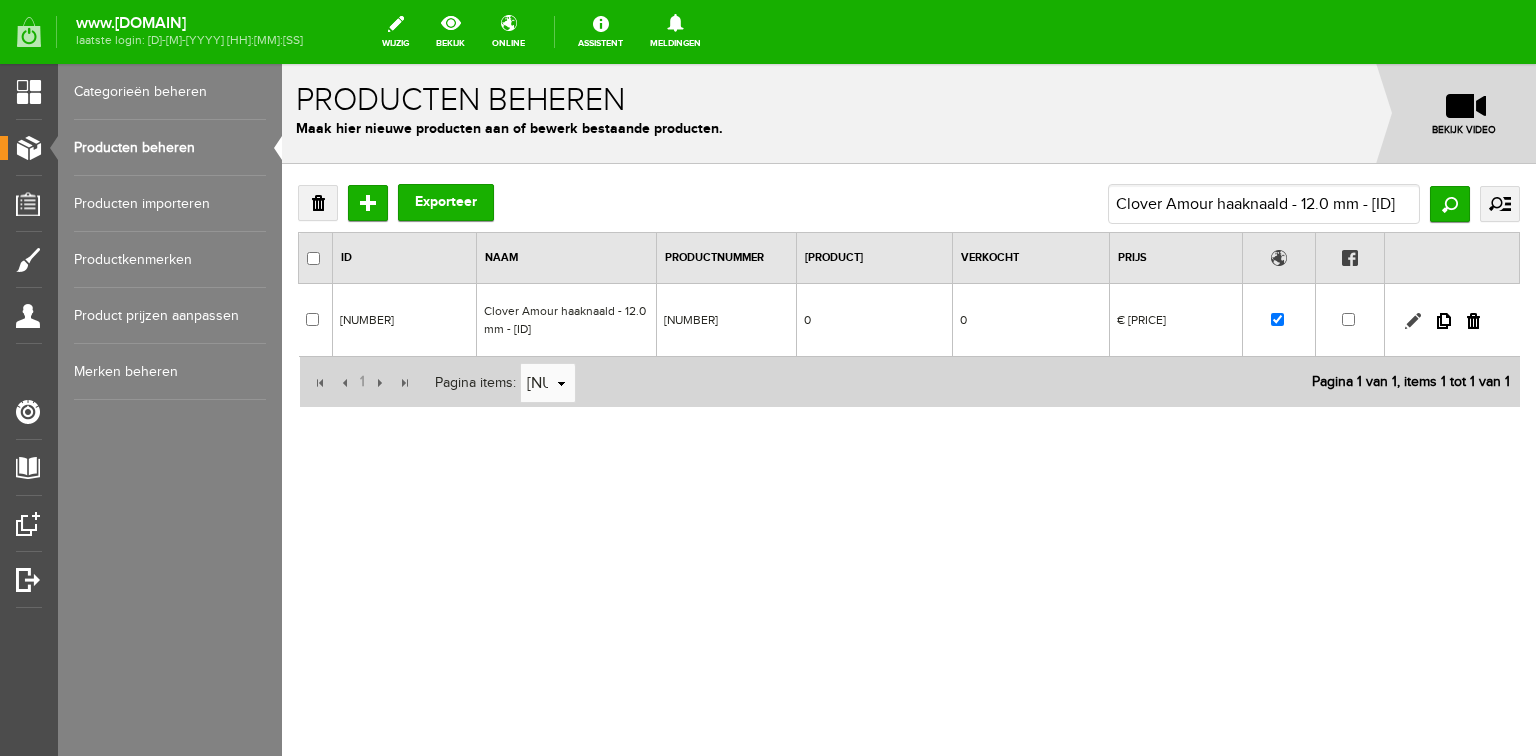 click at bounding box center [1413, 321] 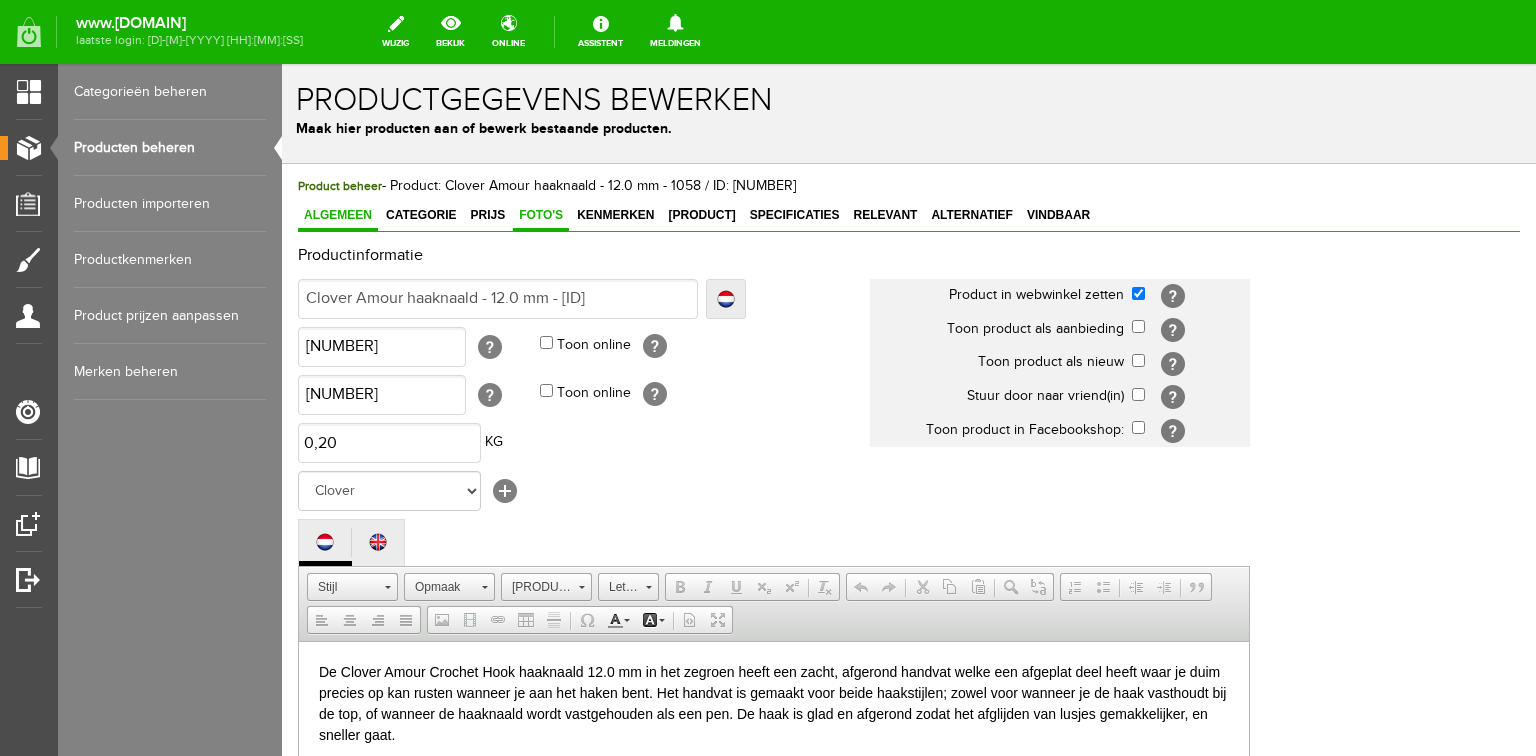 scroll, scrollTop: 0, scrollLeft: 0, axis: both 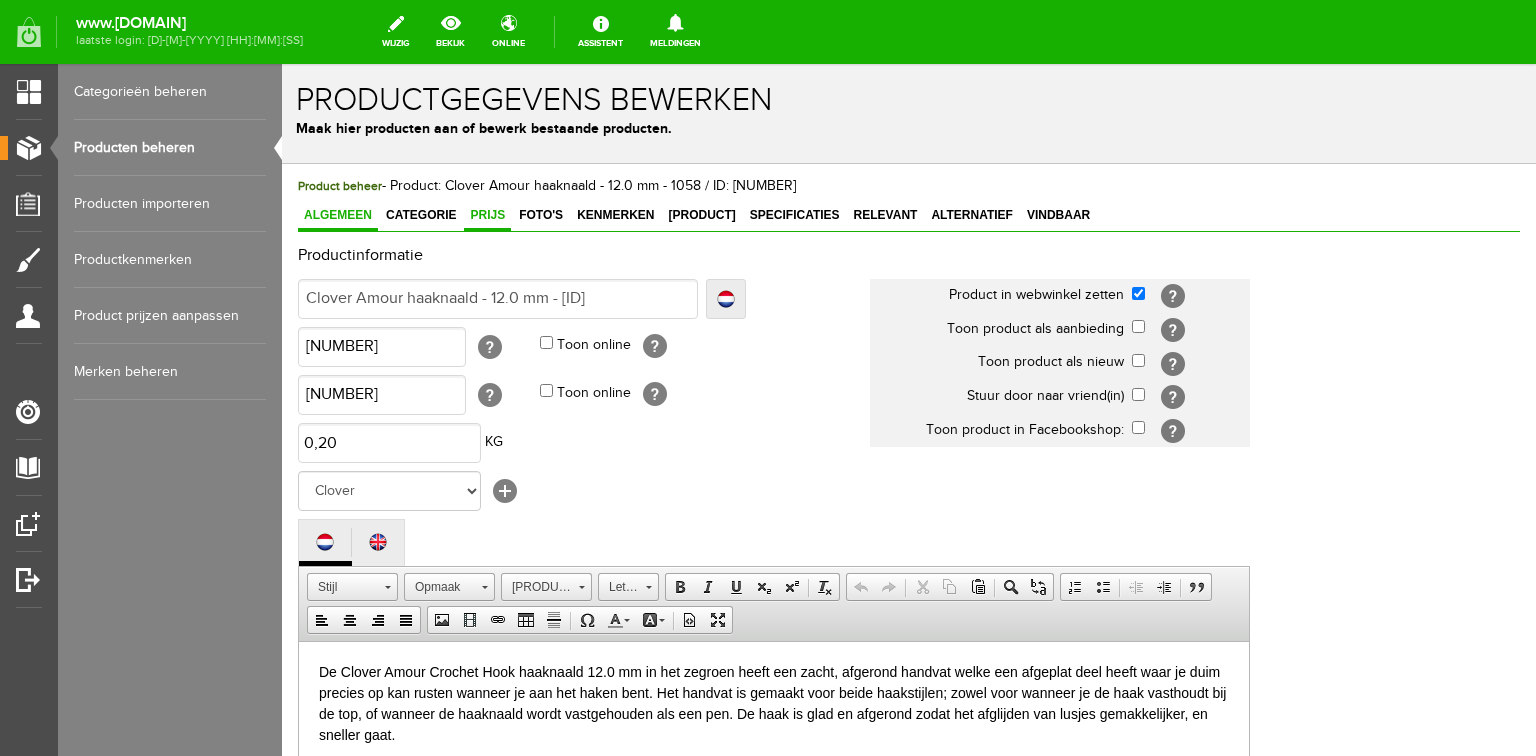 click on "Prijs" at bounding box center [487, 215] 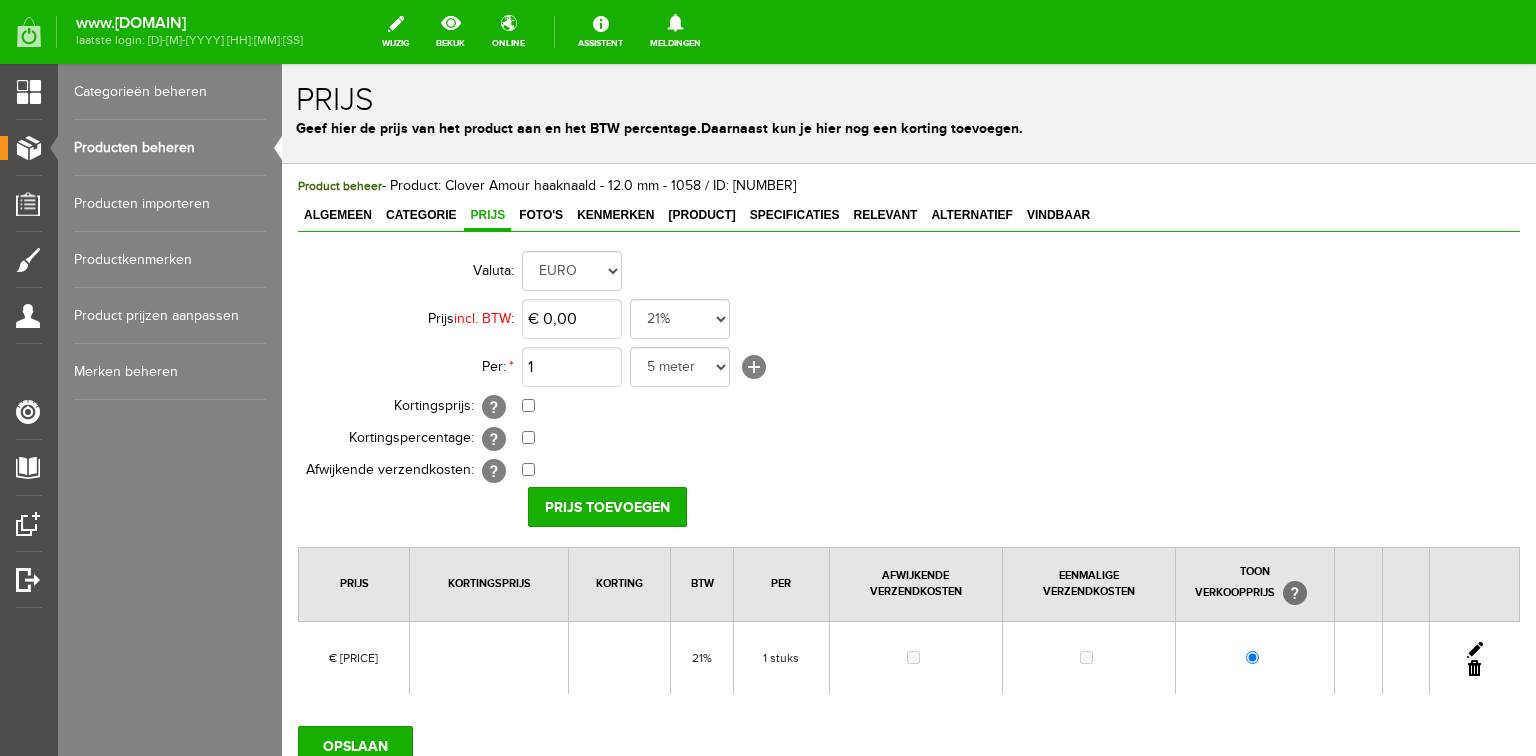 click at bounding box center [1475, 650] 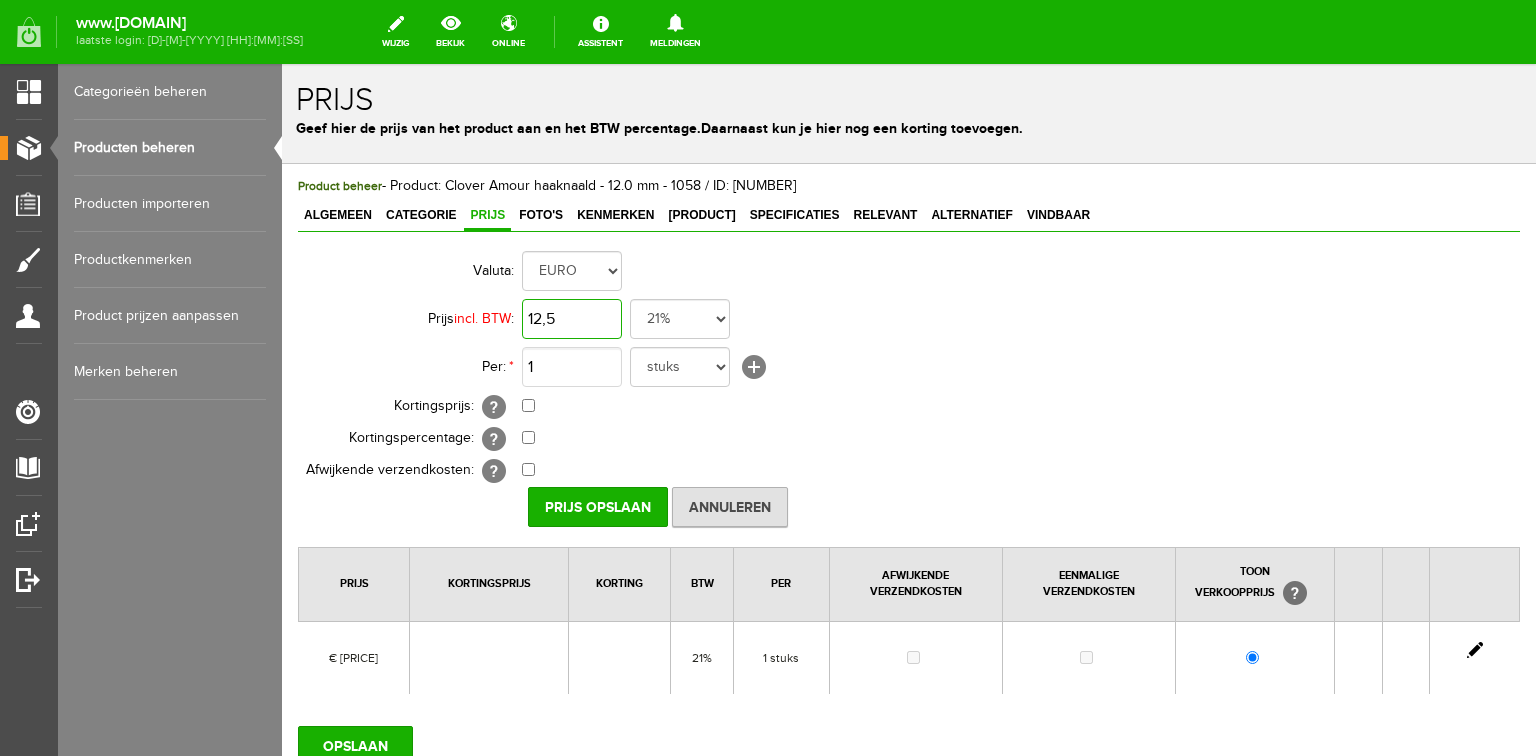 click on "12,5" at bounding box center [572, 319] 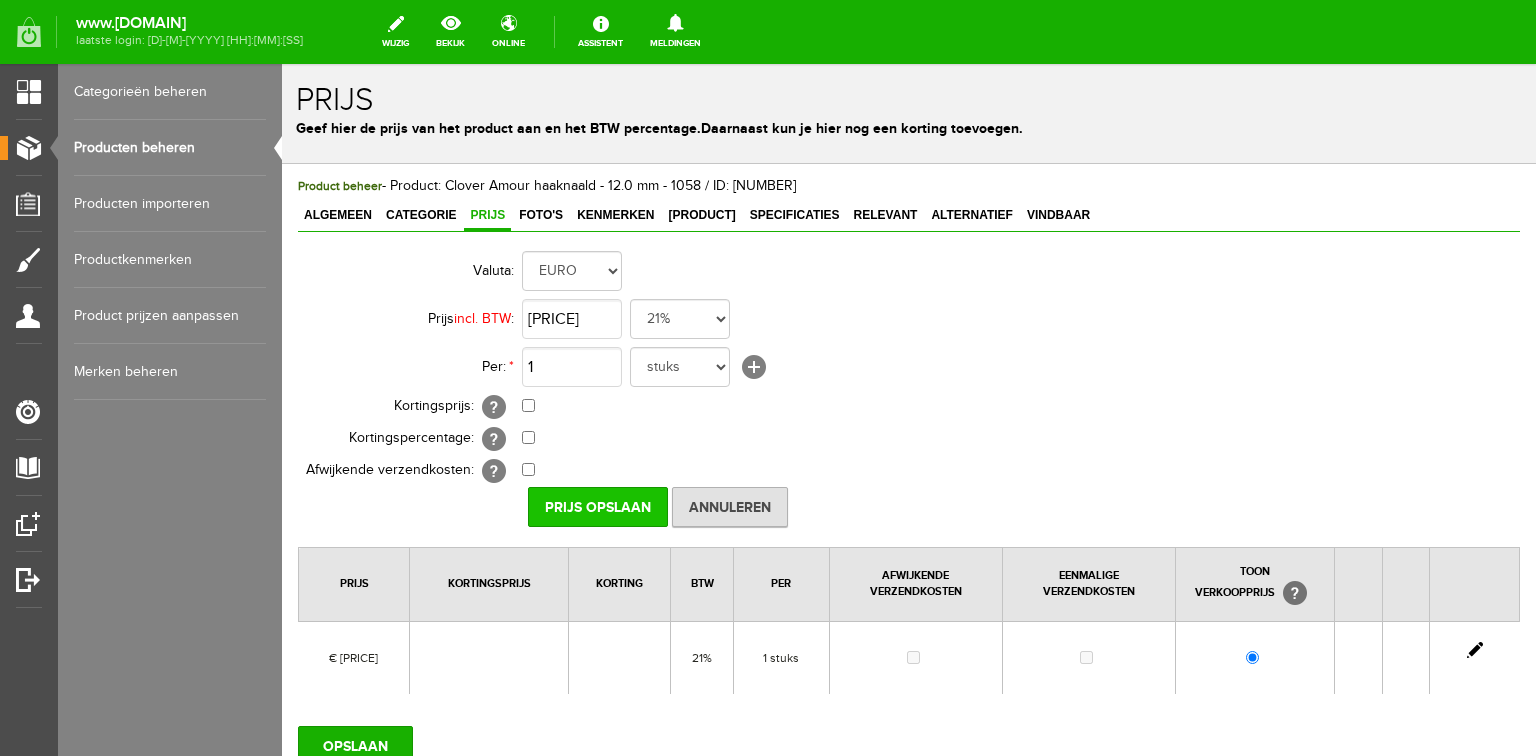 type on "[CURRENCY] [PRICE]" 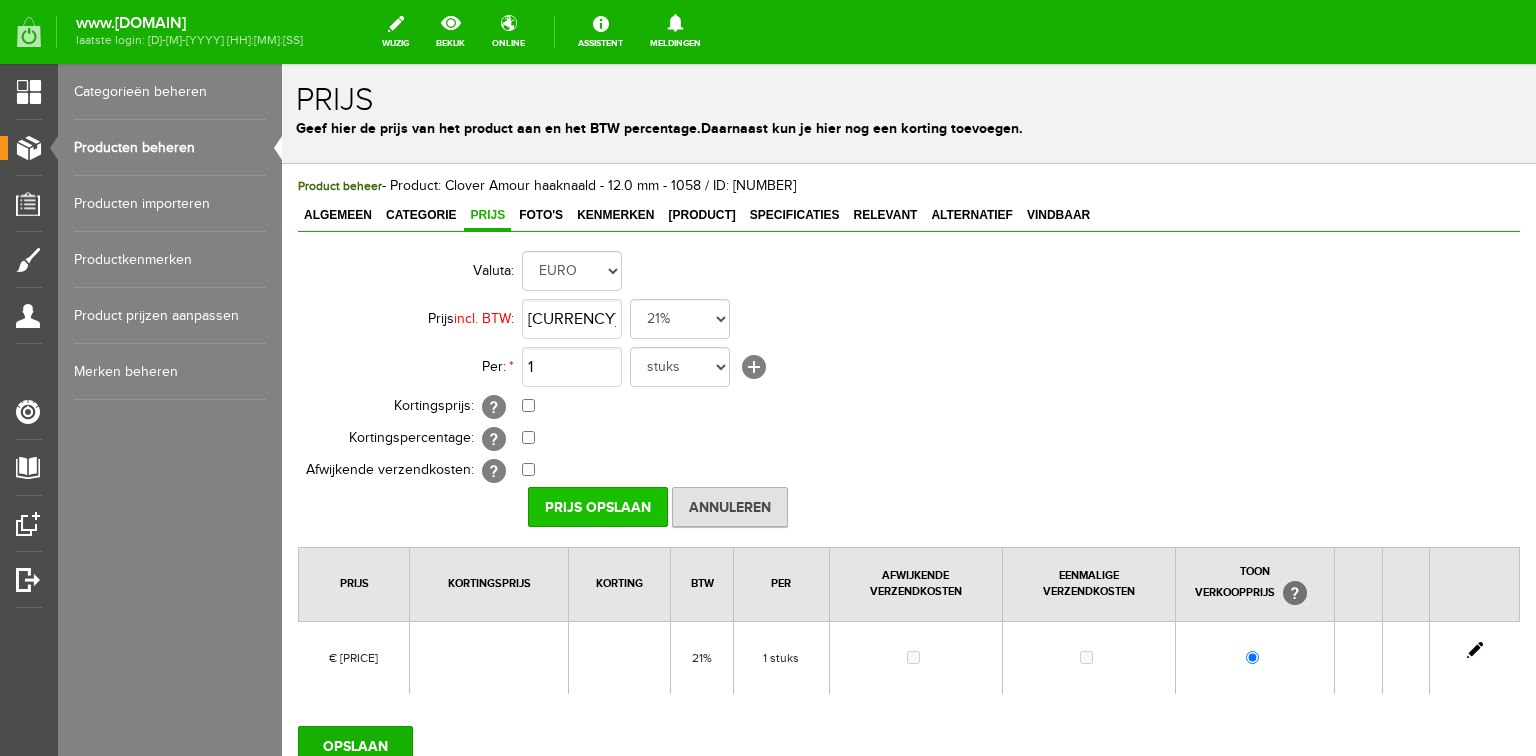 click on "Prijs Opslaan" at bounding box center (598, 507) 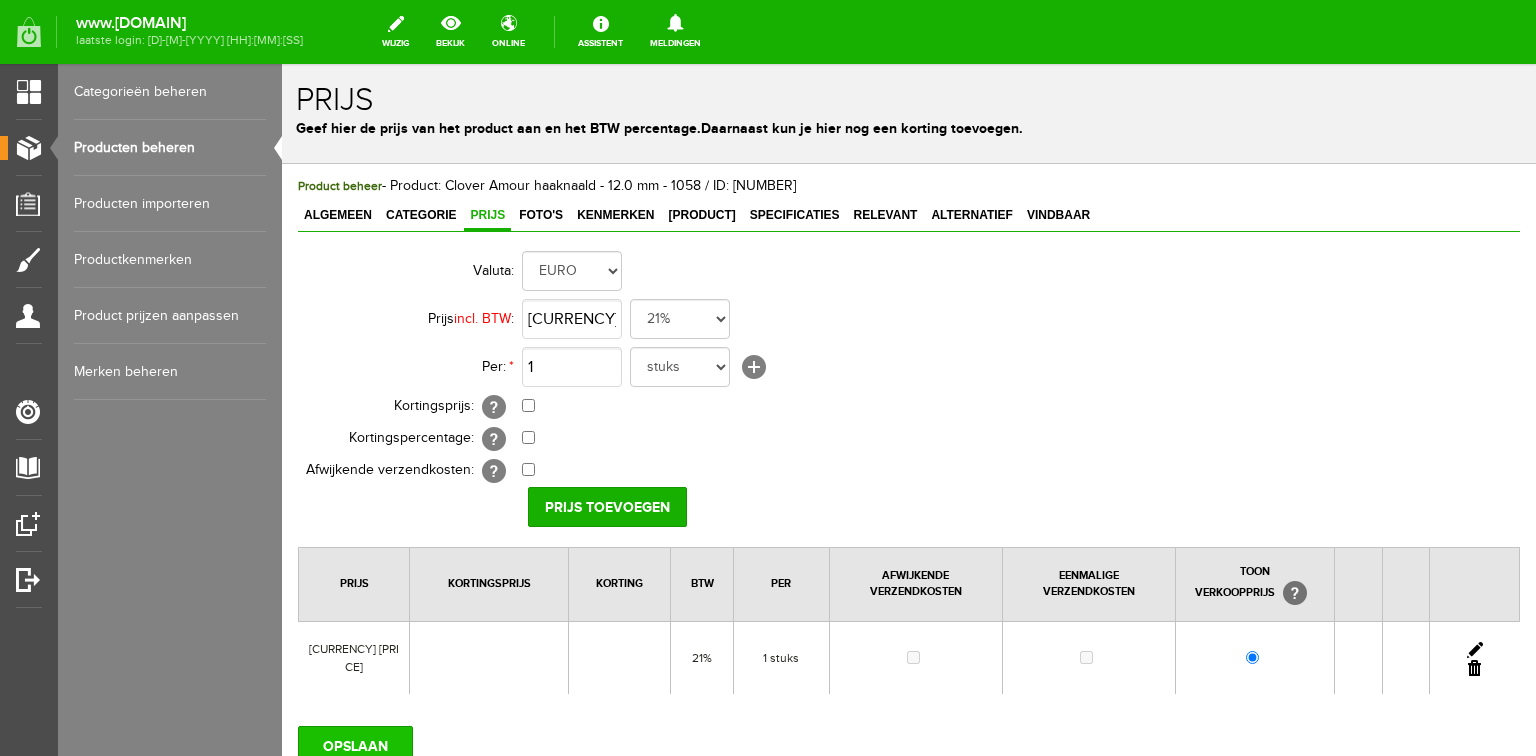click on "OPSLAAN" at bounding box center [355, 746] 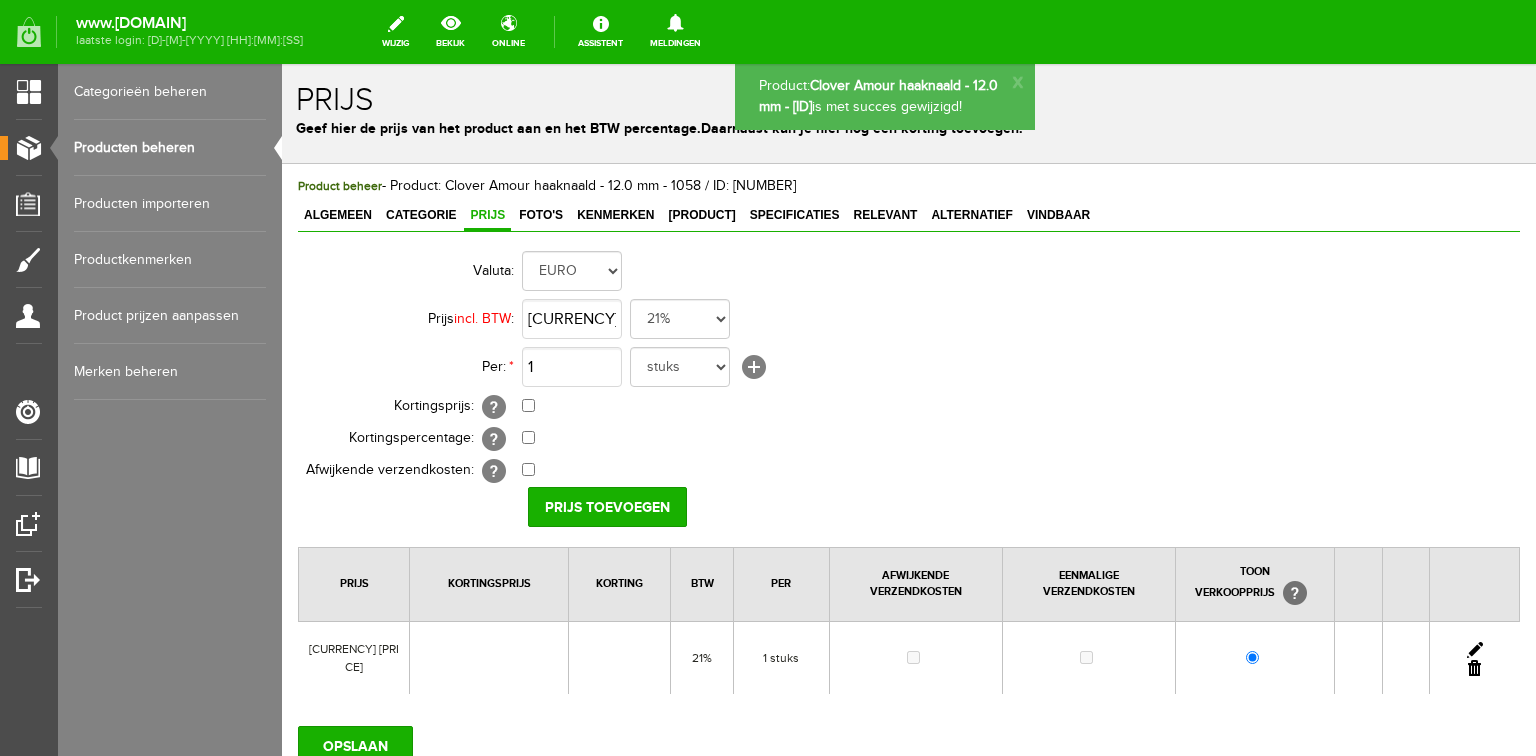 scroll, scrollTop: 0, scrollLeft: 0, axis: both 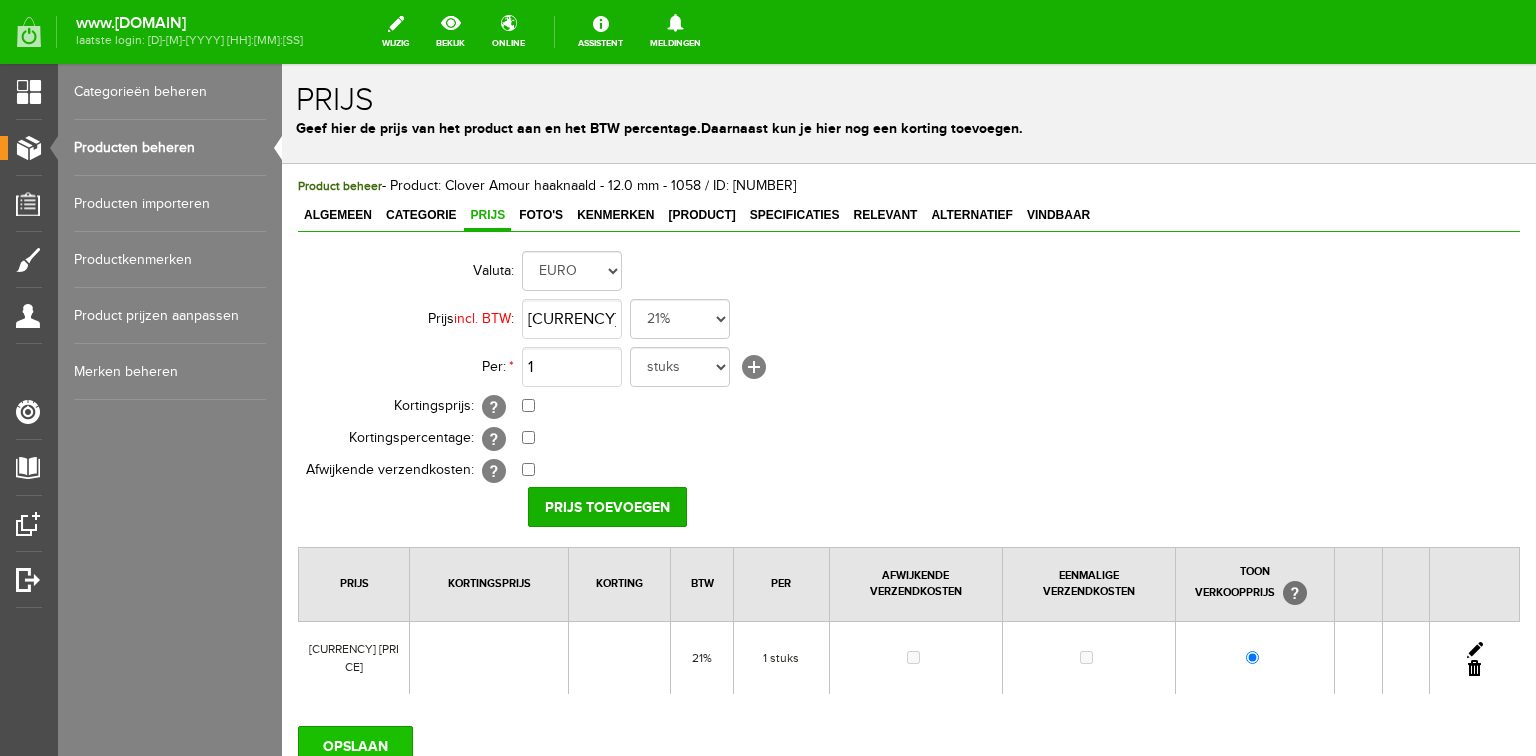 click on "OPSLAAN" at bounding box center (355, 746) 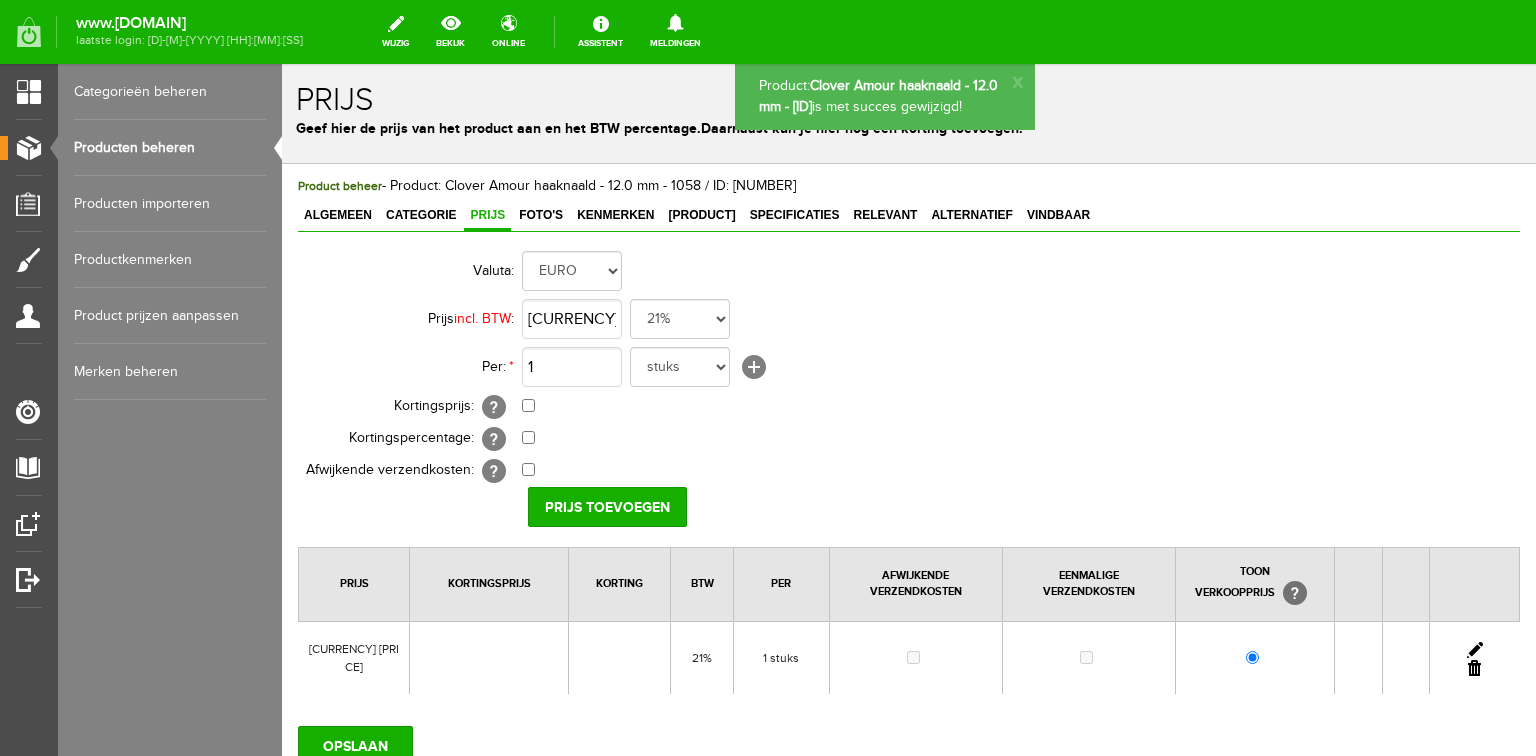 scroll, scrollTop: 0, scrollLeft: 0, axis: both 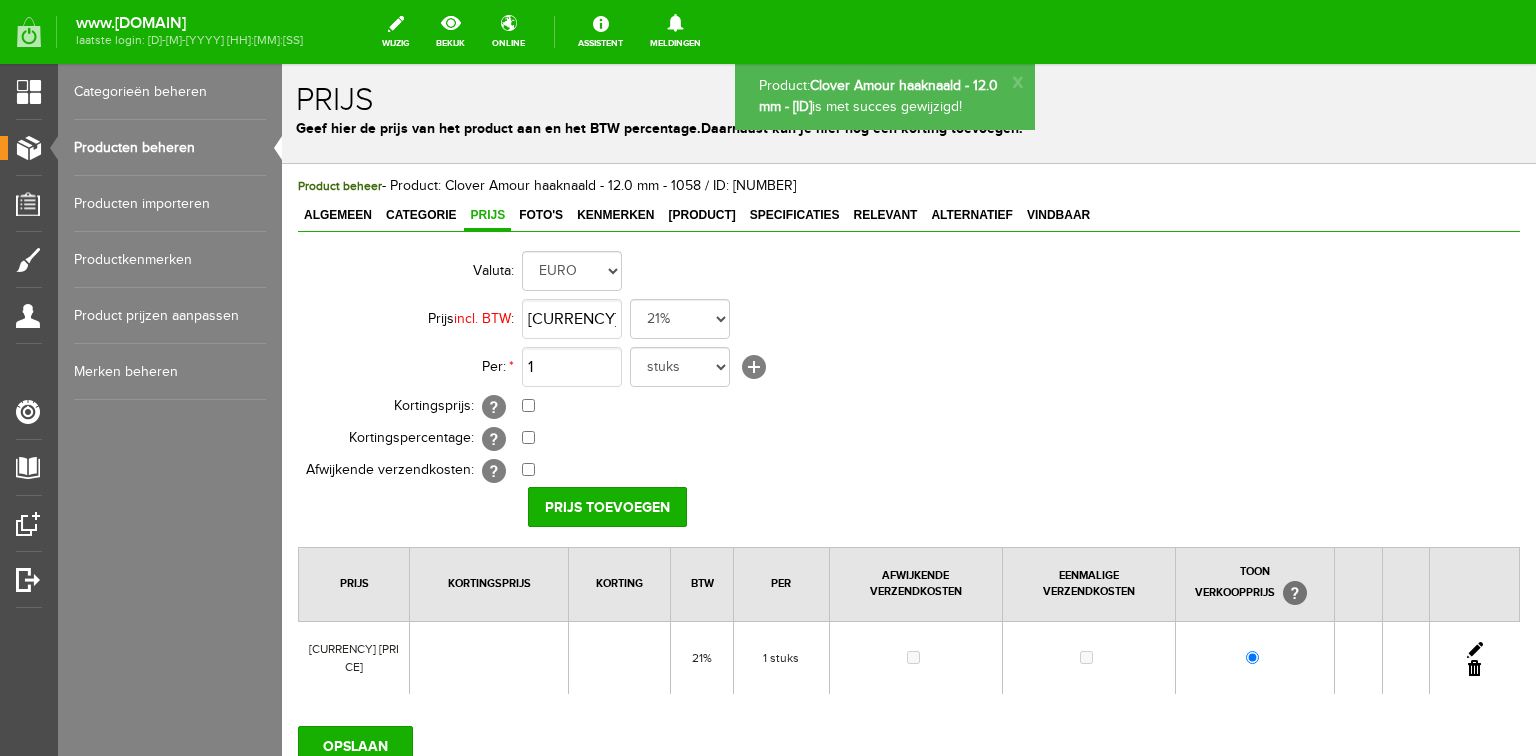 click on "Producten beheren" at bounding box center (170, 148) 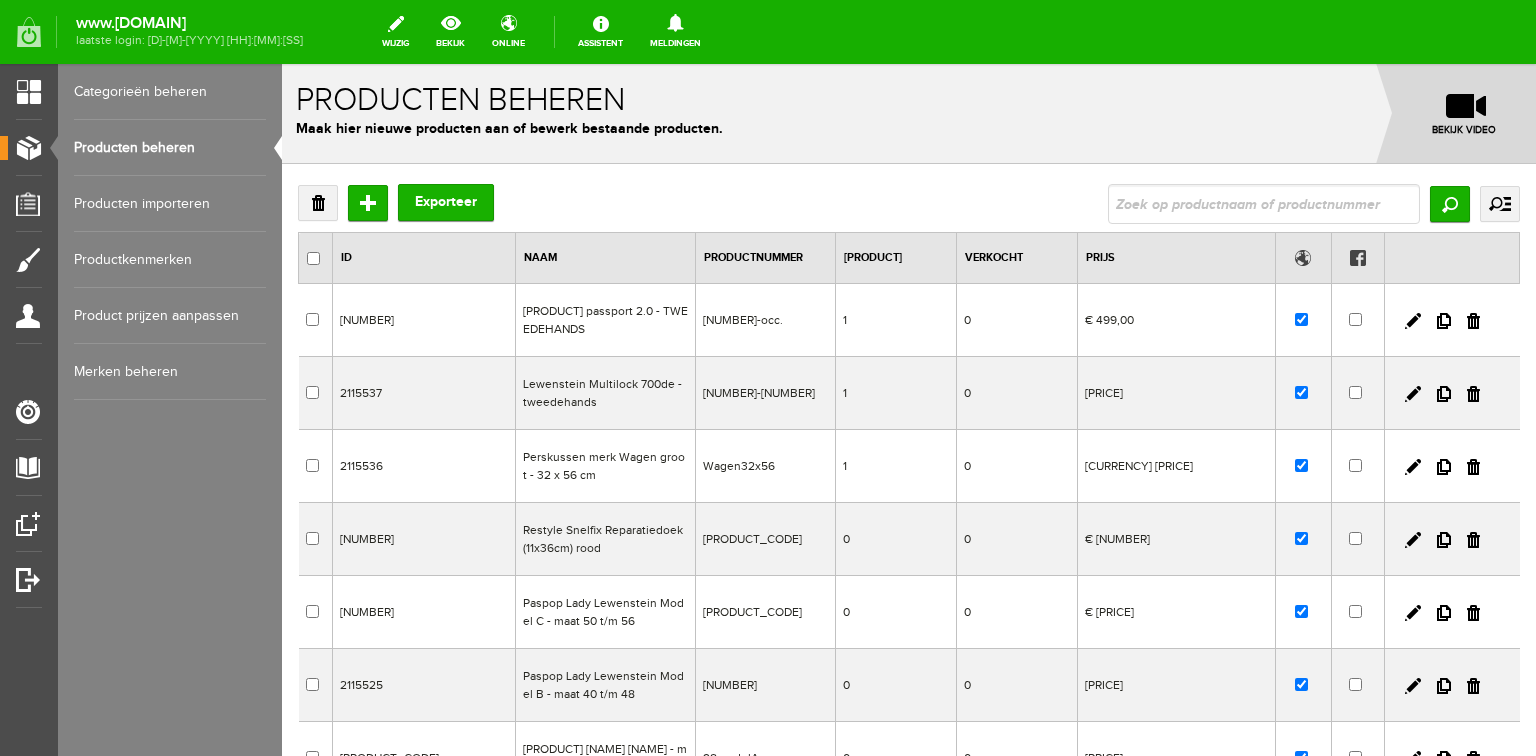 scroll, scrollTop: 0, scrollLeft: 0, axis: both 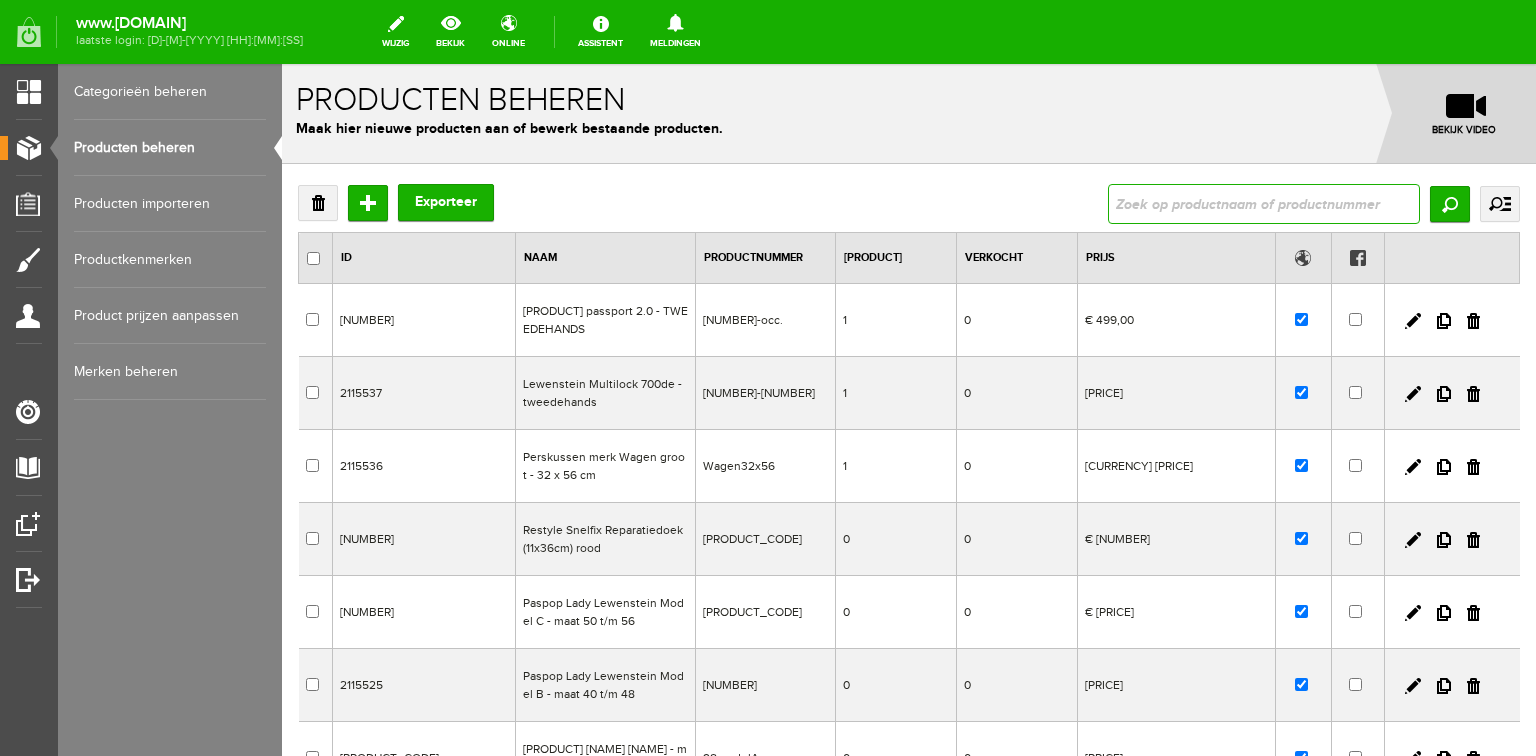 click at bounding box center [1264, 204] 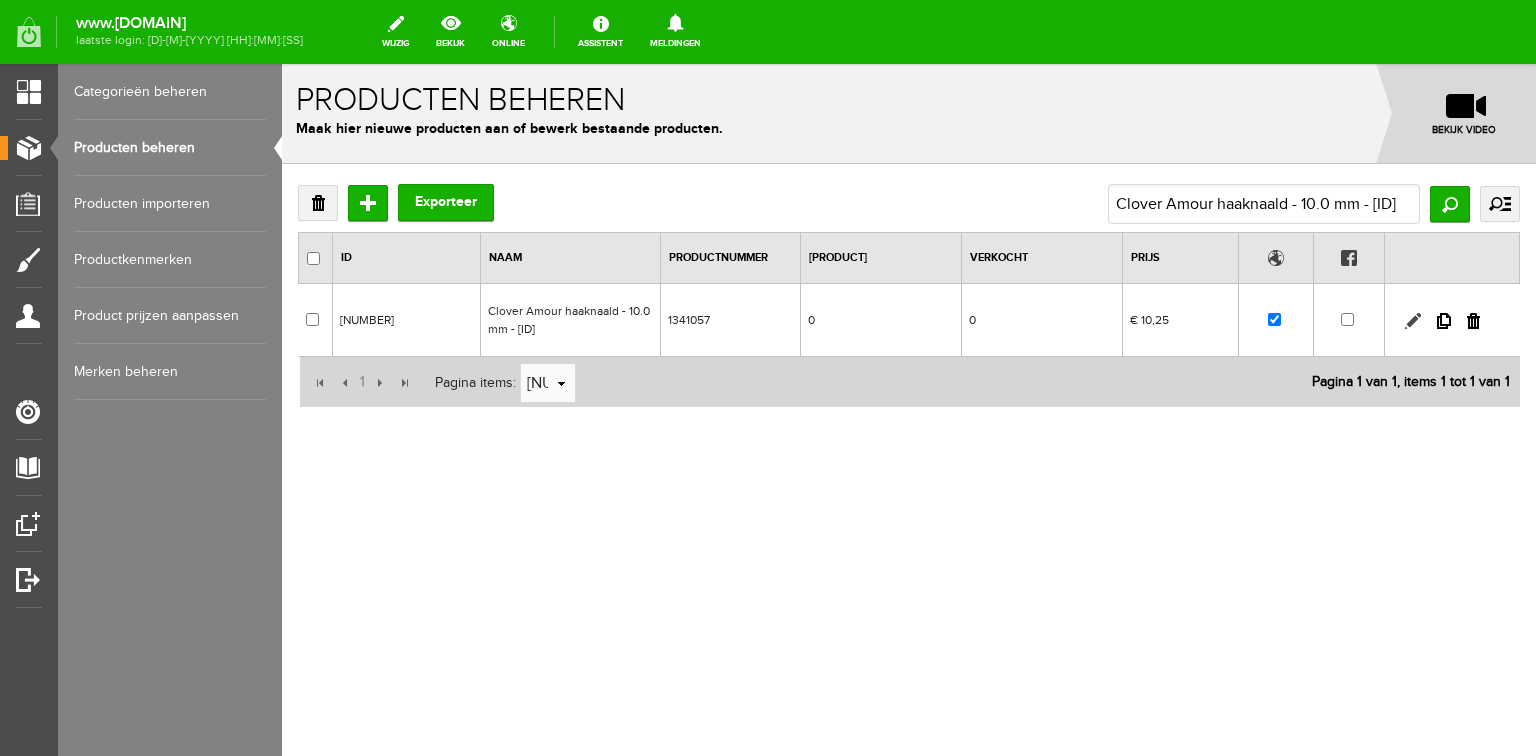 click at bounding box center [1413, 321] 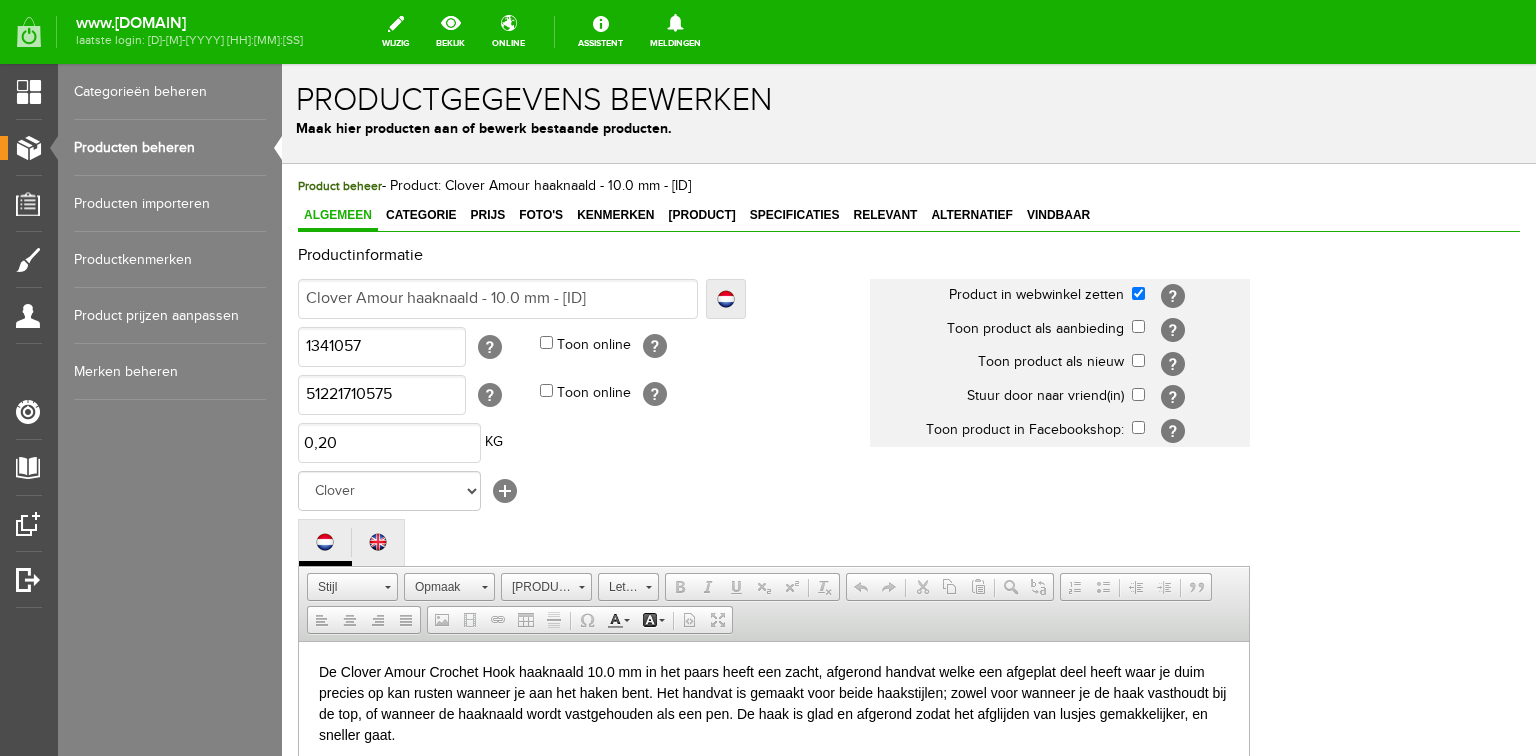 scroll, scrollTop: 0, scrollLeft: 0, axis: both 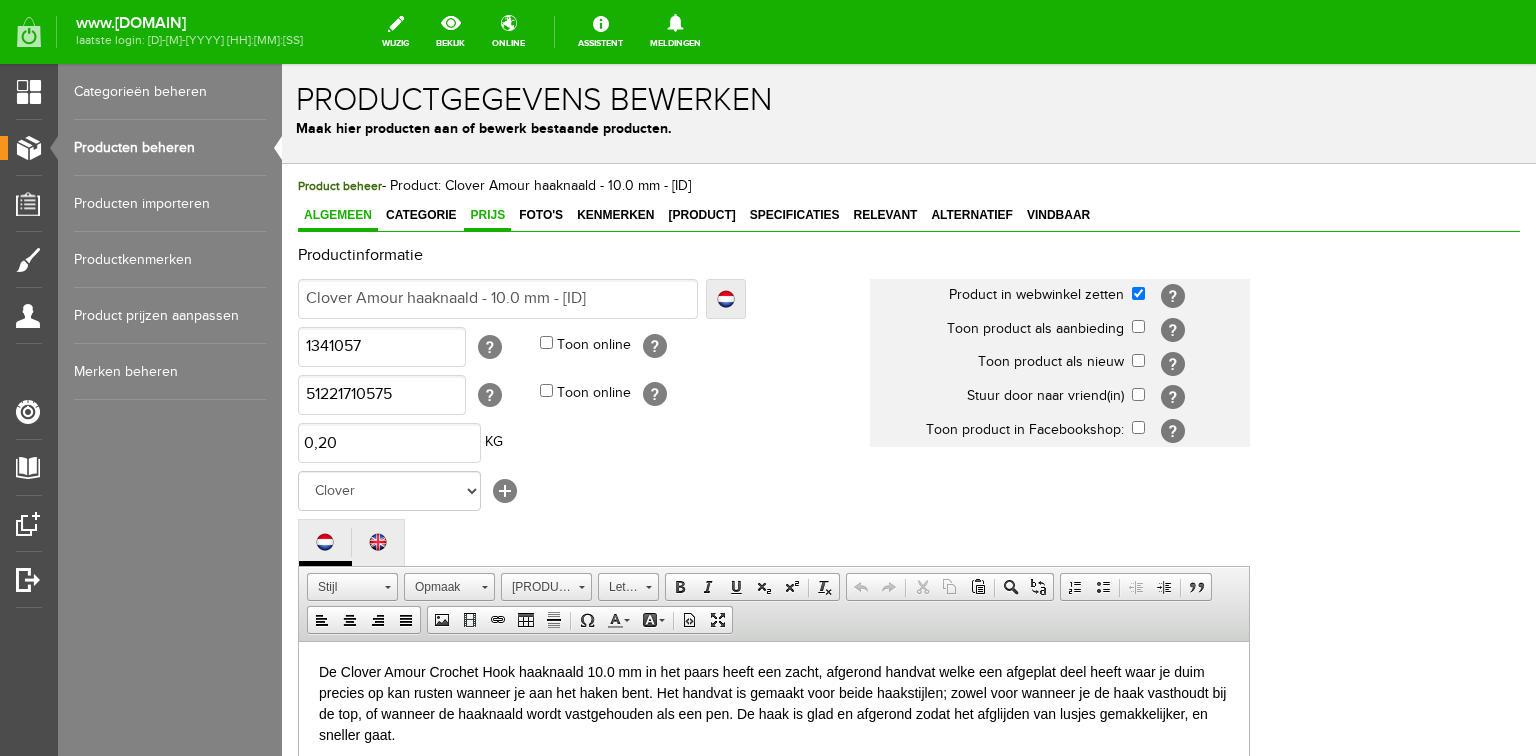 click on "Prijs" at bounding box center (487, 215) 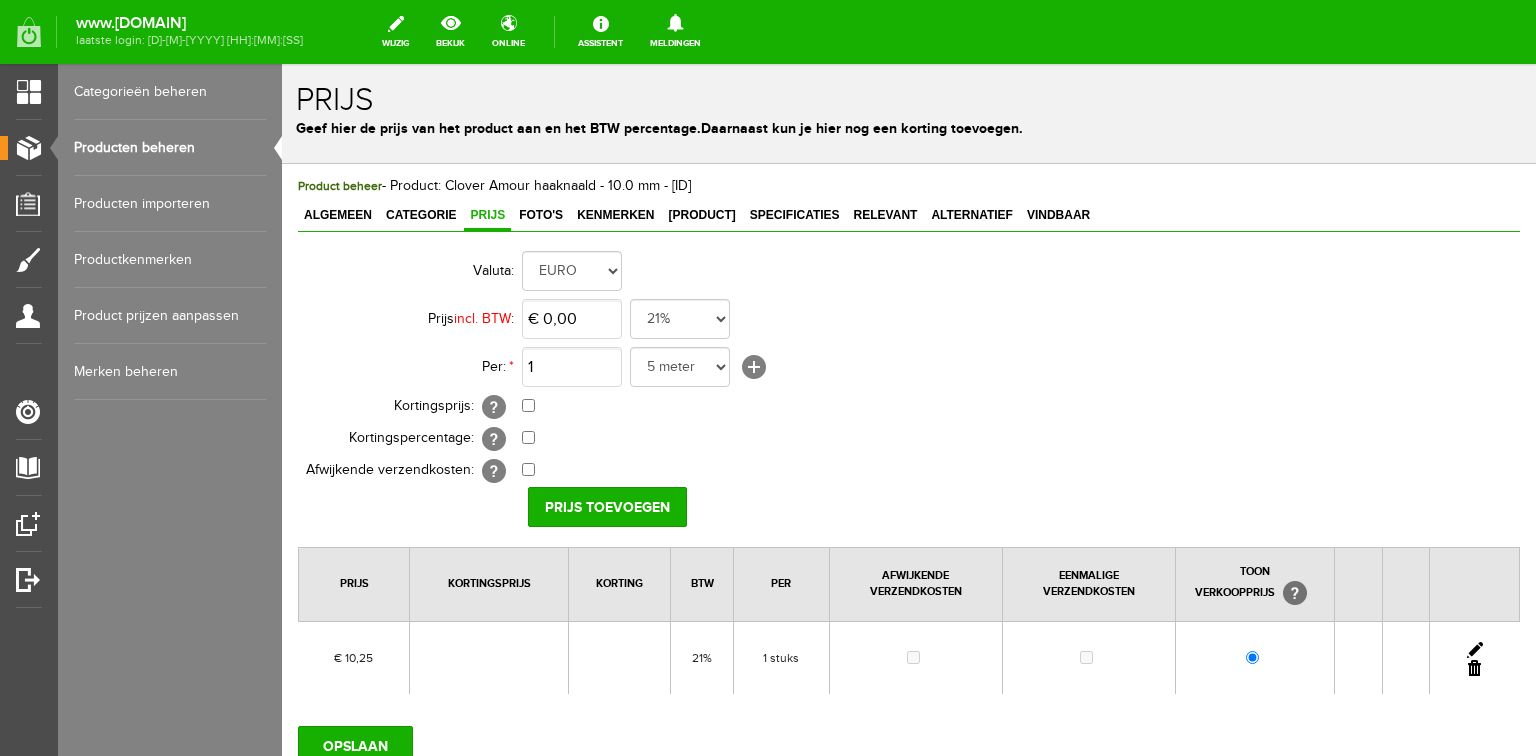 click at bounding box center [1475, 650] 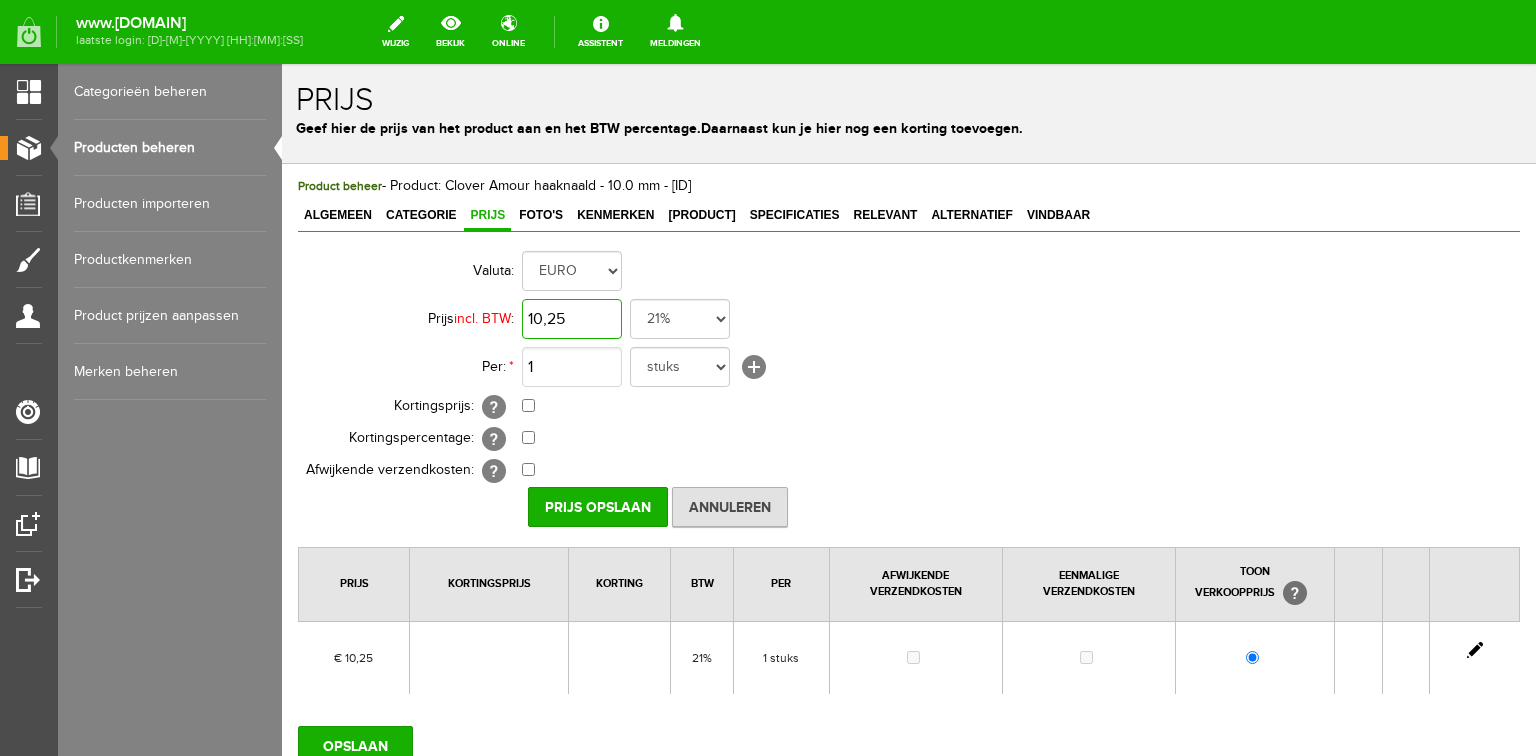 click on "10,25" at bounding box center [572, 319] 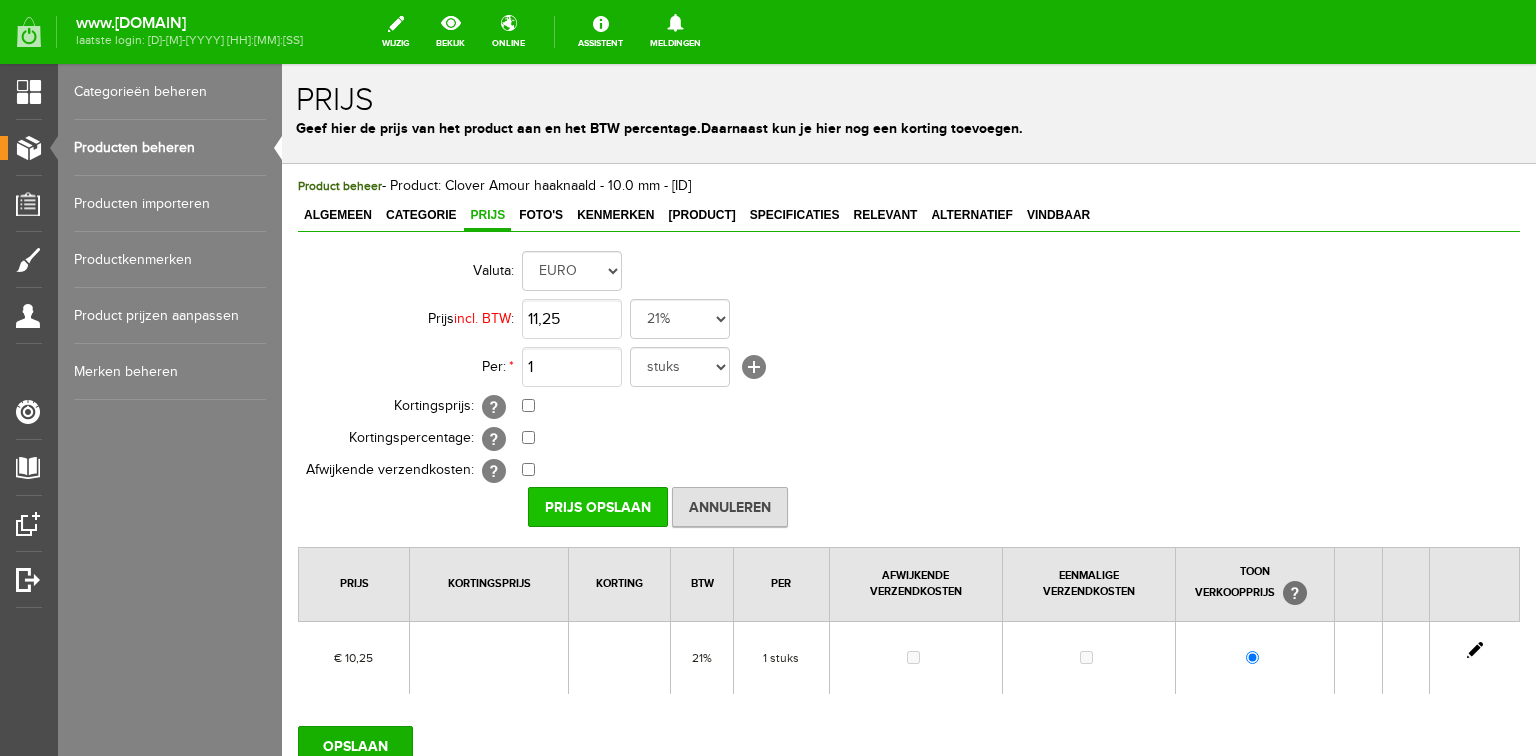 type on "[CURRENCY] [PRICE]" 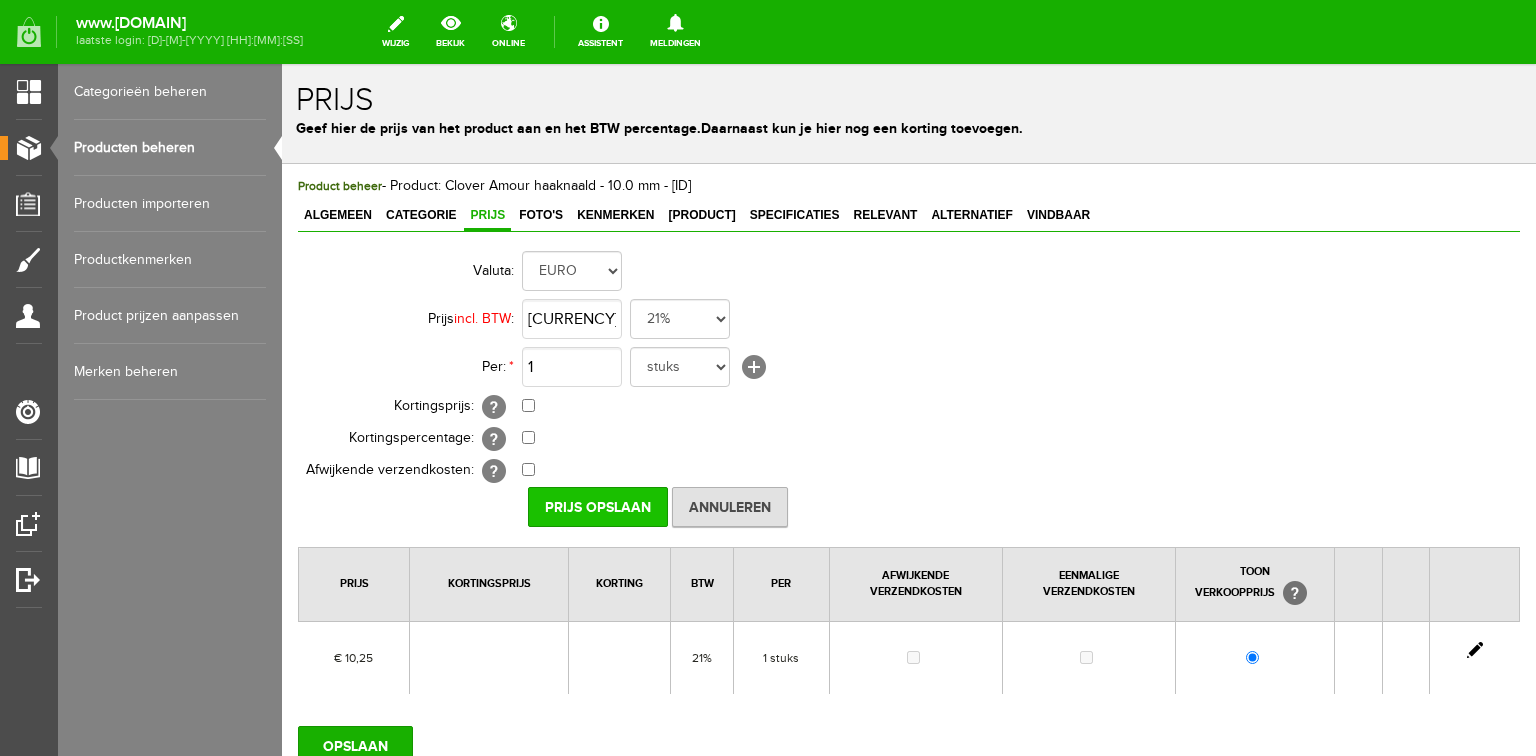 click on "Prijs Opslaan" at bounding box center [598, 507] 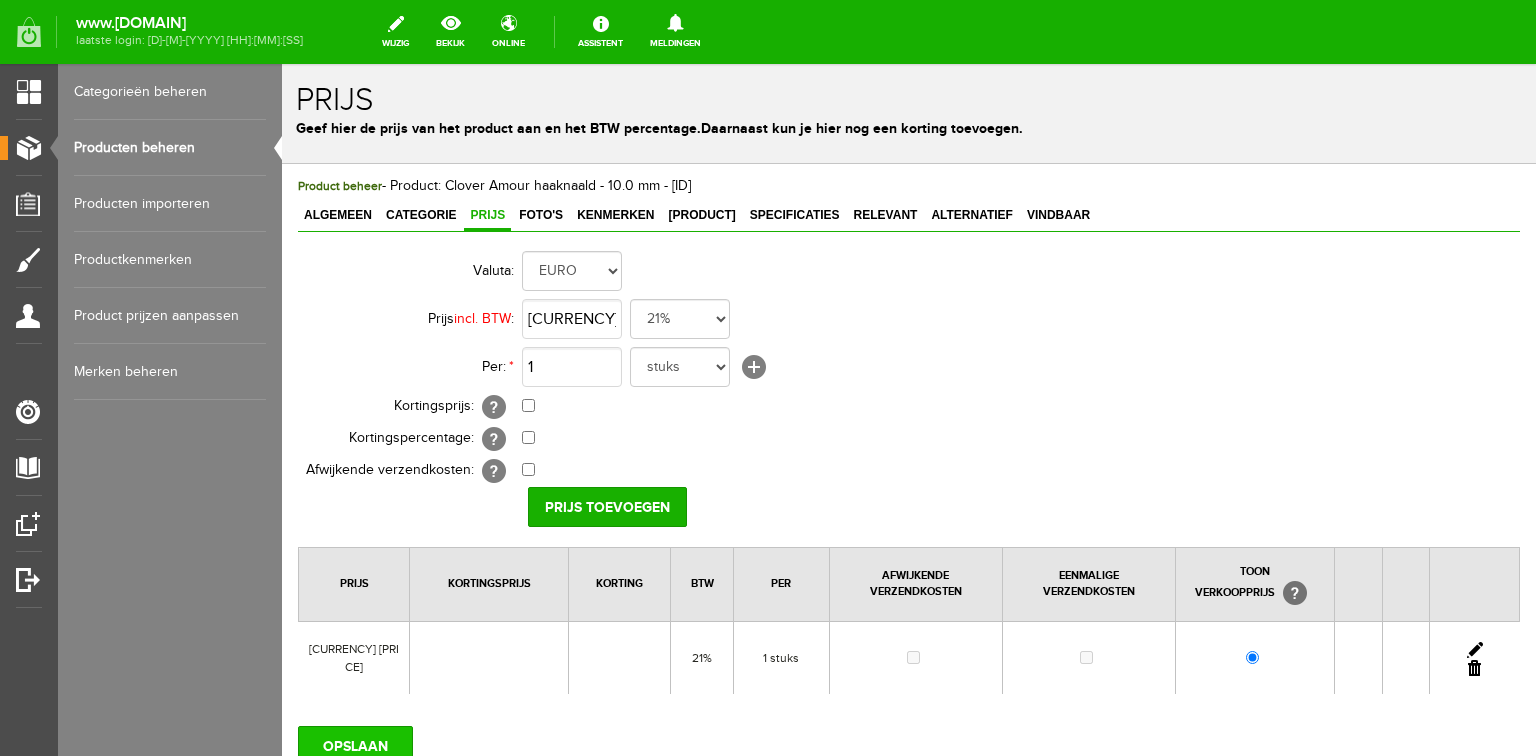 click on "OPSLAAN" at bounding box center [355, 746] 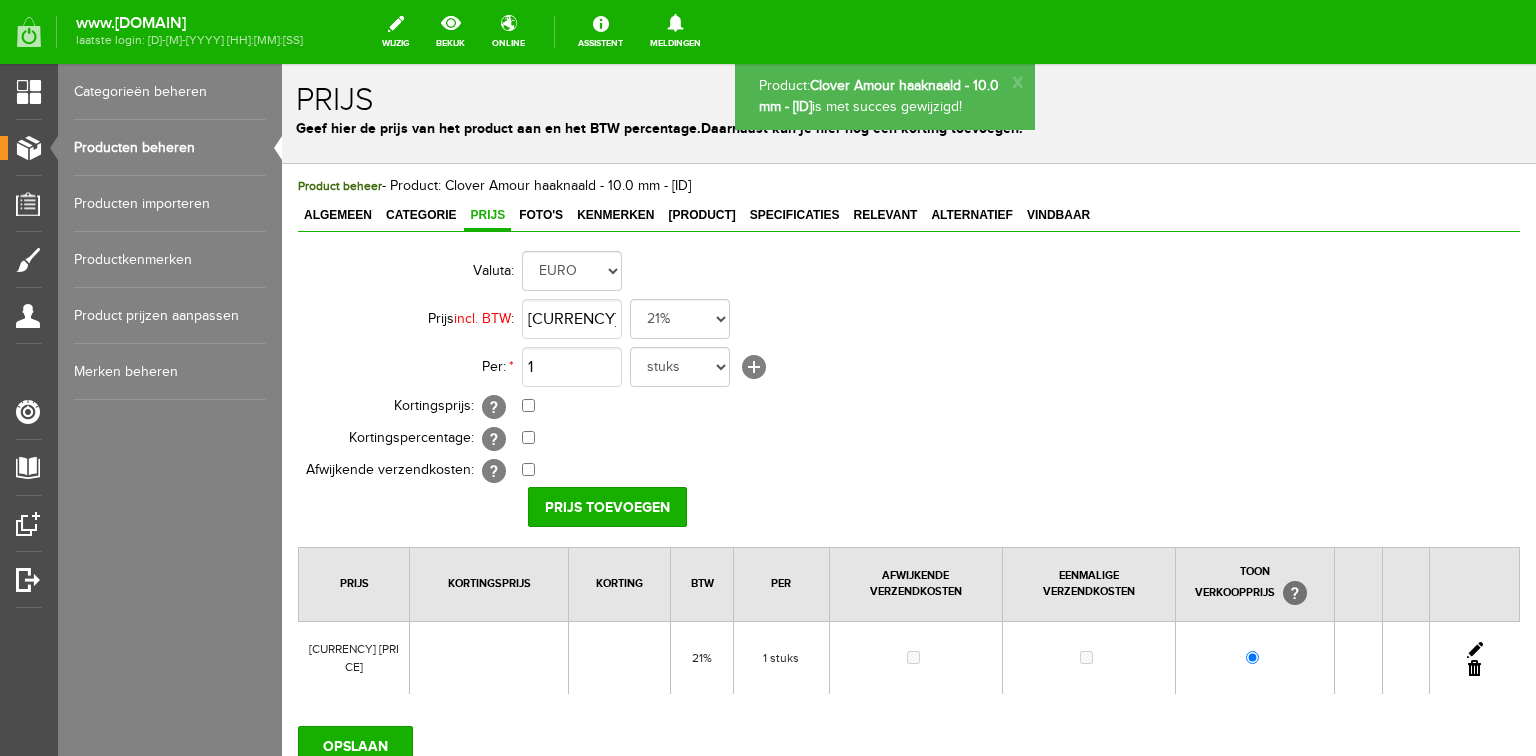 scroll, scrollTop: 156, scrollLeft: 0, axis: vertical 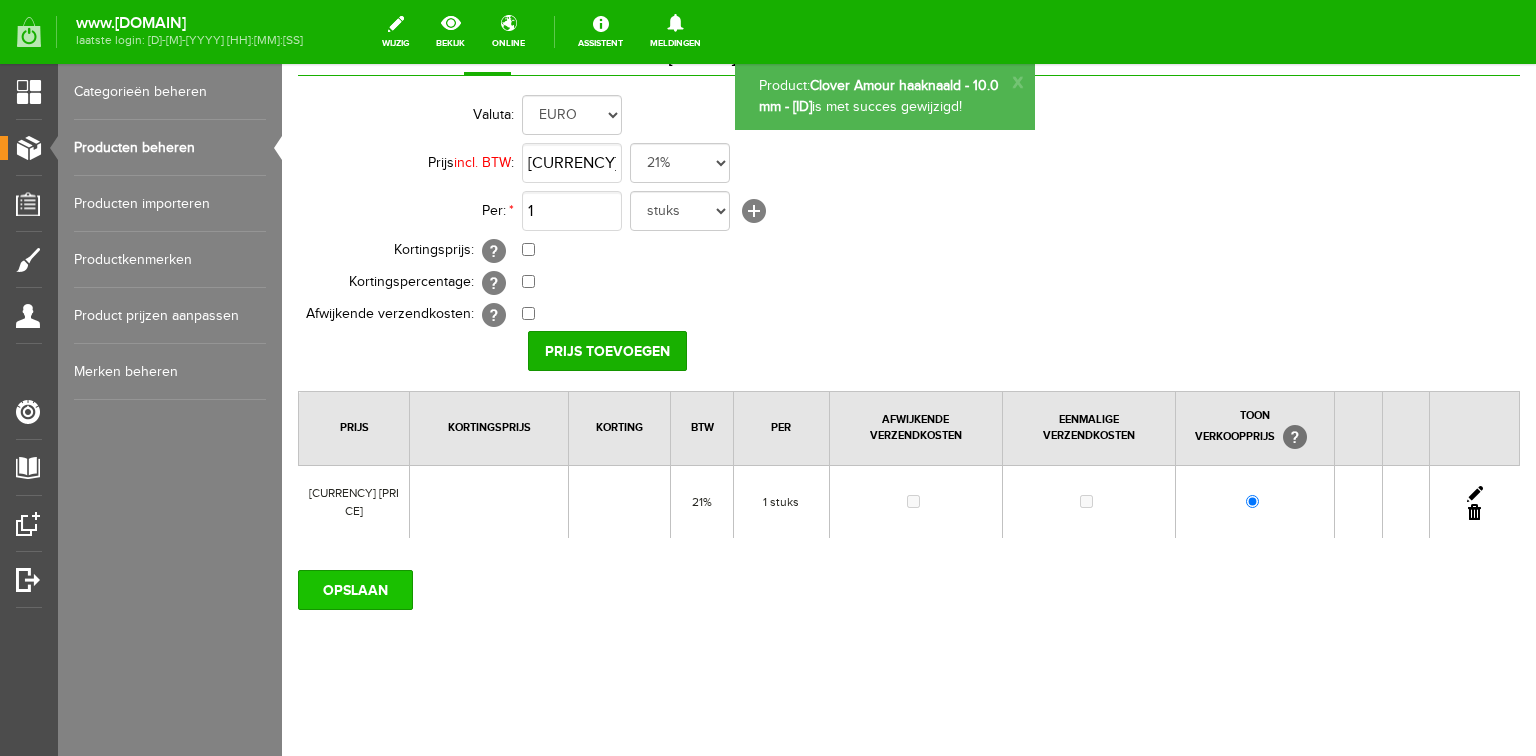 click on "OPSLAAN" at bounding box center (355, 590) 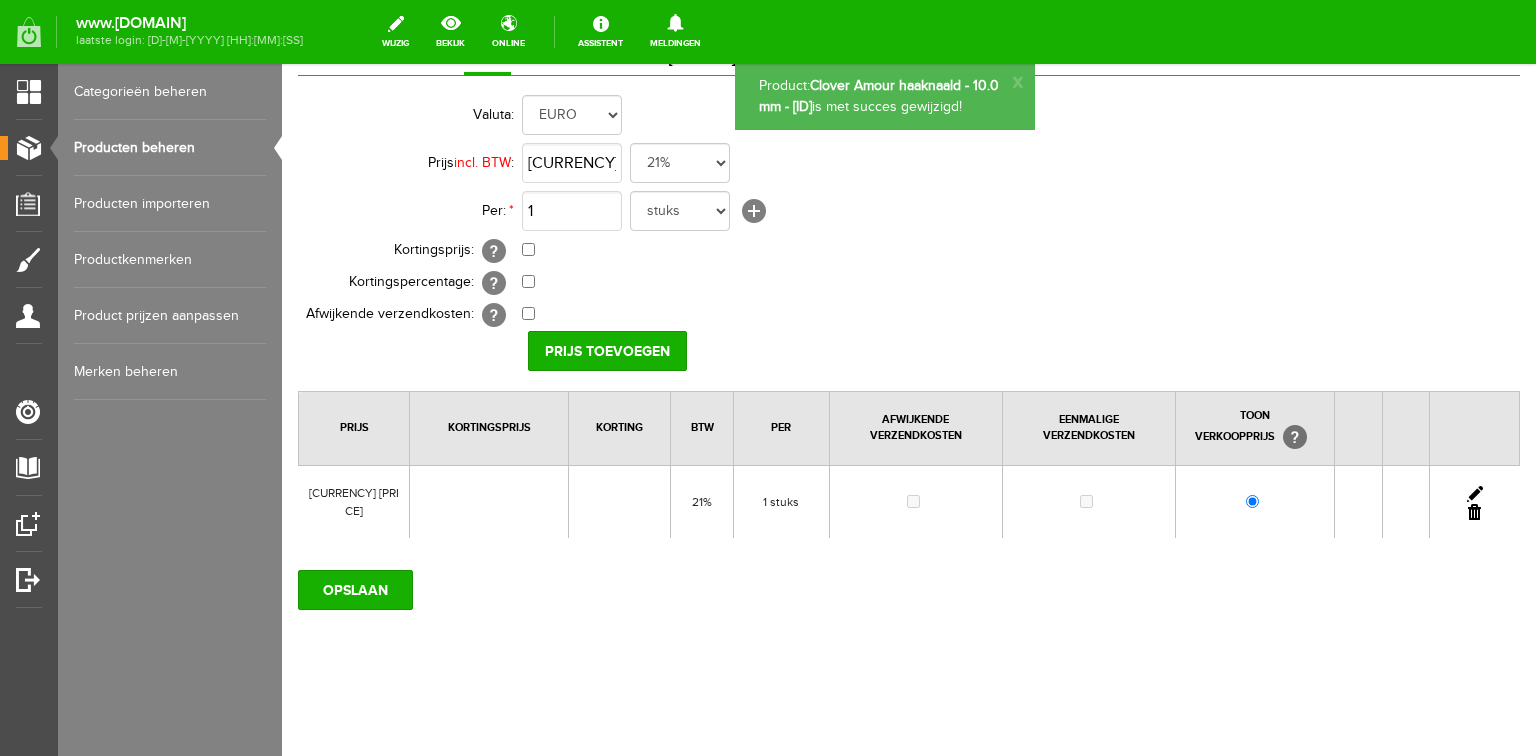 scroll, scrollTop: 0, scrollLeft: 0, axis: both 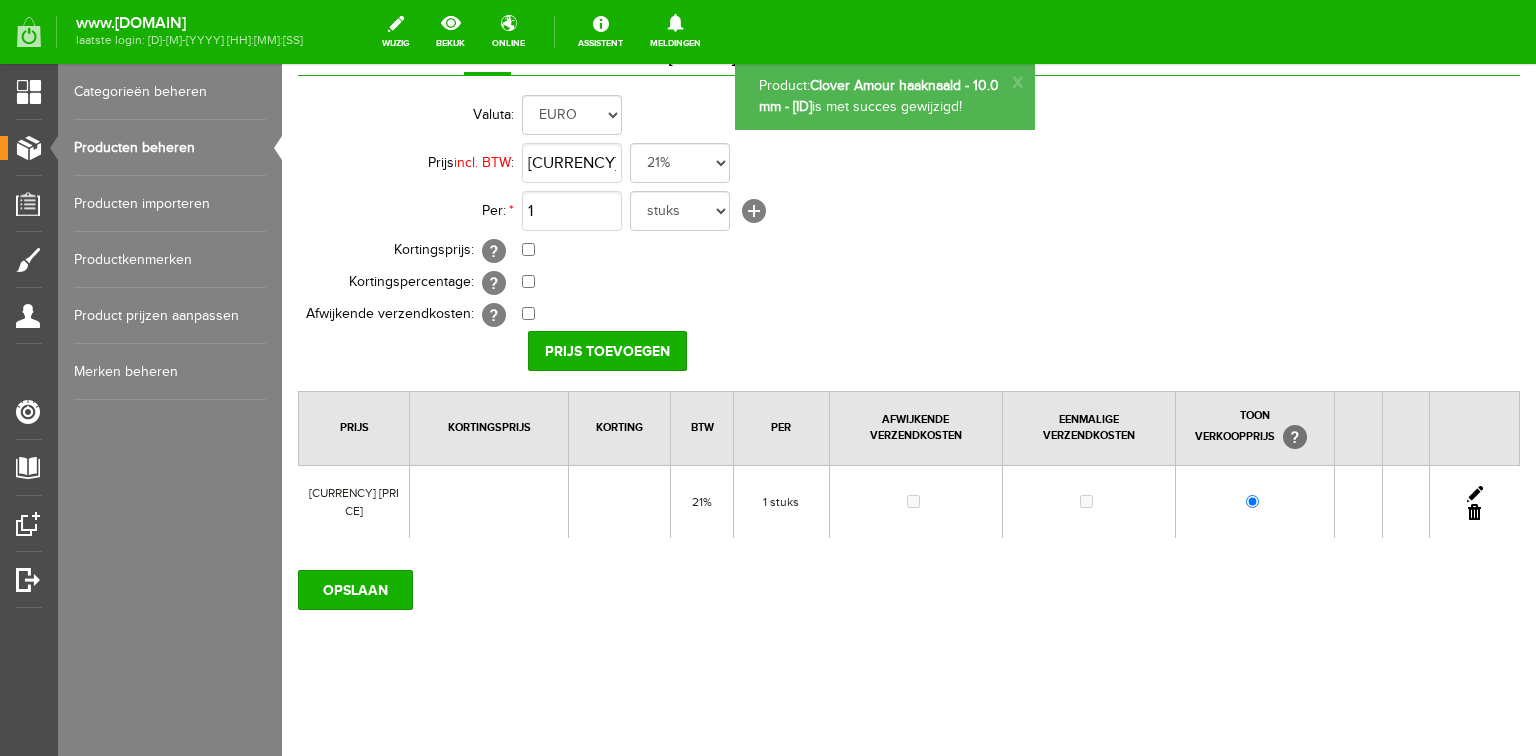 click on "Producten beheren" at bounding box center [170, 148] 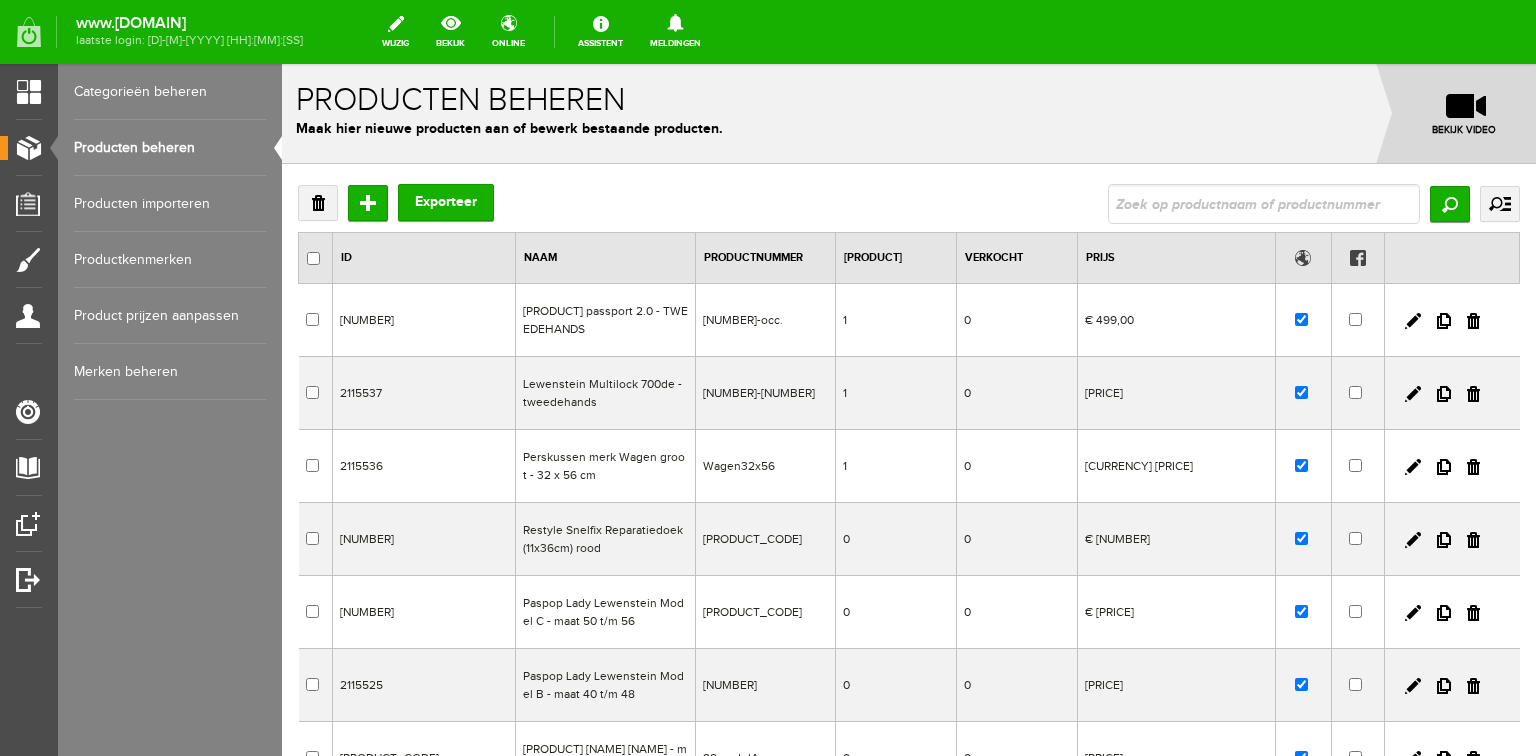 scroll, scrollTop: 0, scrollLeft: 0, axis: both 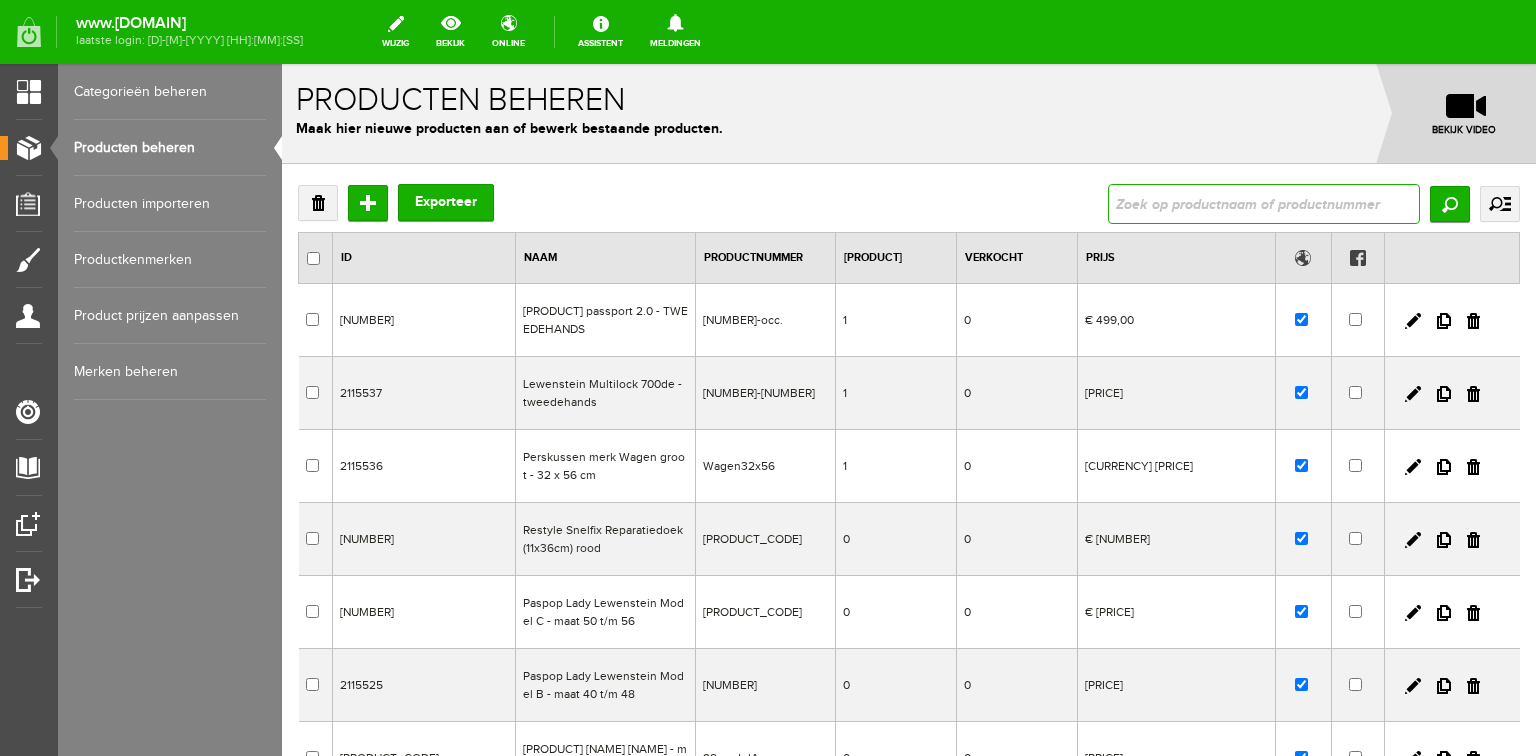 click at bounding box center [1264, 204] 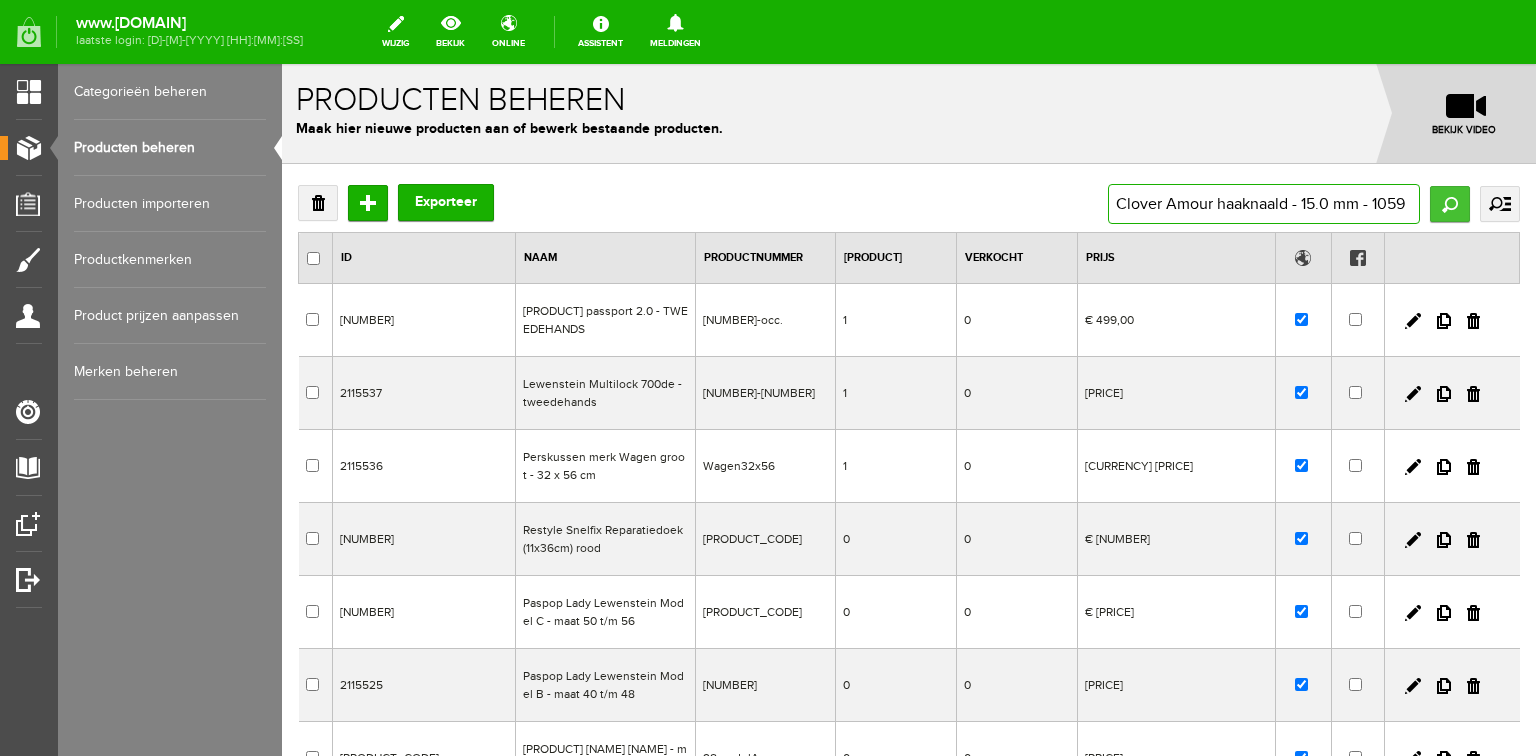 type on "Clover Amour haaknaald - 15.0 mm - 1059" 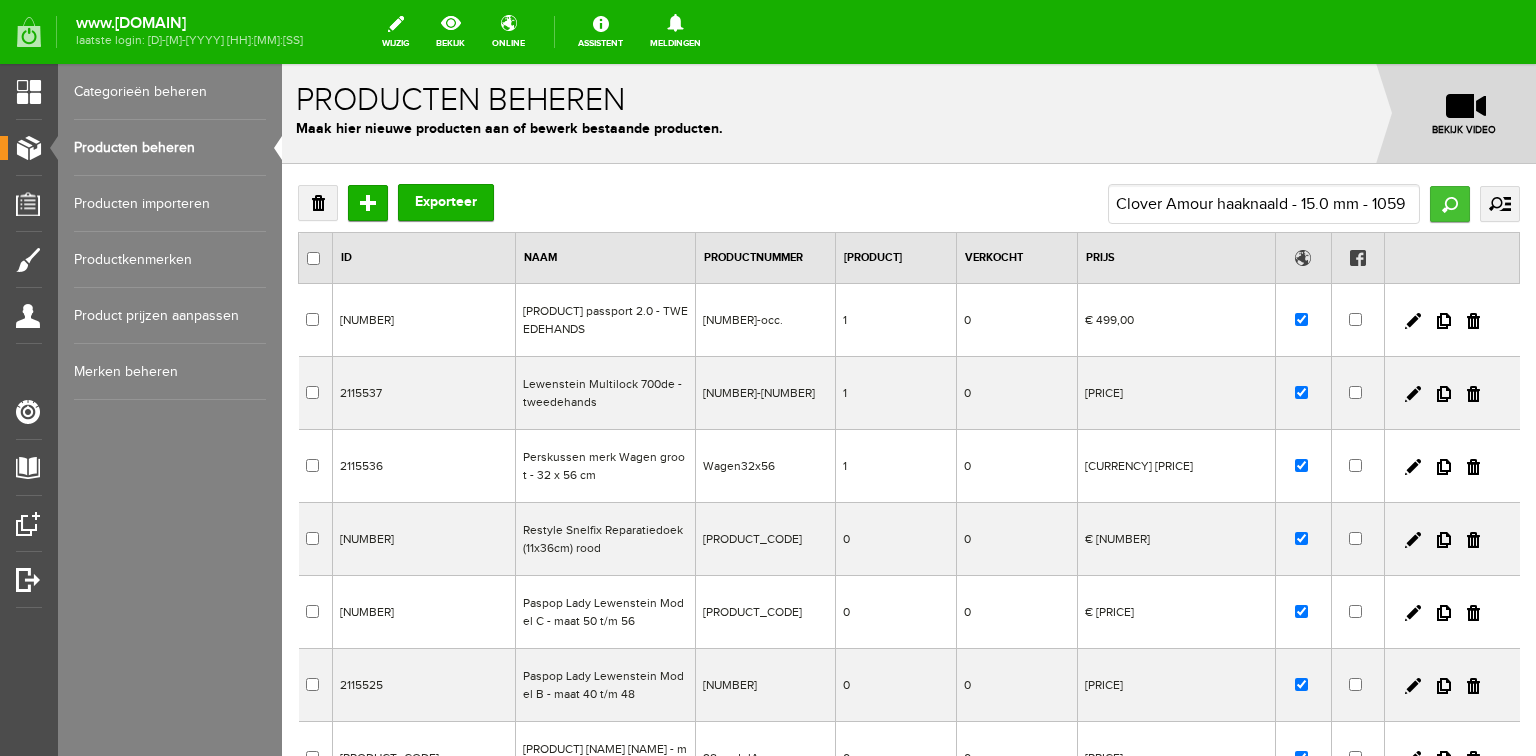 click on "Zoeken" at bounding box center [1450, 204] 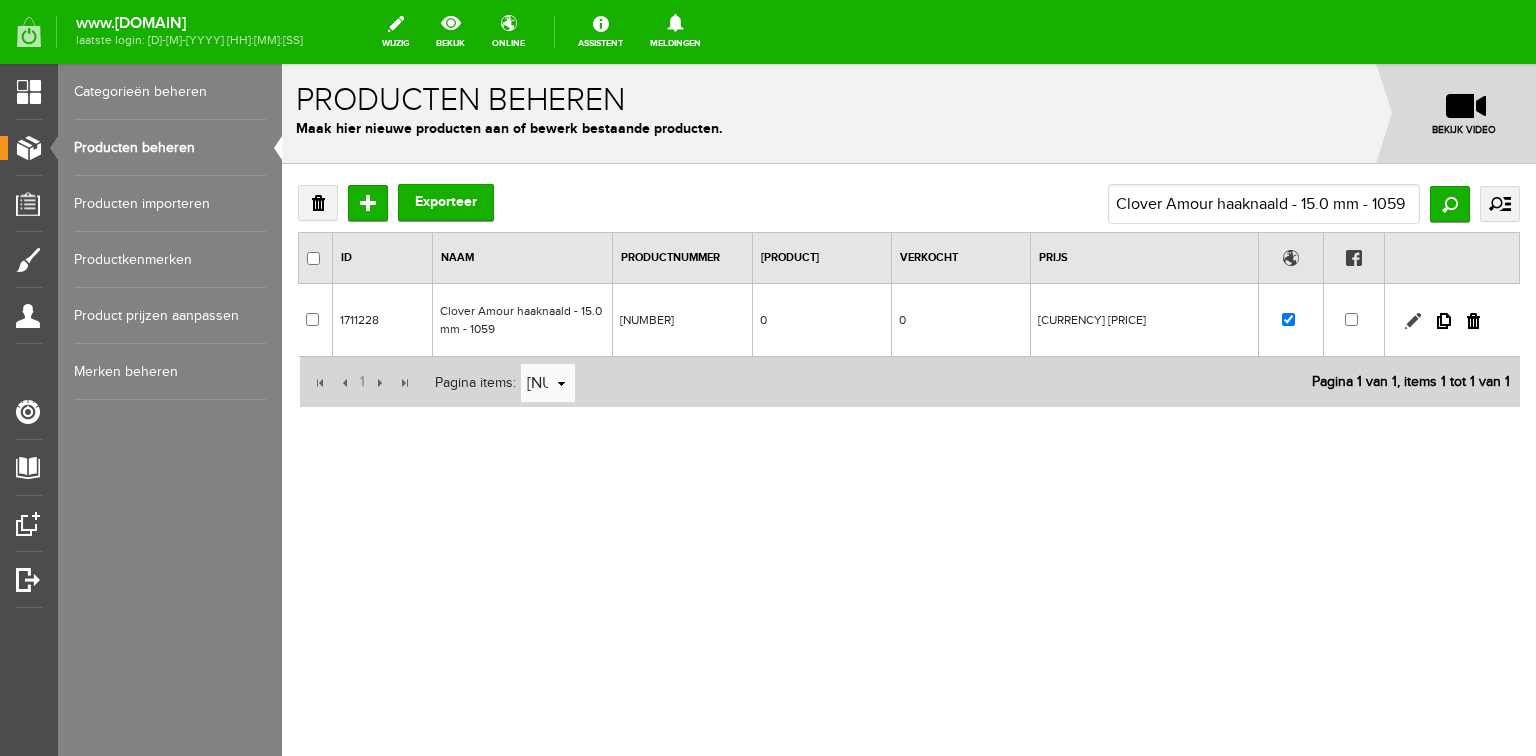 click at bounding box center (1413, 321) 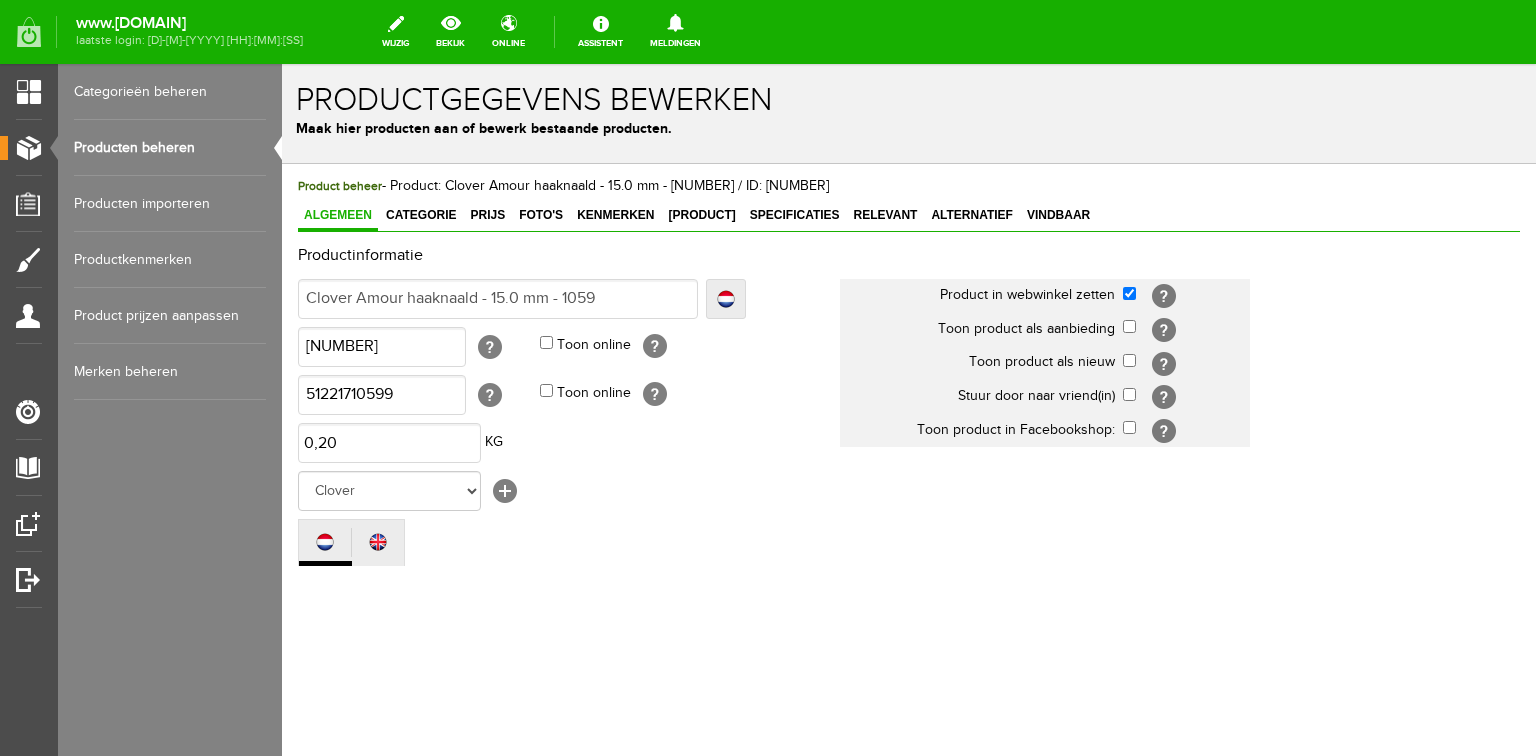 scroll, scrollTop: 0, scrollLeft: 0, axis: both 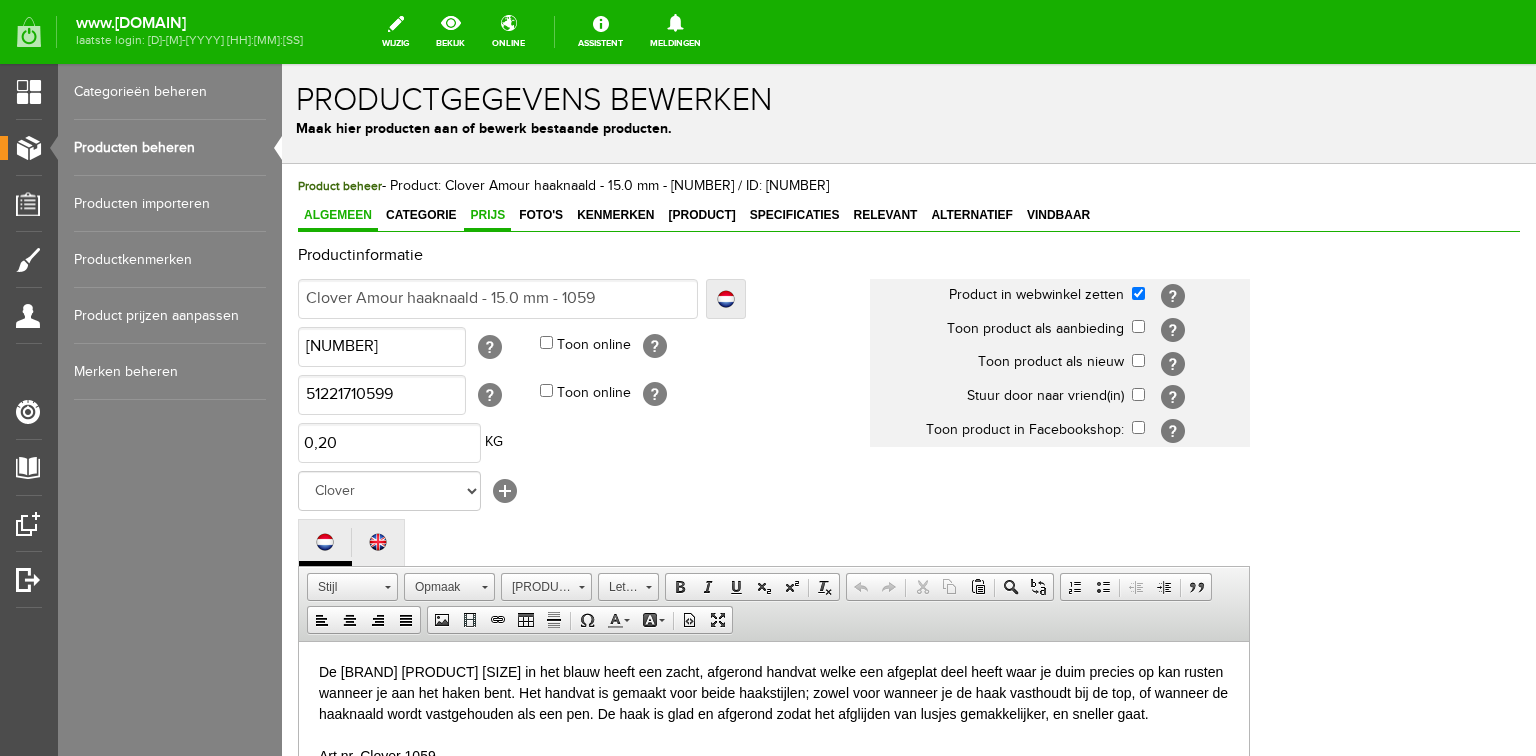 click on "Prijs" at bounding box center [487, 215] 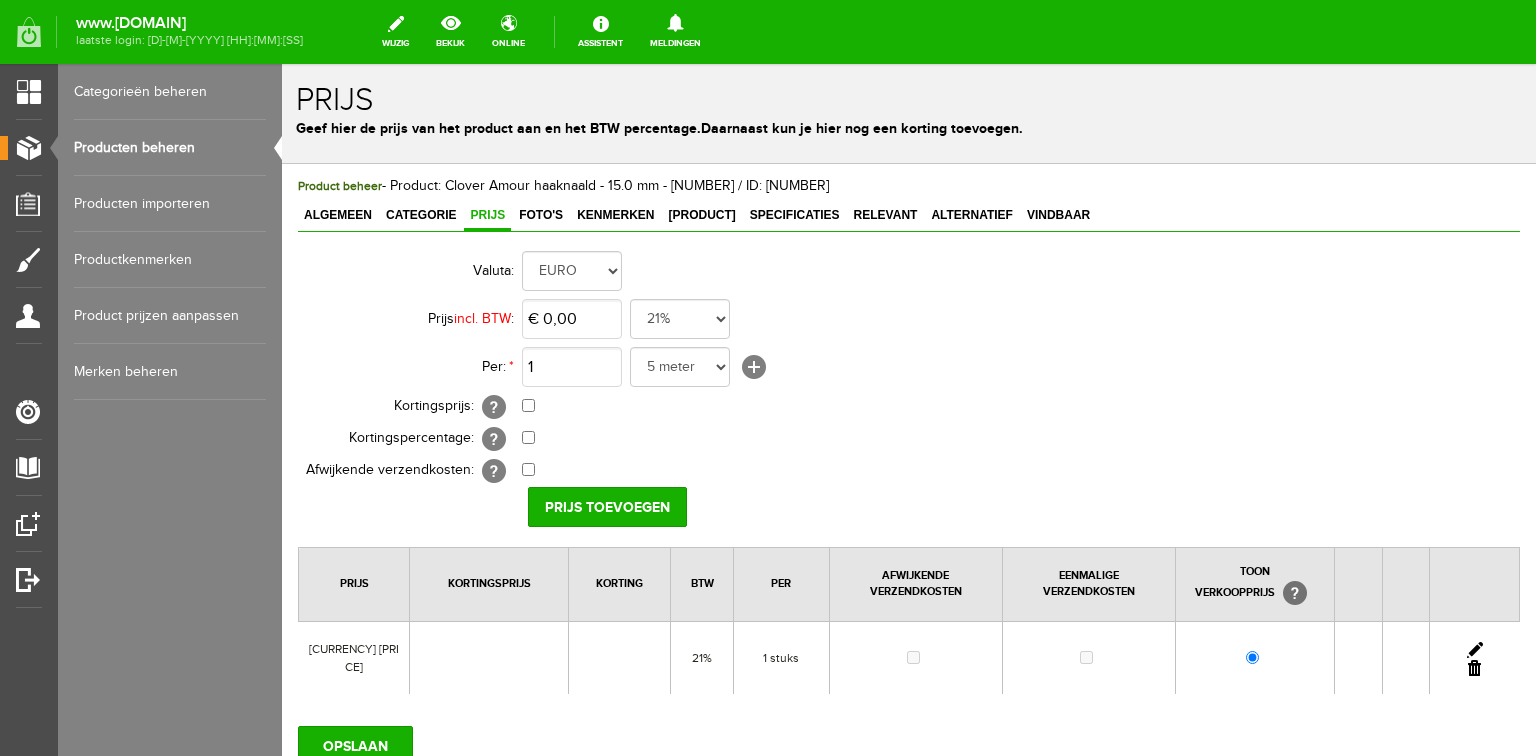click at bounding box center [1475, 650] 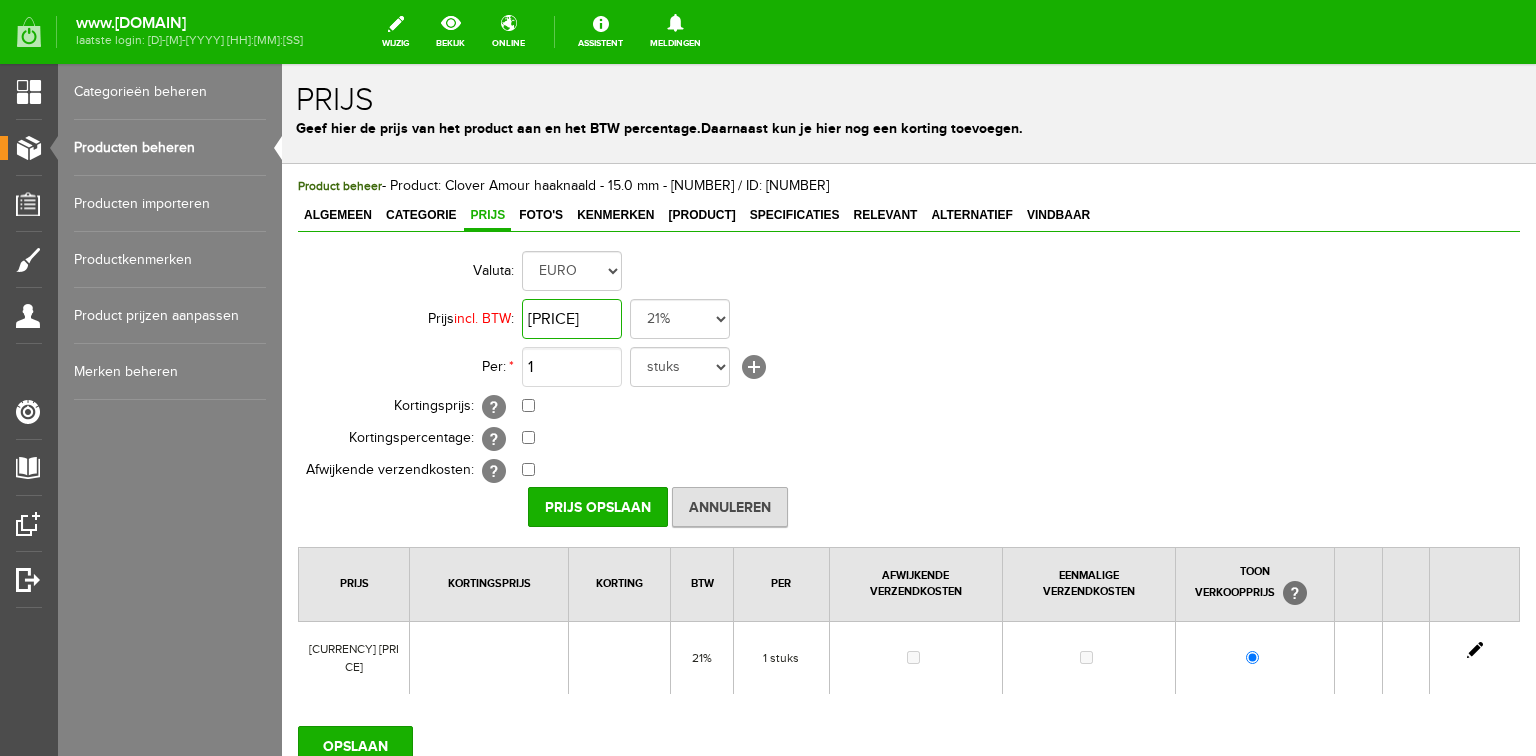 click on "[PRICE]" at bounding box center [572, 319] 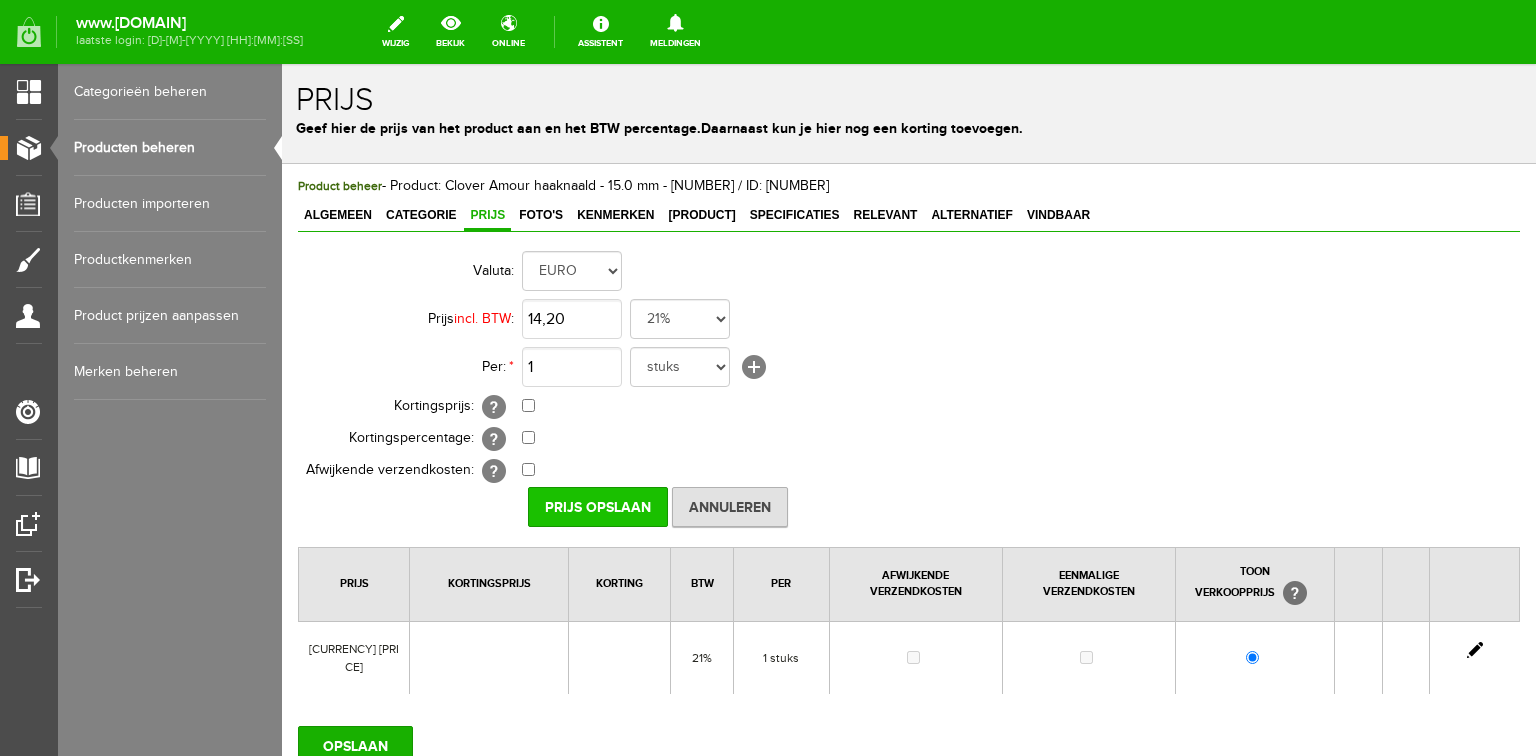 type on "[CURRENCY] [PRICE]" 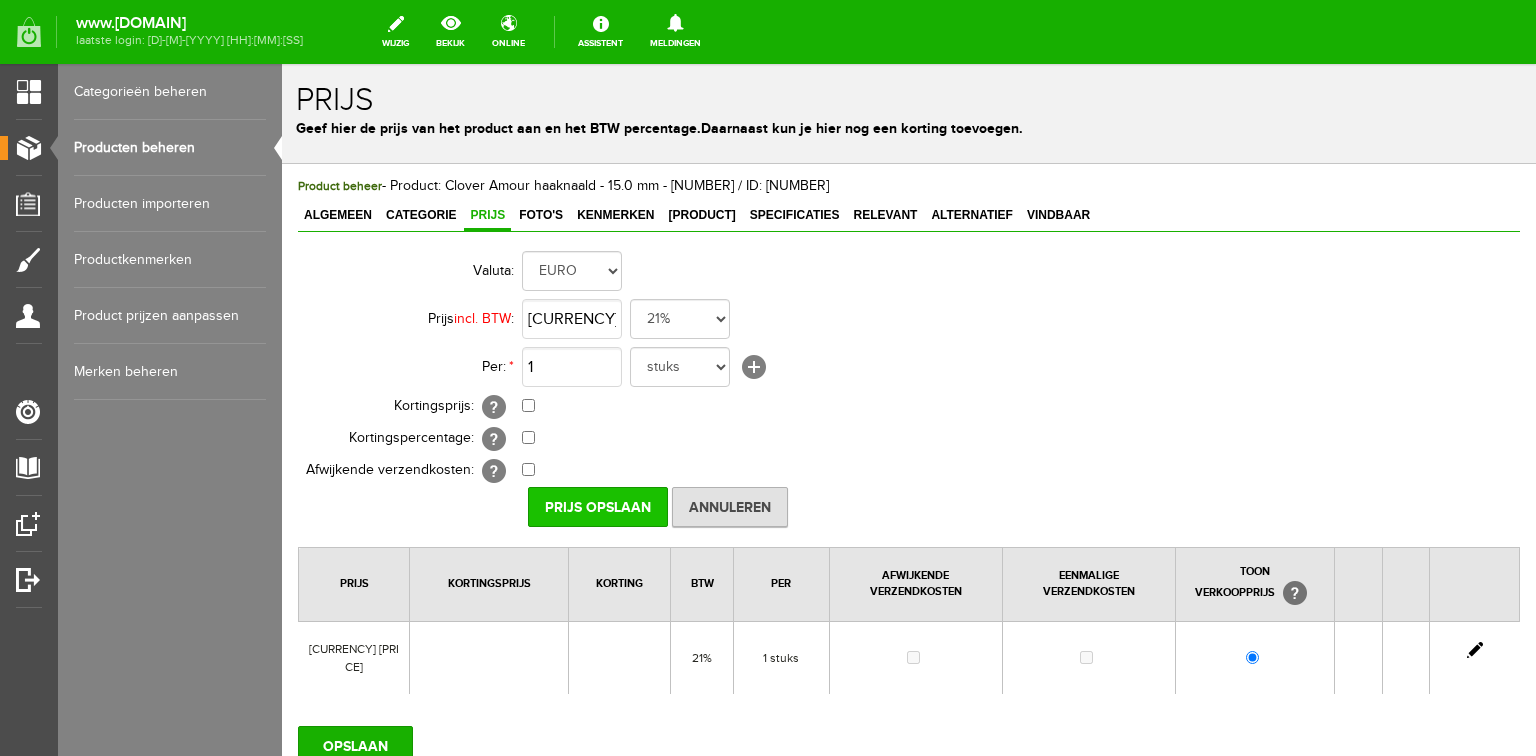click on "Prijs Opslaan" at bounding box center [598, 507] 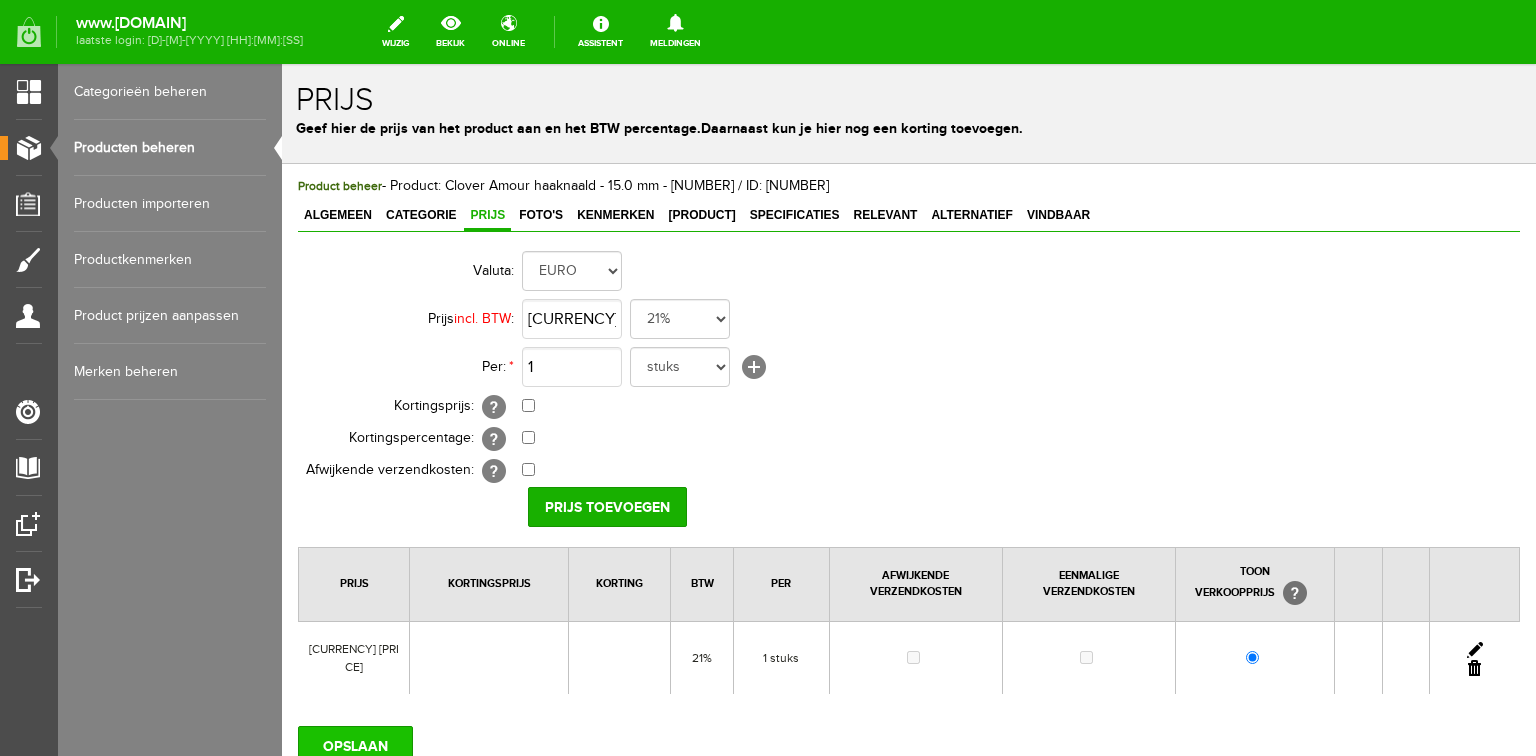 click on "OPSLAAN" at bounding box center [355, 746] 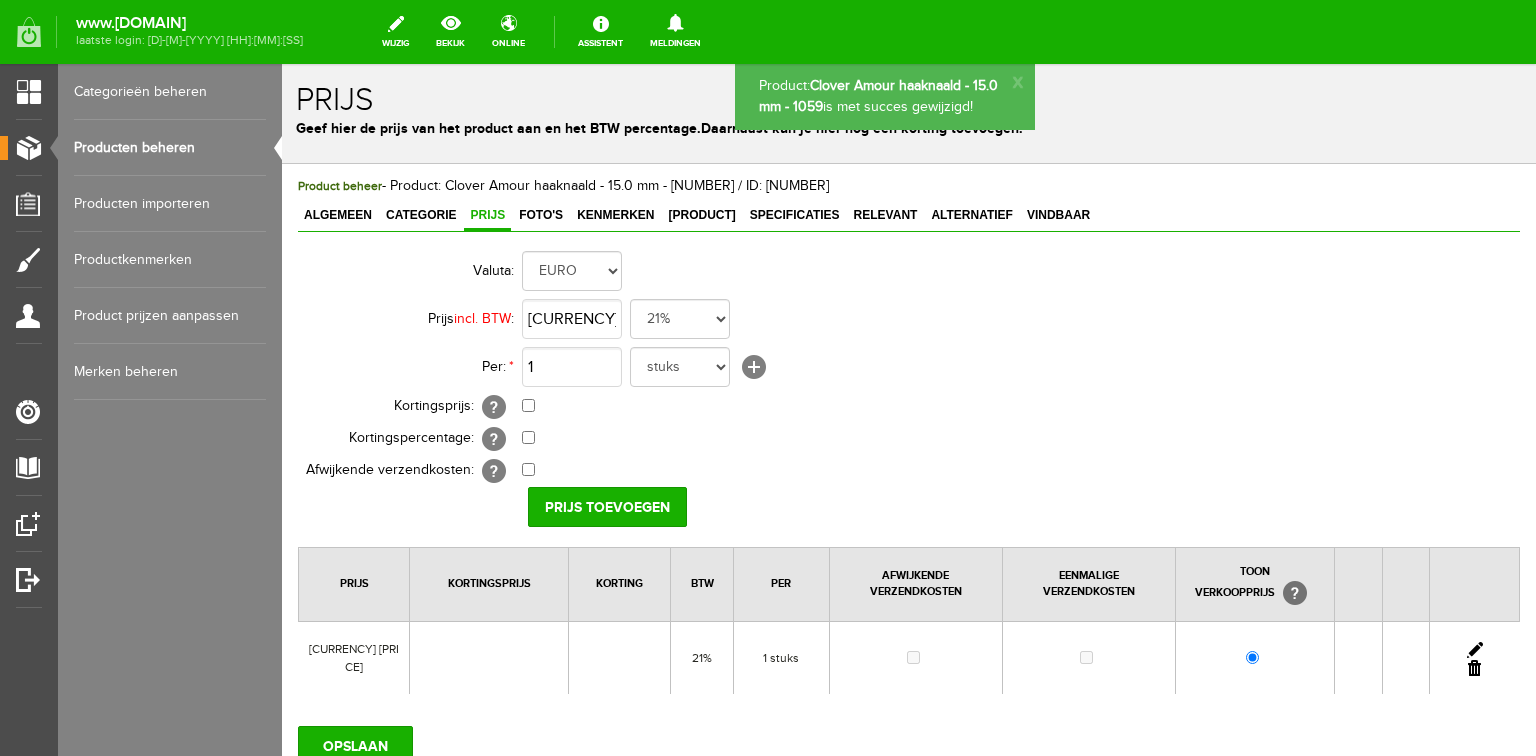 scroll, scrollTop: 0, scrollLeft: 0, axis: both 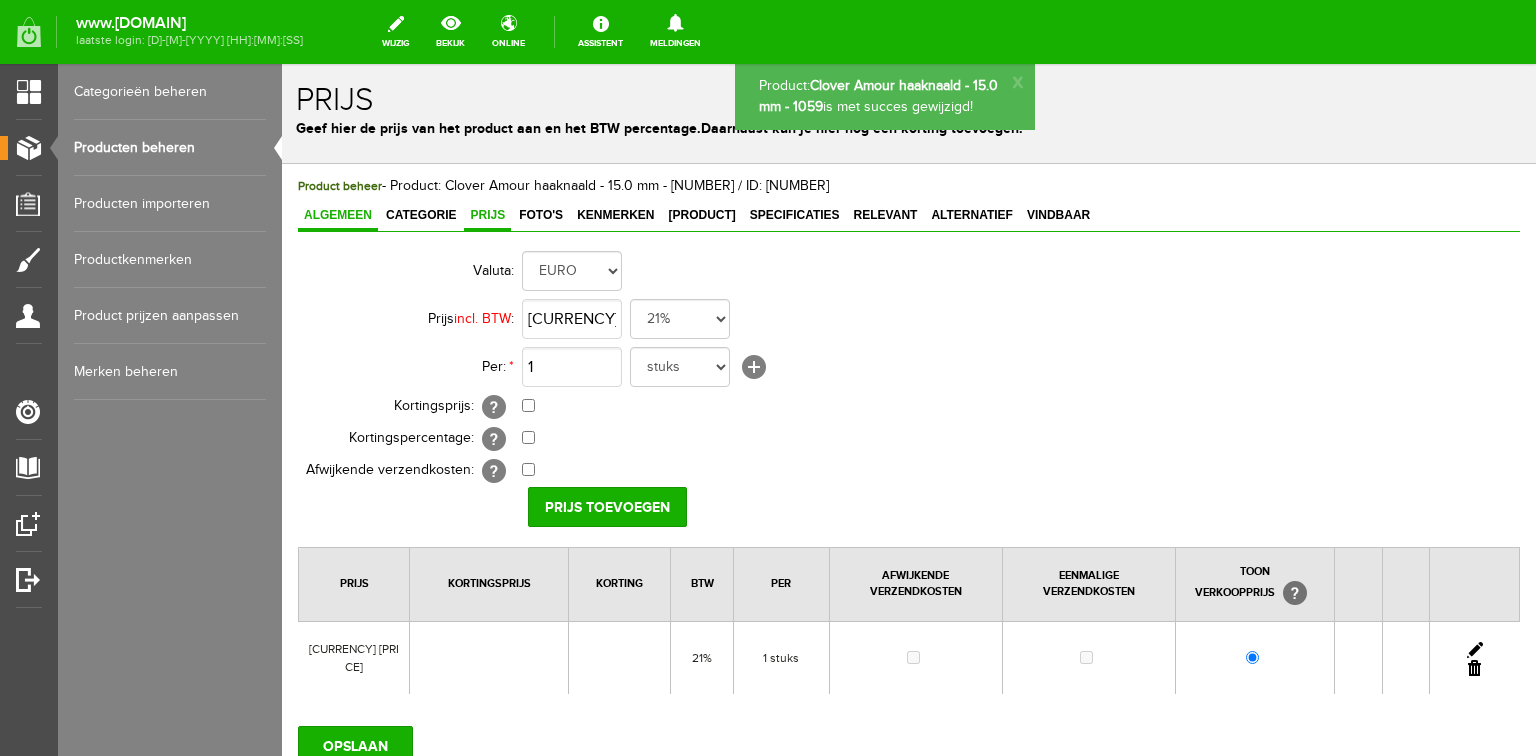 click on "Algemeen" at bounding box center (338, 215) 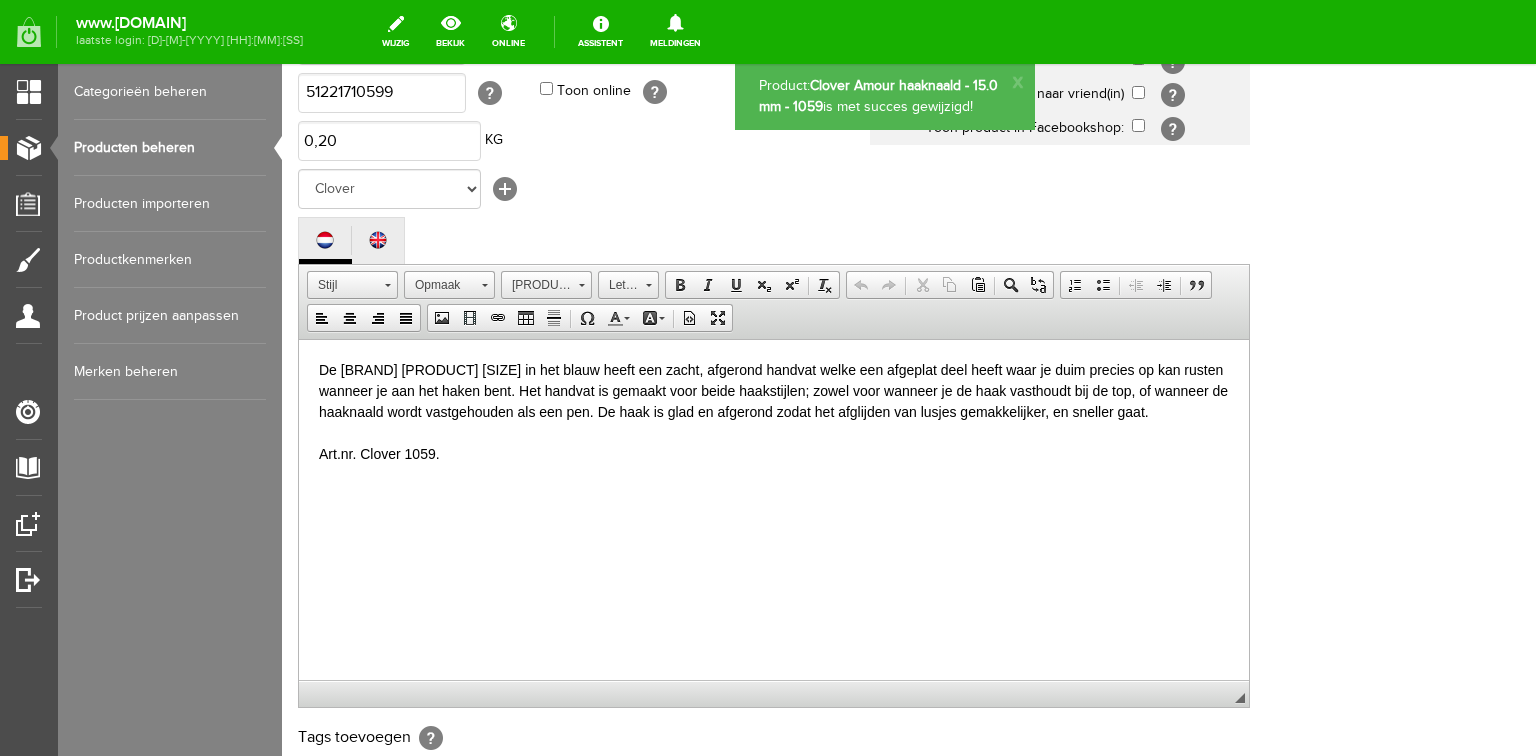 scroll, scrollTop: 480, scrollLeft: 0, axis: vertical 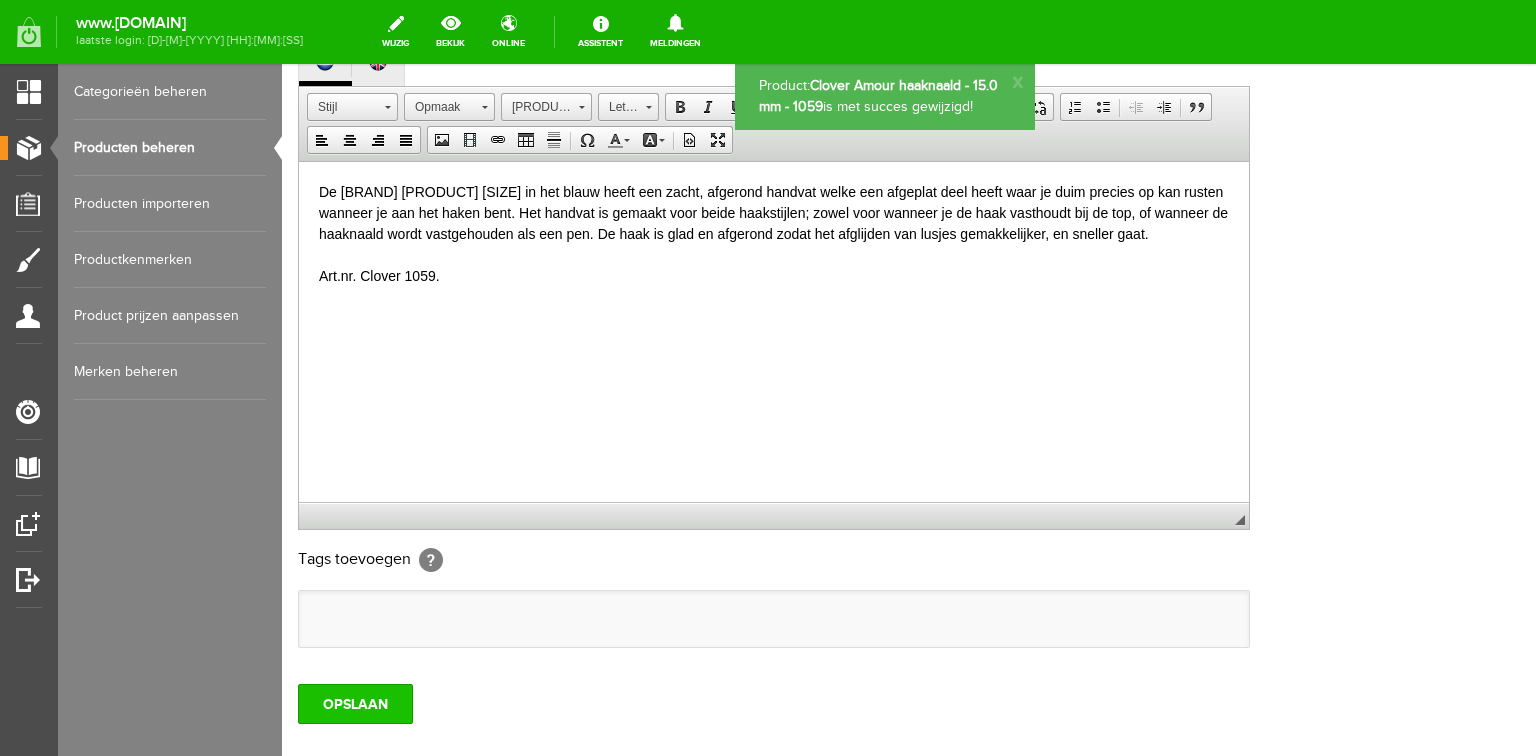 click on "OPSLAAN" at bounding box center [355, 704] 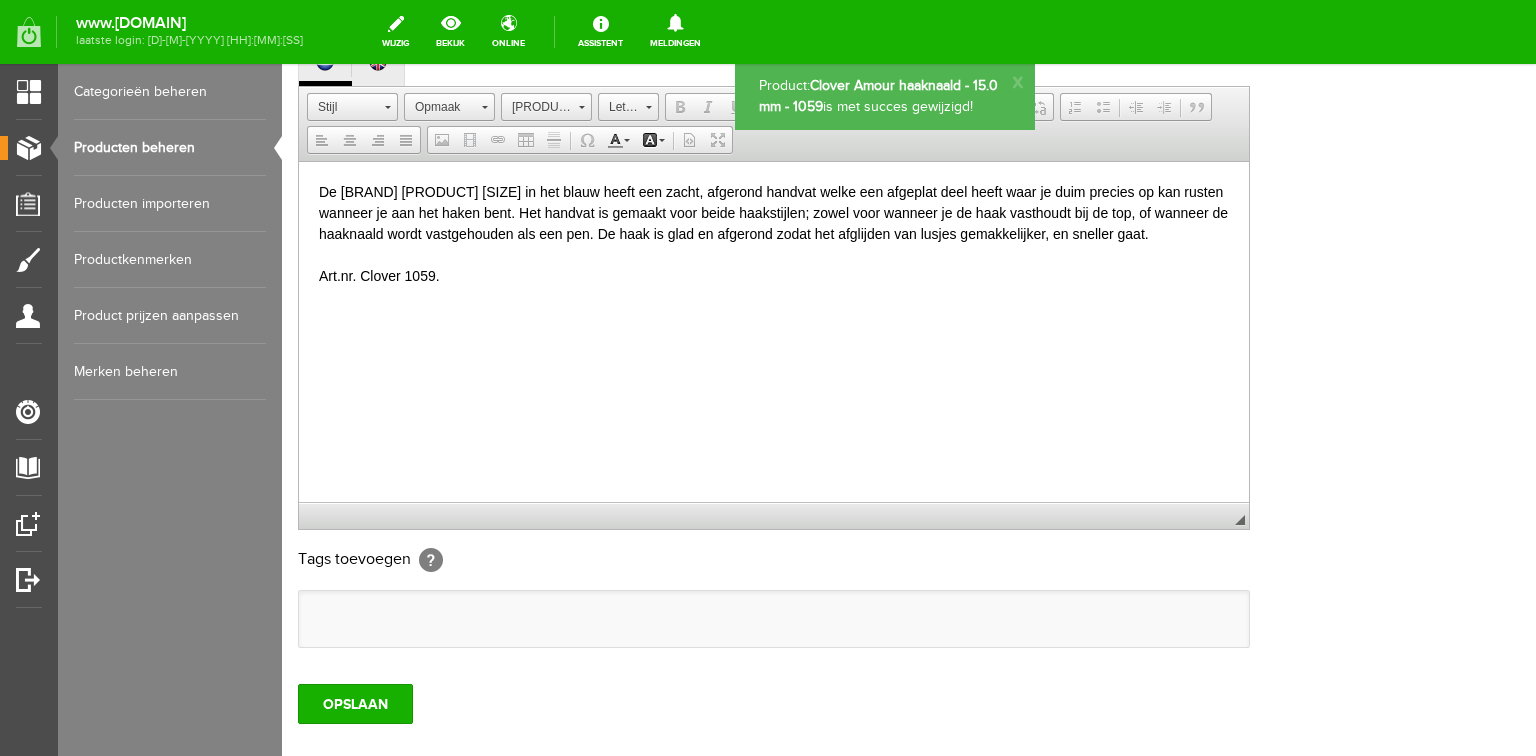 scroll, scrollTop: 0, scrollLeft: 0, axis: both 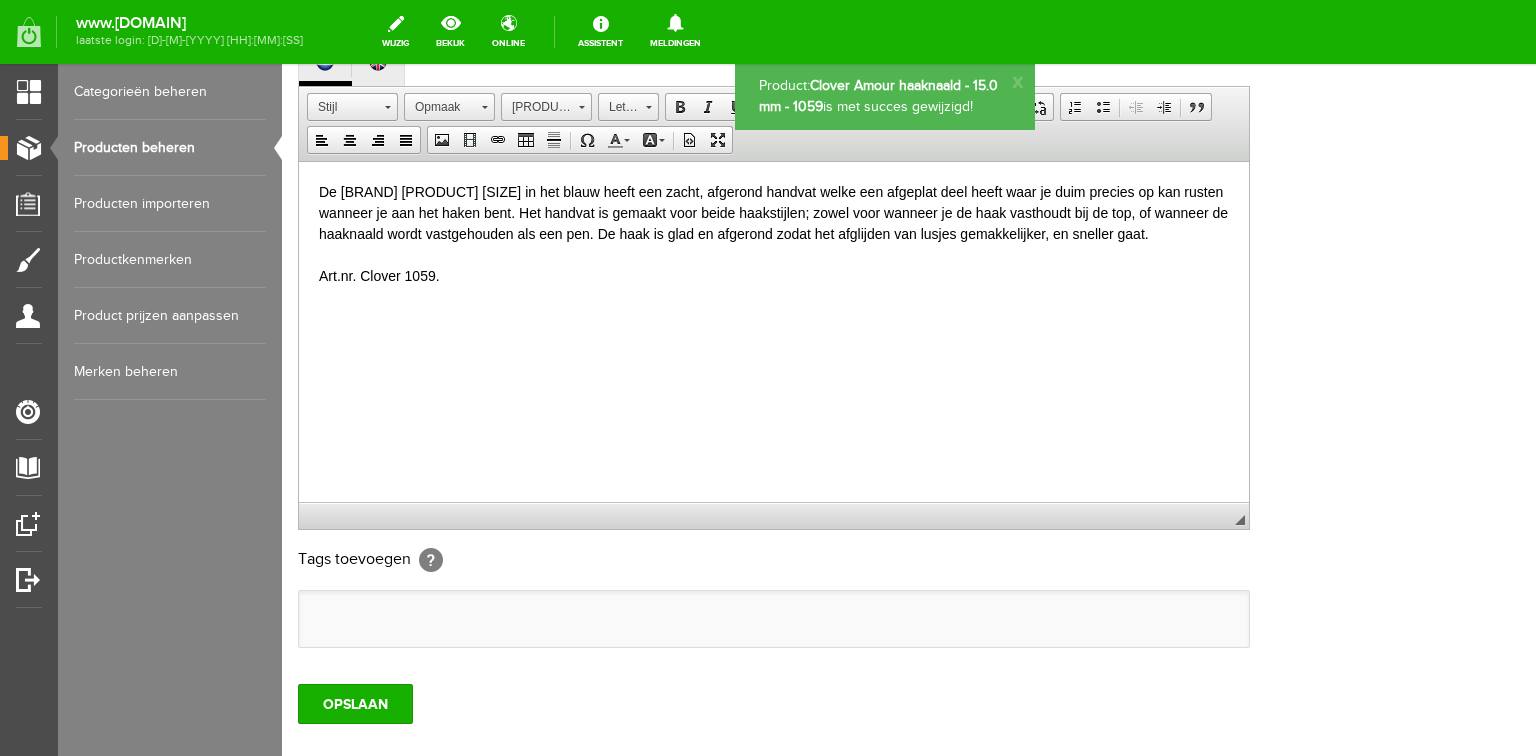click on "Producten beheren" at bounding box center [170, 148] 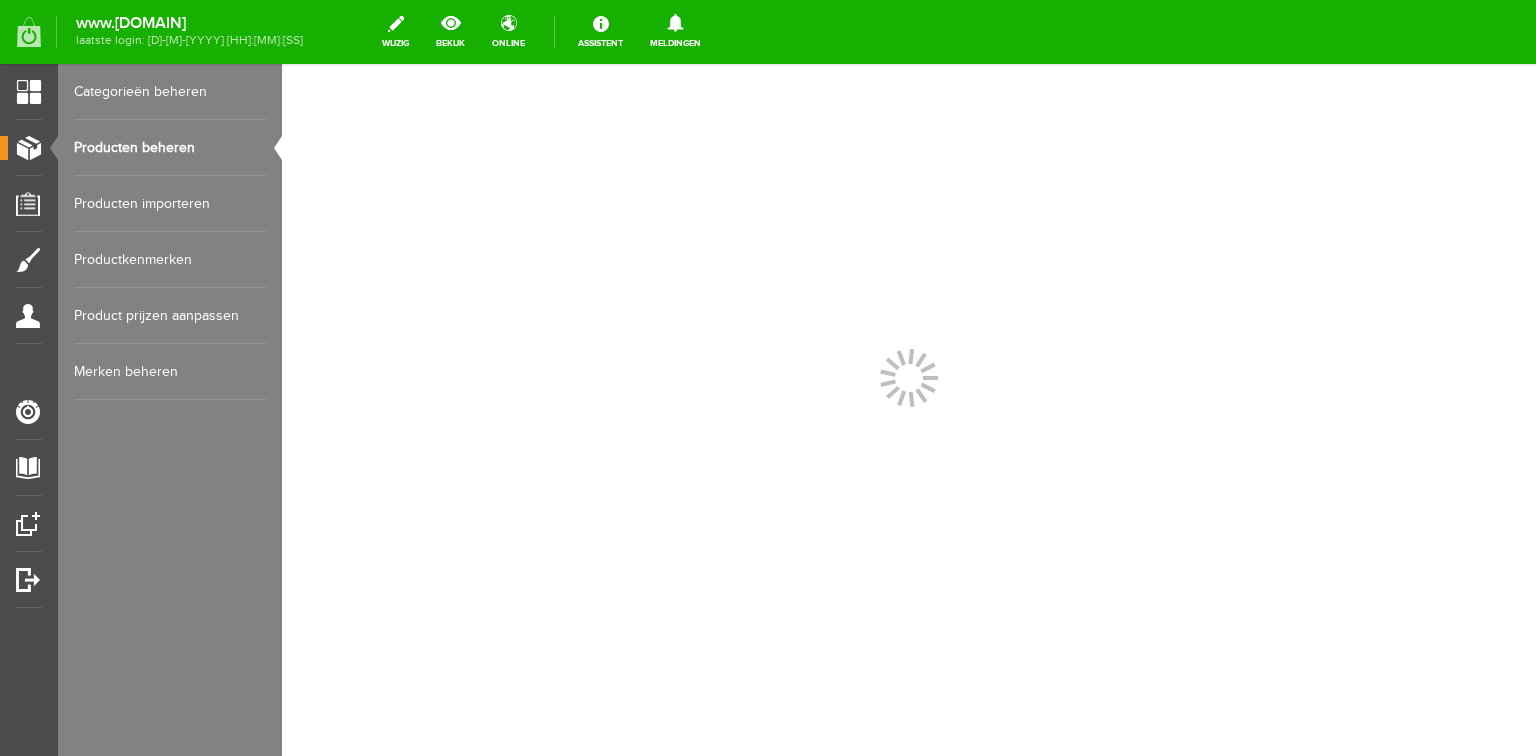 scroll, scrollTop: 0, scrollLeft: 0, axis: both 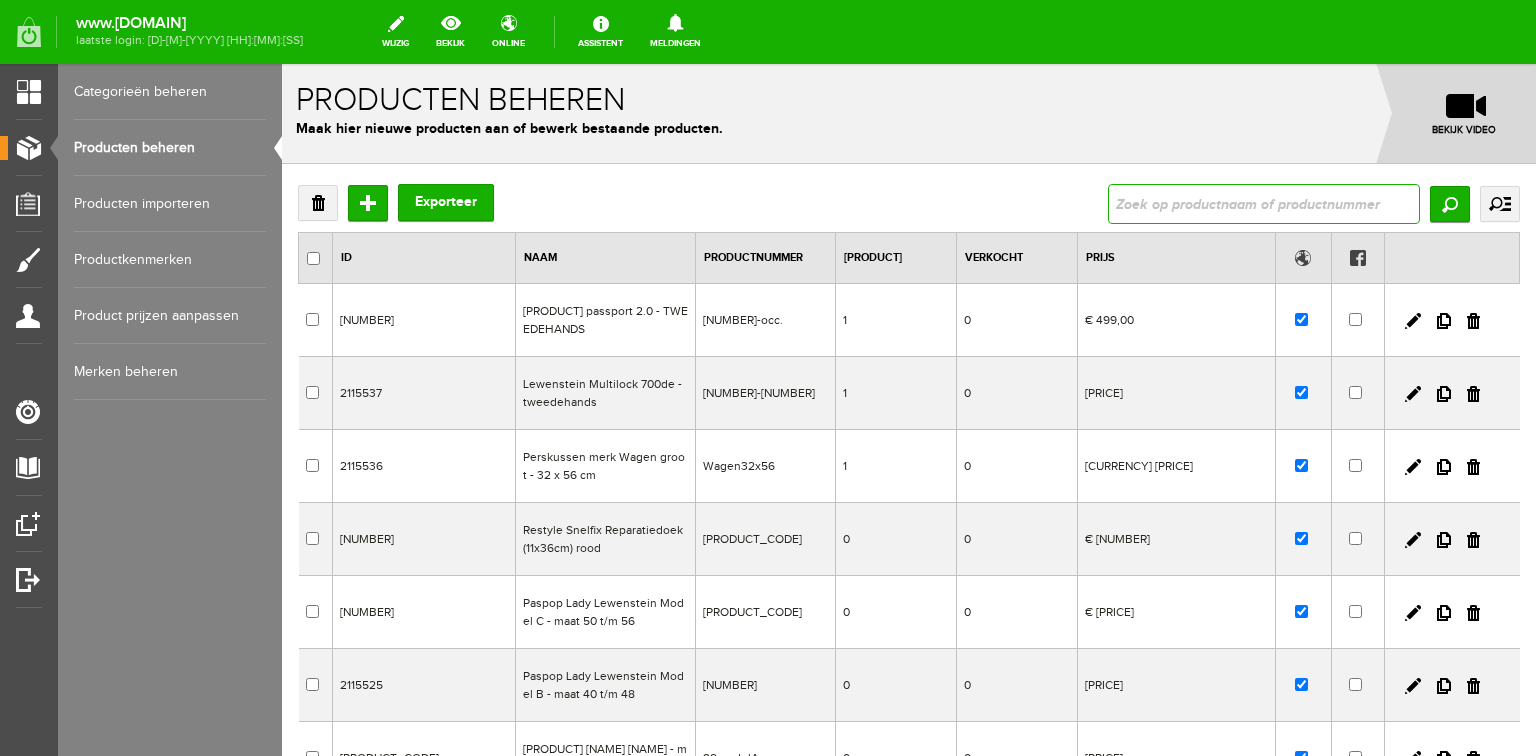 click at bounding box center [1264, 204] 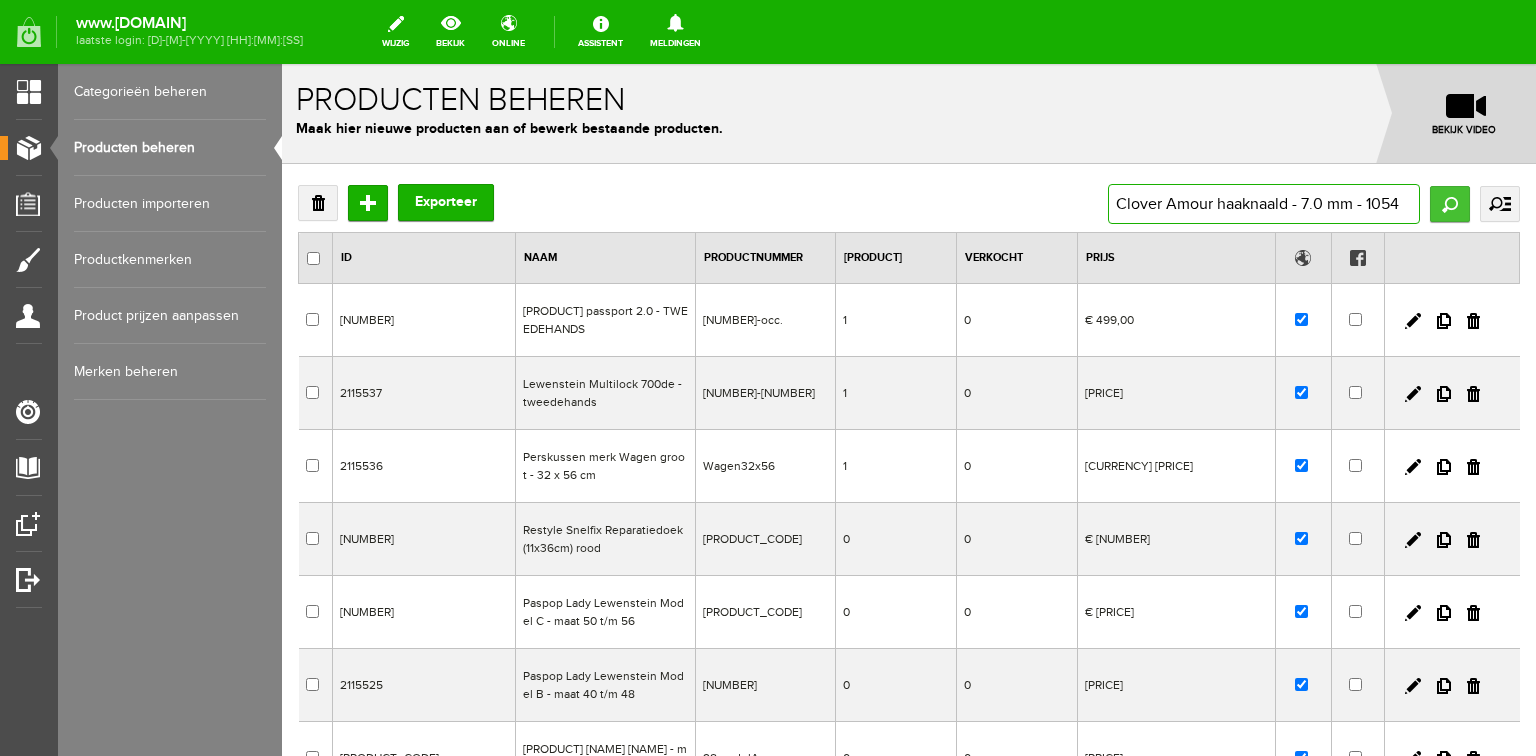 type on "Clover Amour haaknaald - 7.0 mm - 1054" 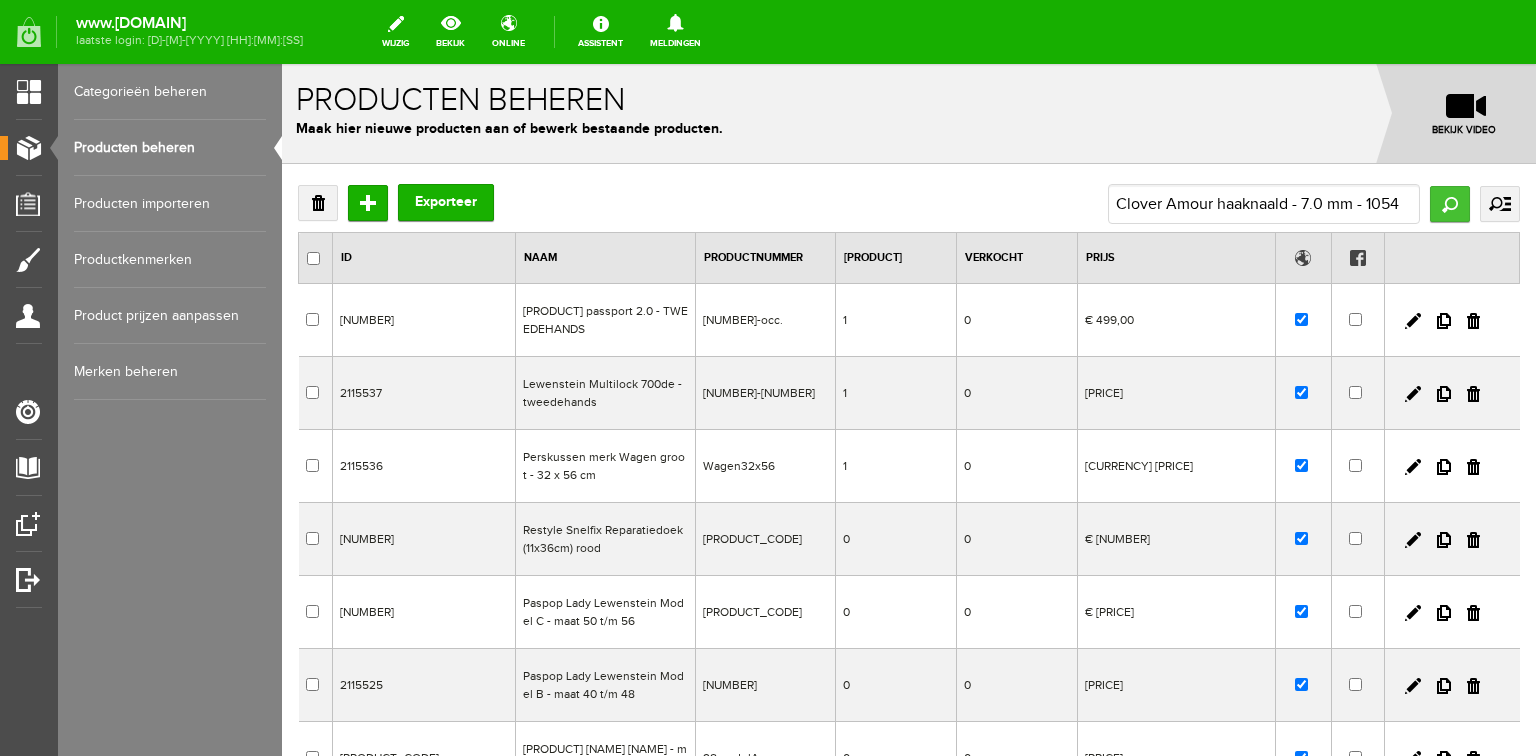click on "Zoeken" at bounding box center (1450, 204) 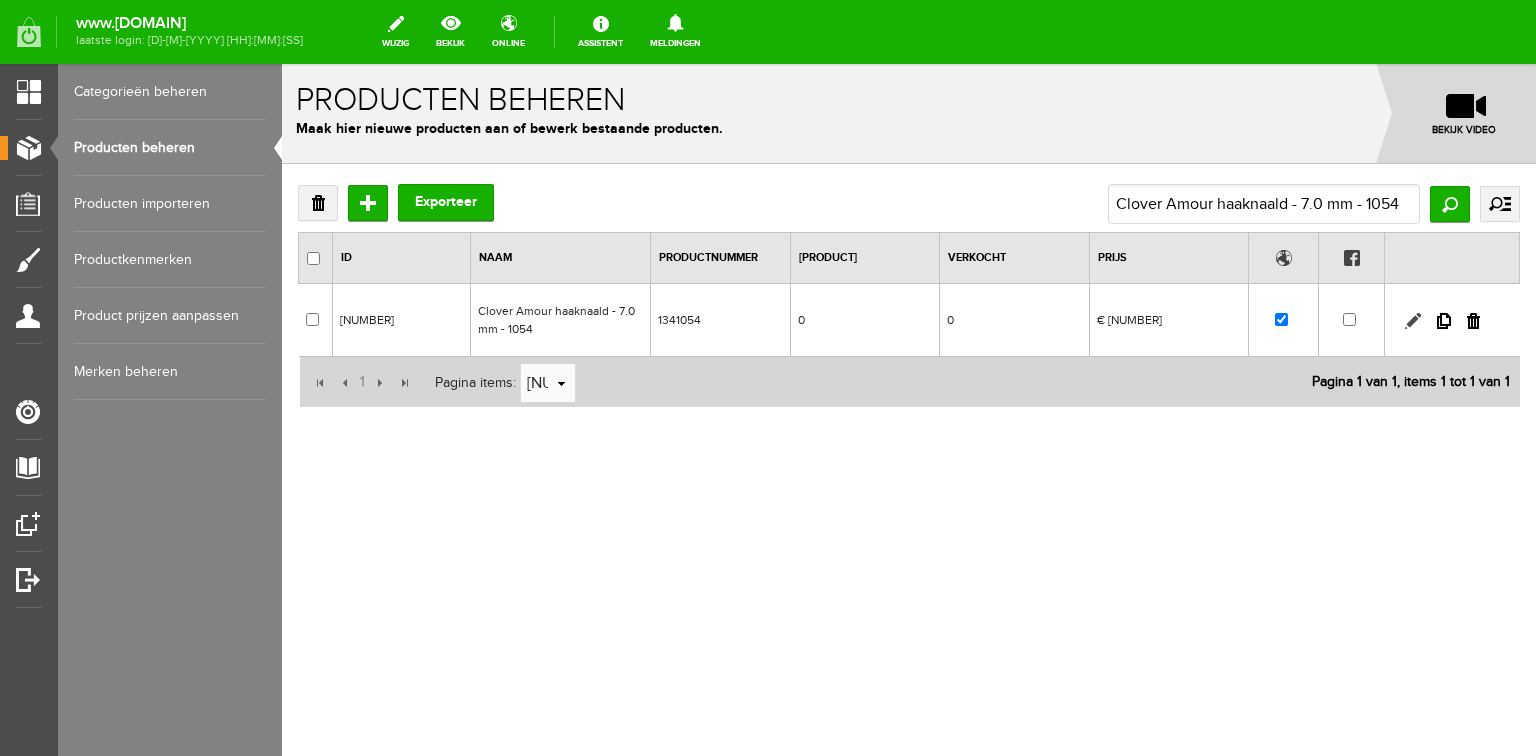 click at bounding box center (1413, 321) 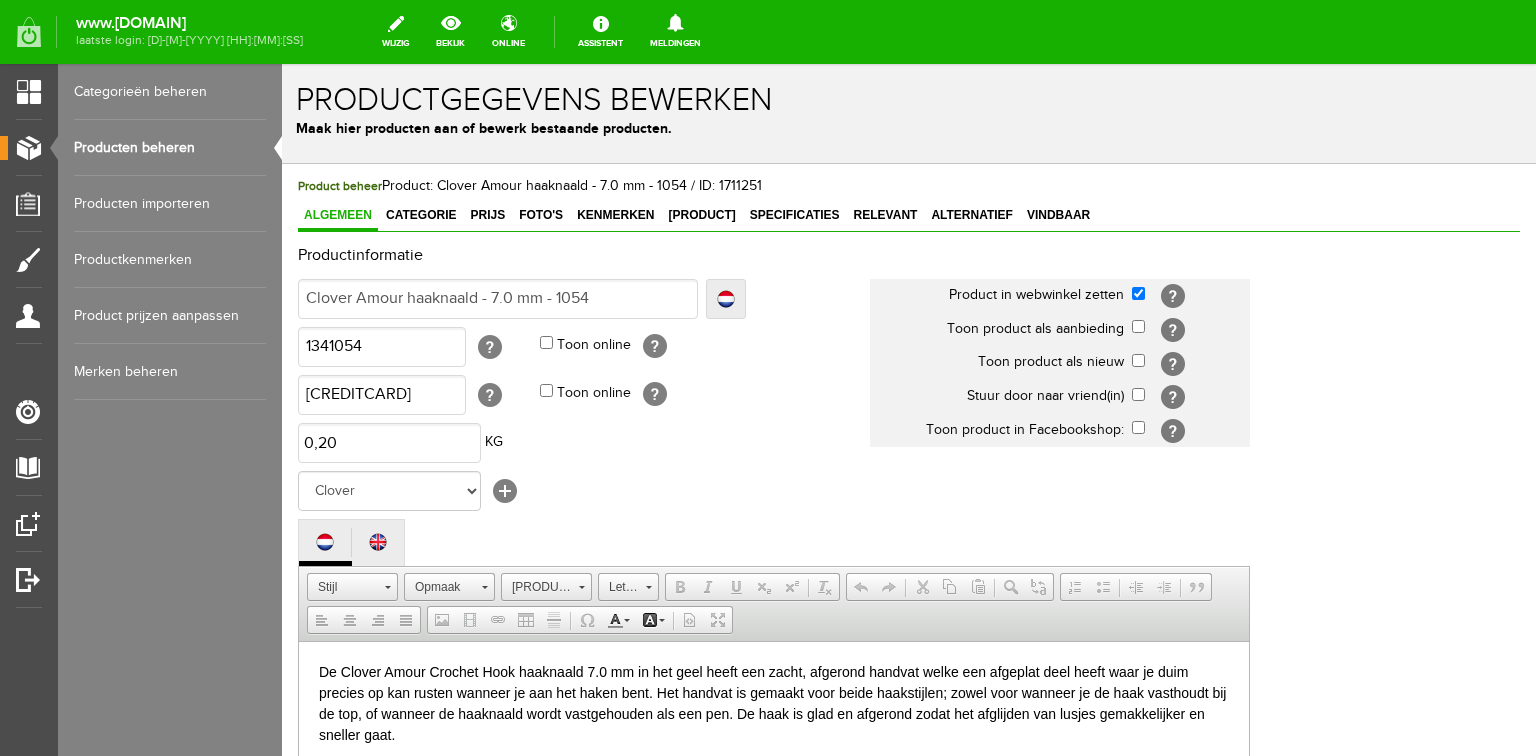 scroll, scrollTop: 0, scrollLeft: 0, axis: both 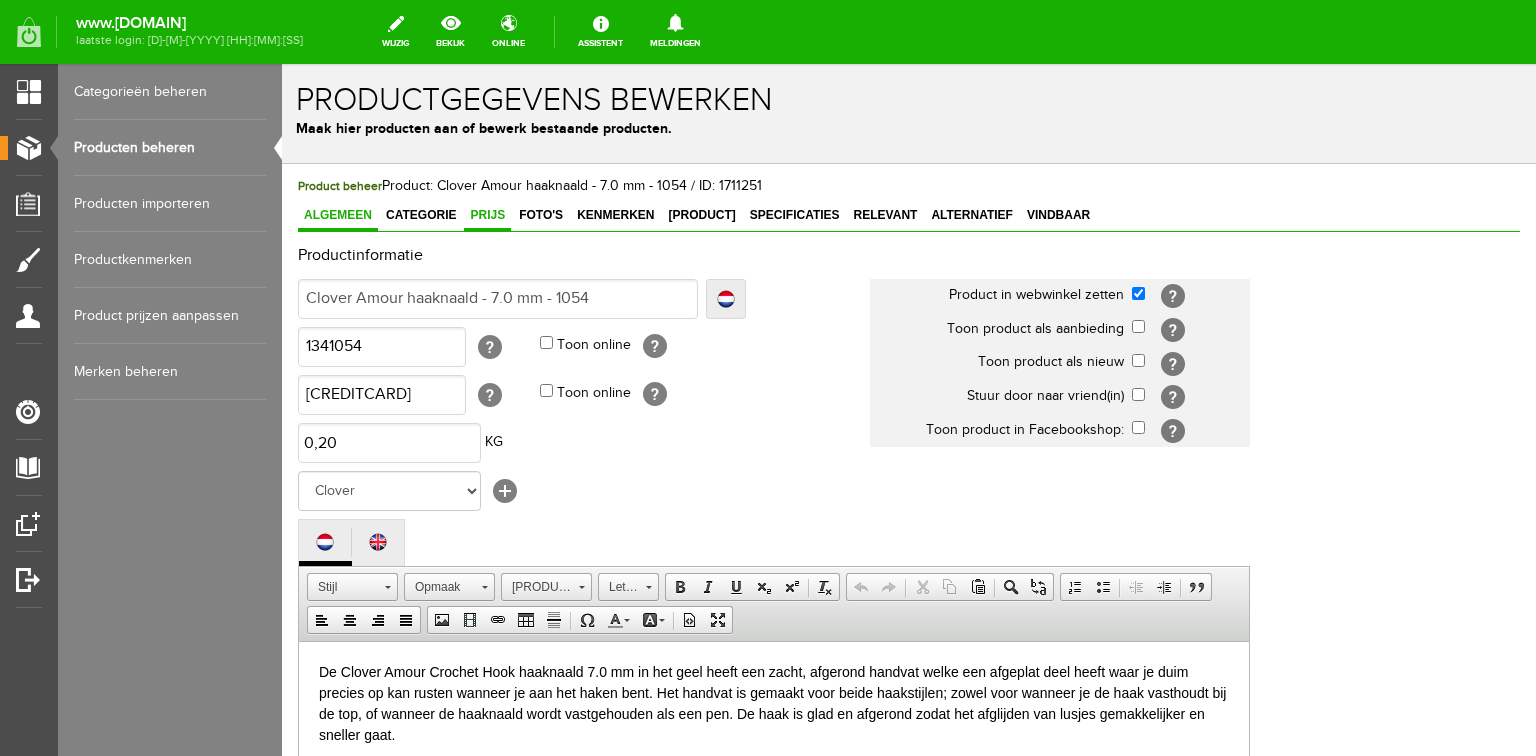 click on "Prijs" at bounding box center [487, 216] 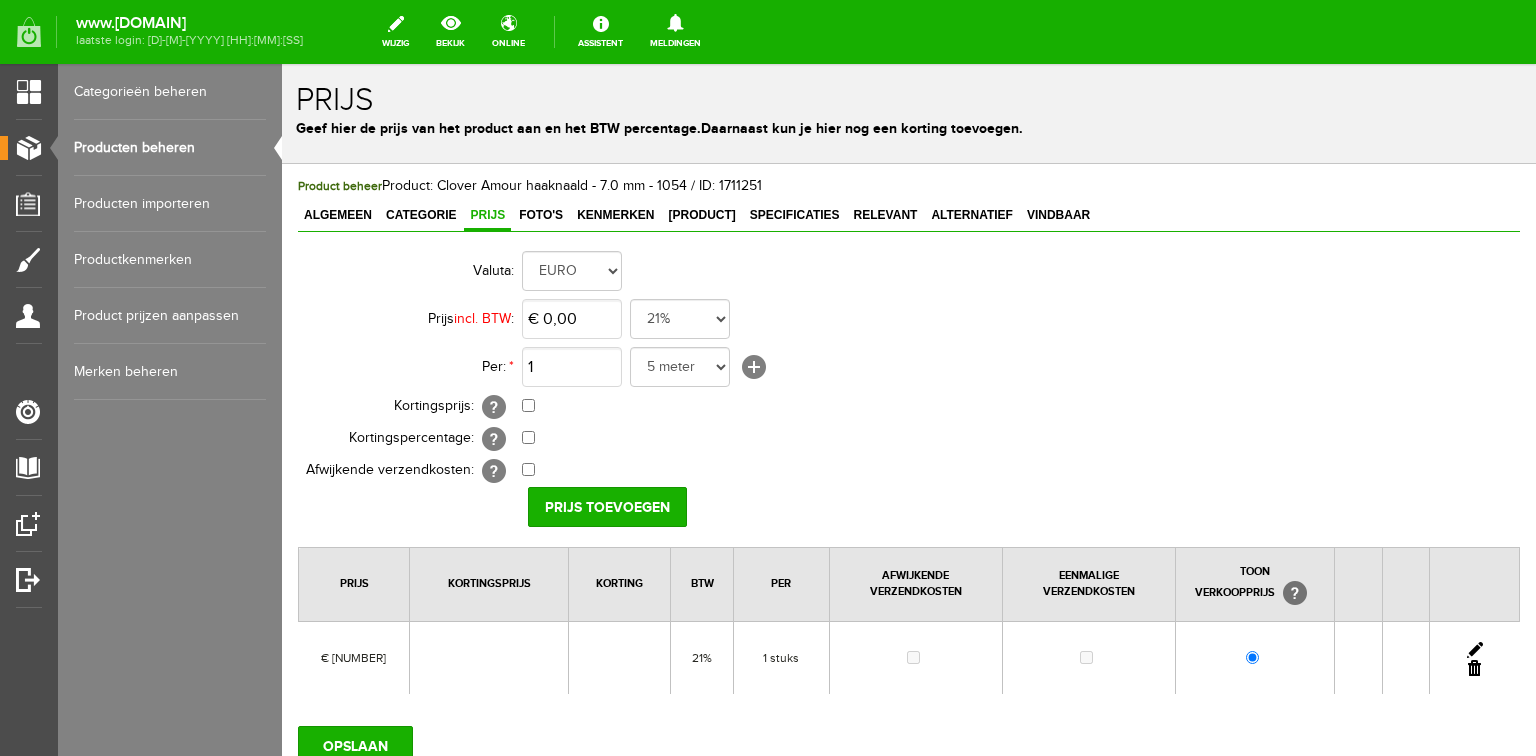click at bounding box center (1475, 650) 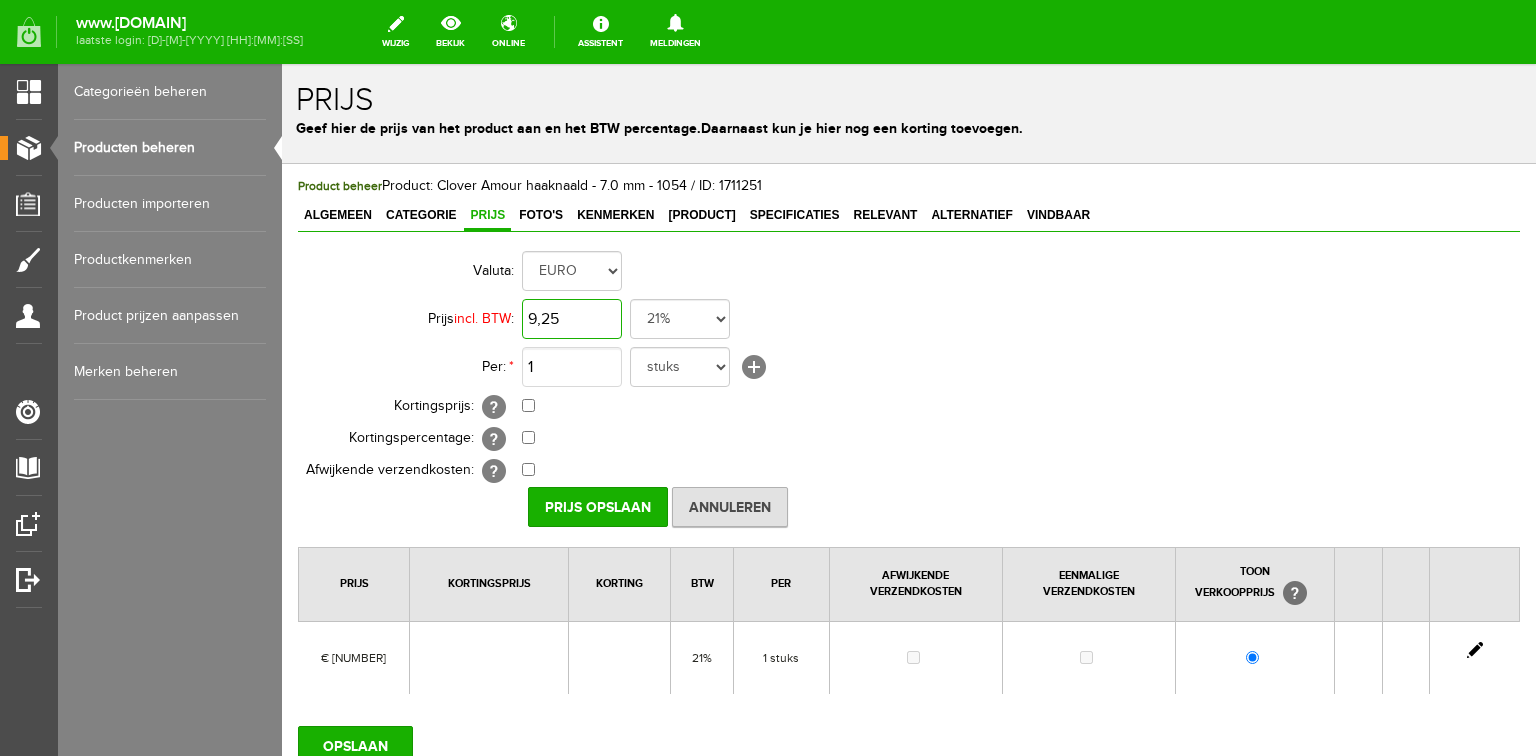 click on "9,25" at bounding box center [572, 319] 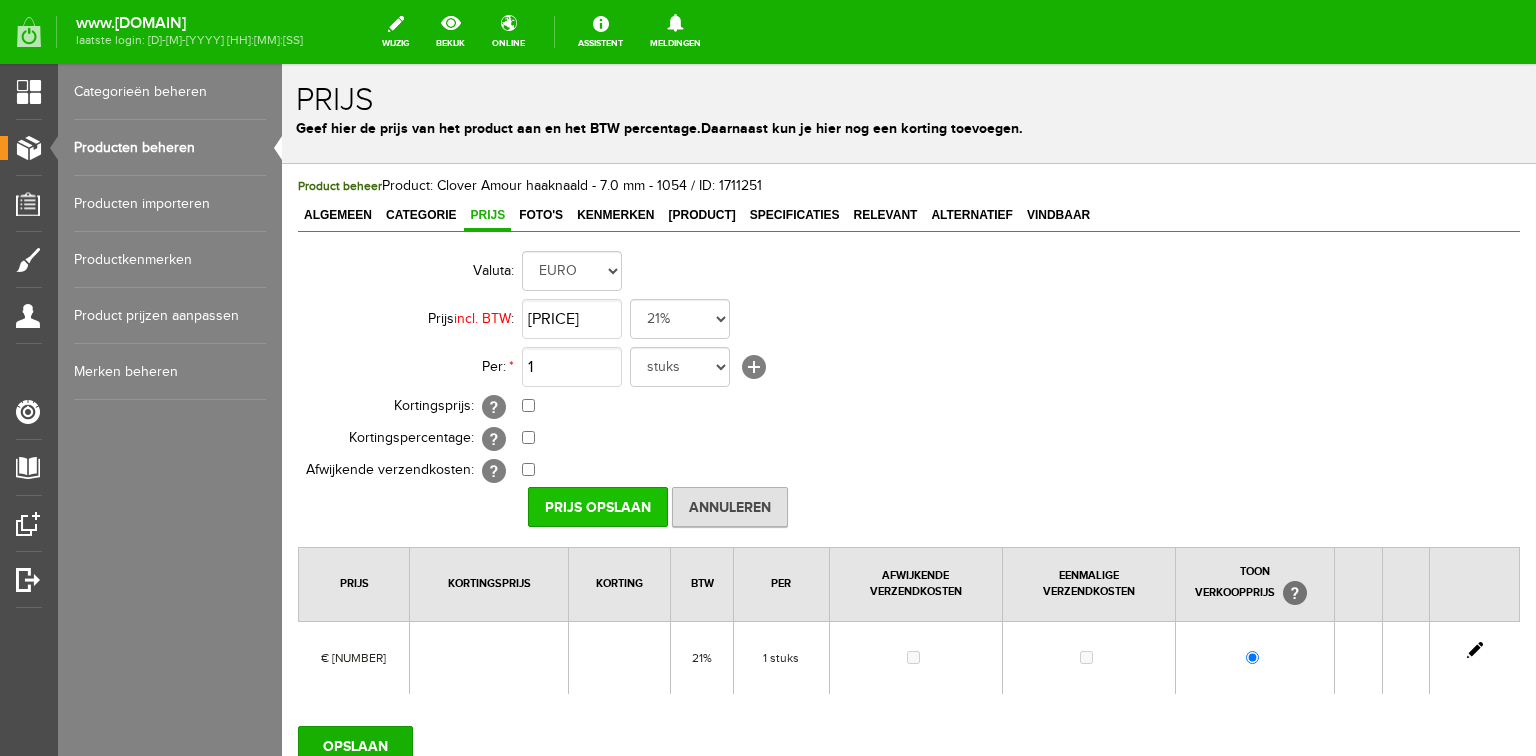 type on "[CURRENCY] [PRICE]" 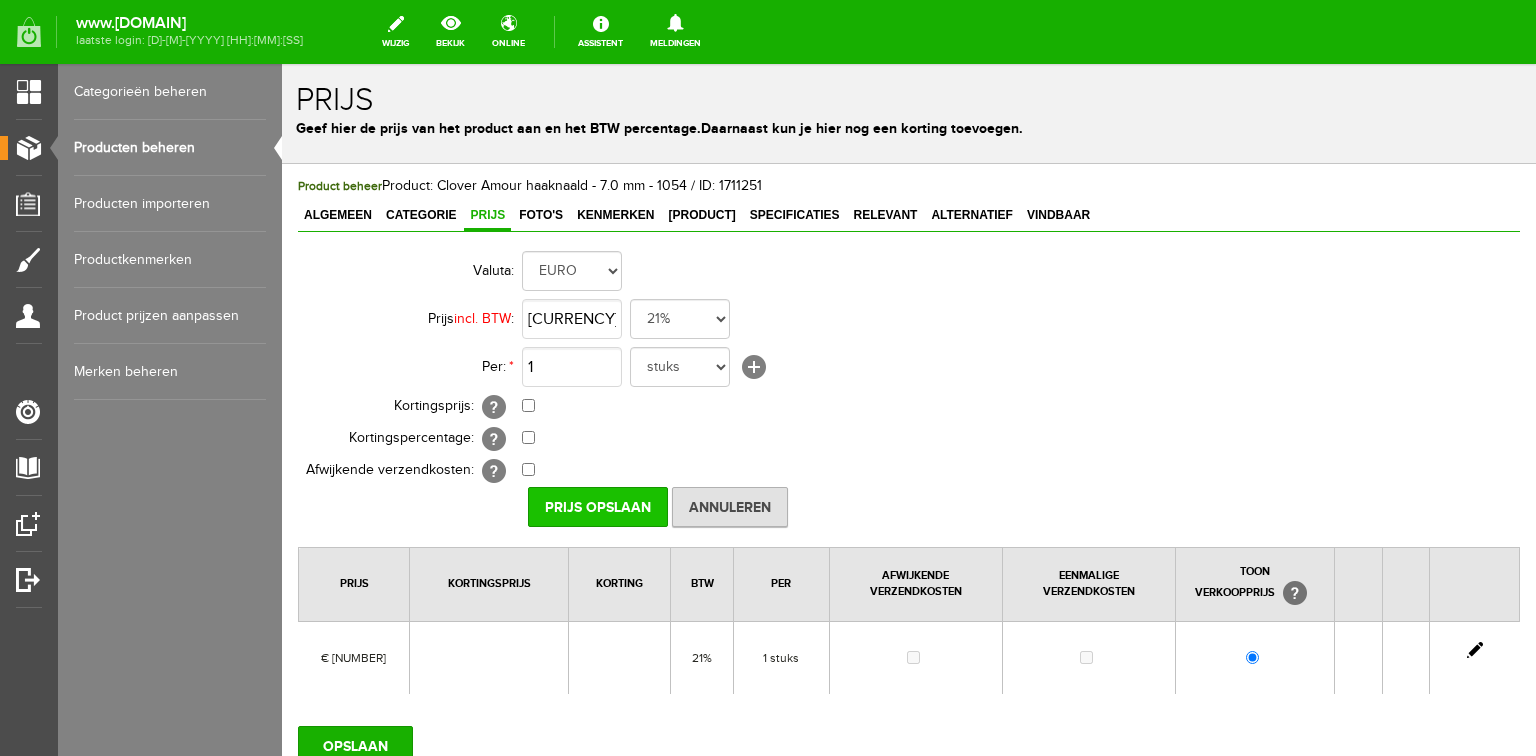 click on "Prijs Opslaan" at bounding box center (598, 507) 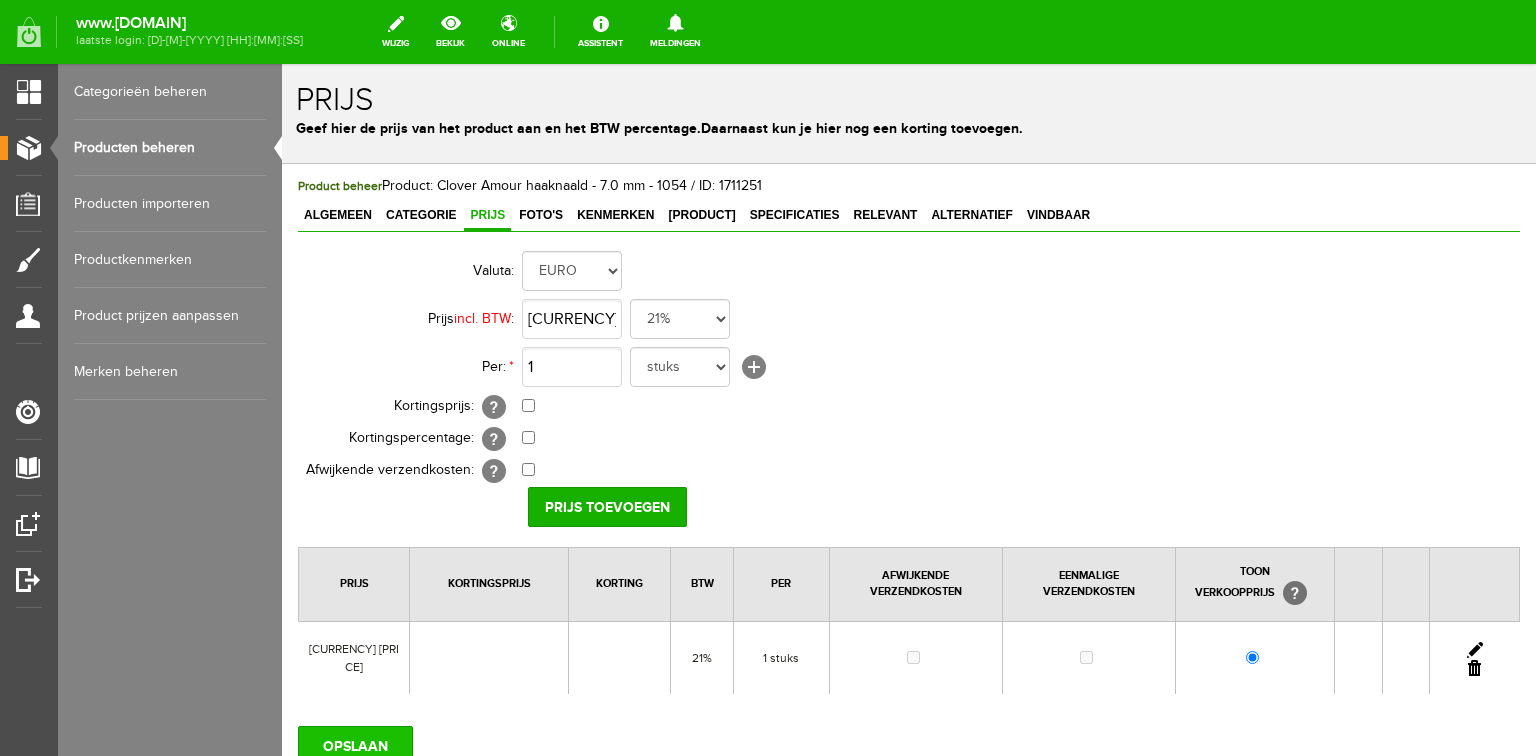 click on "OPSLAAN" at bounding box center (355, 746) 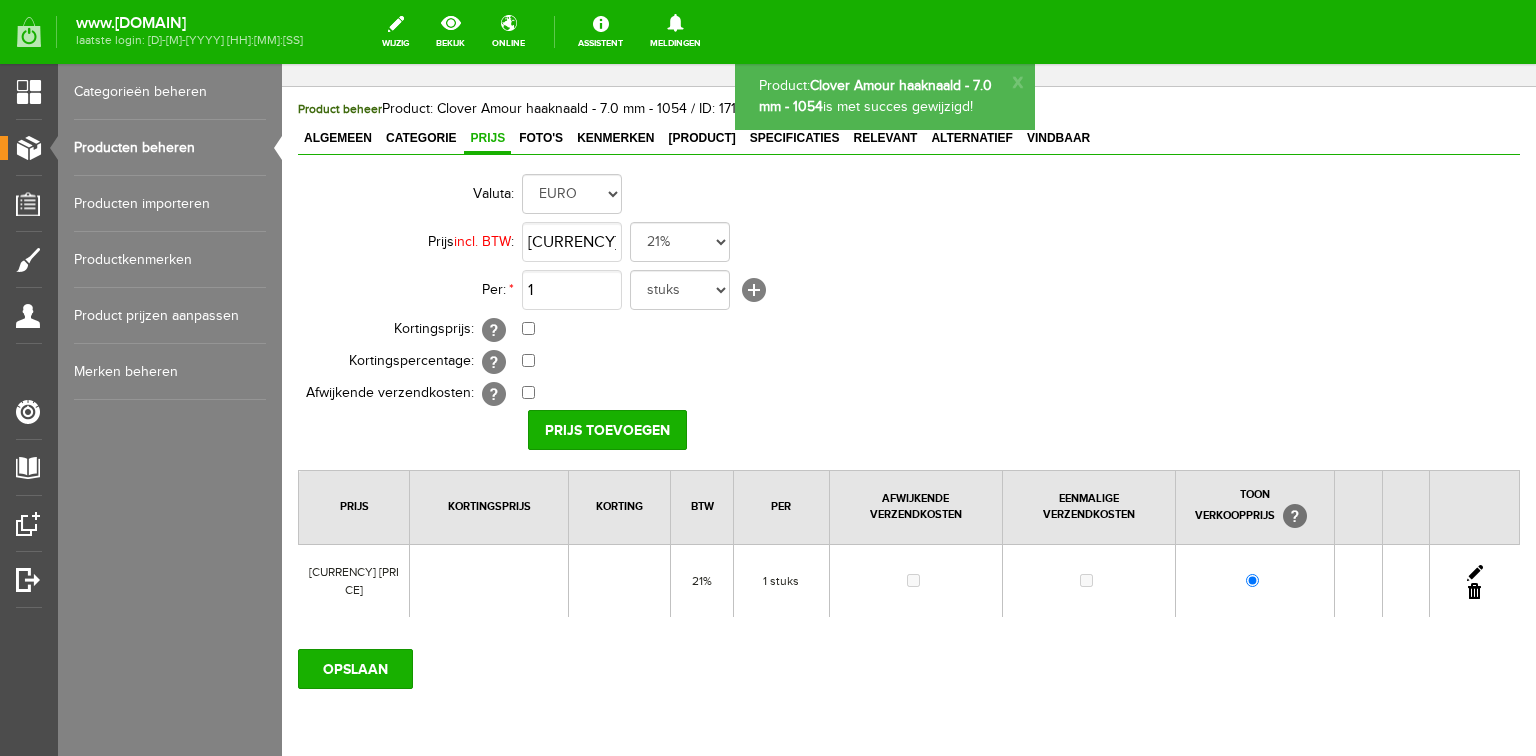 scroll, scrollTop: 0, scrollLeft: 0, axis: both 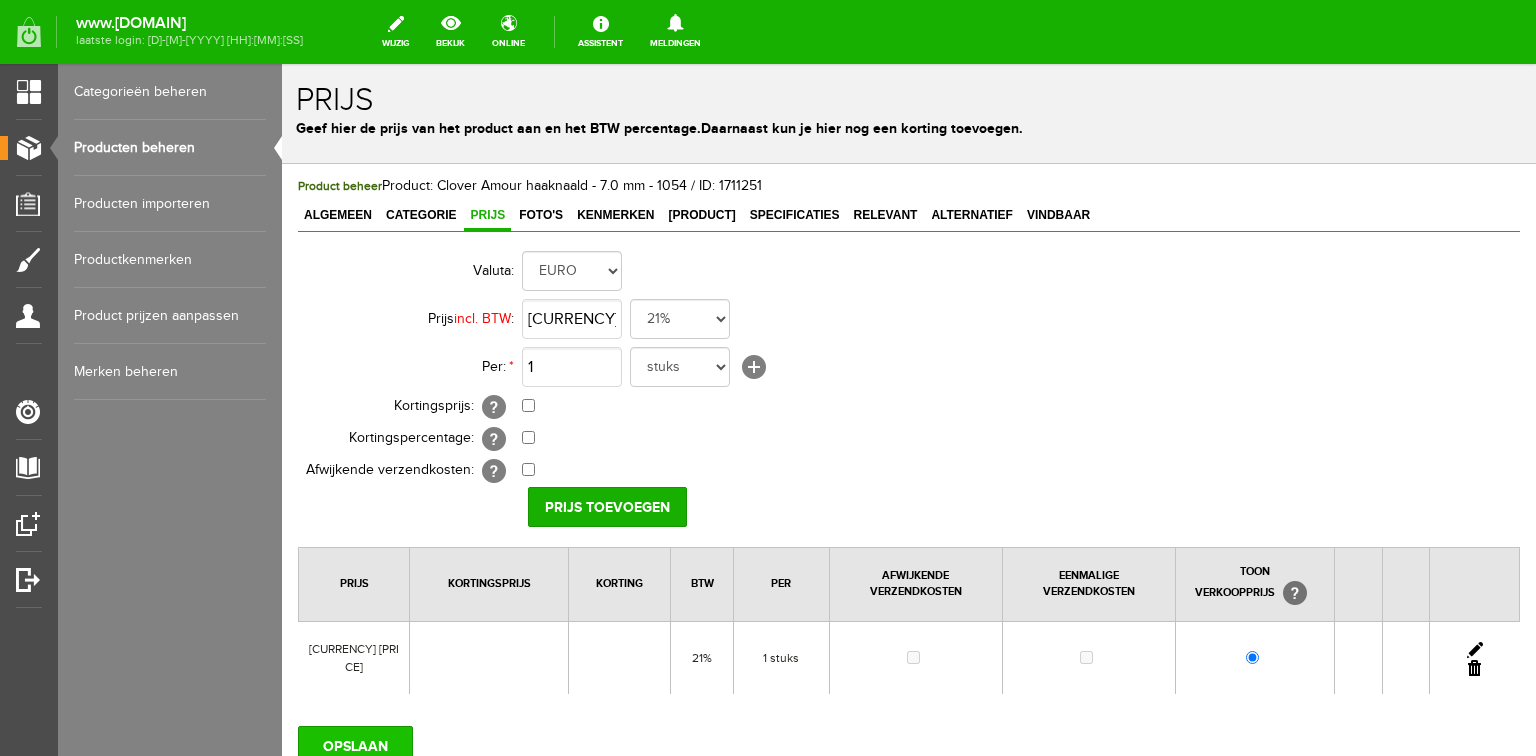 click on "OPSLAAN" at bounding box center [355, 746] 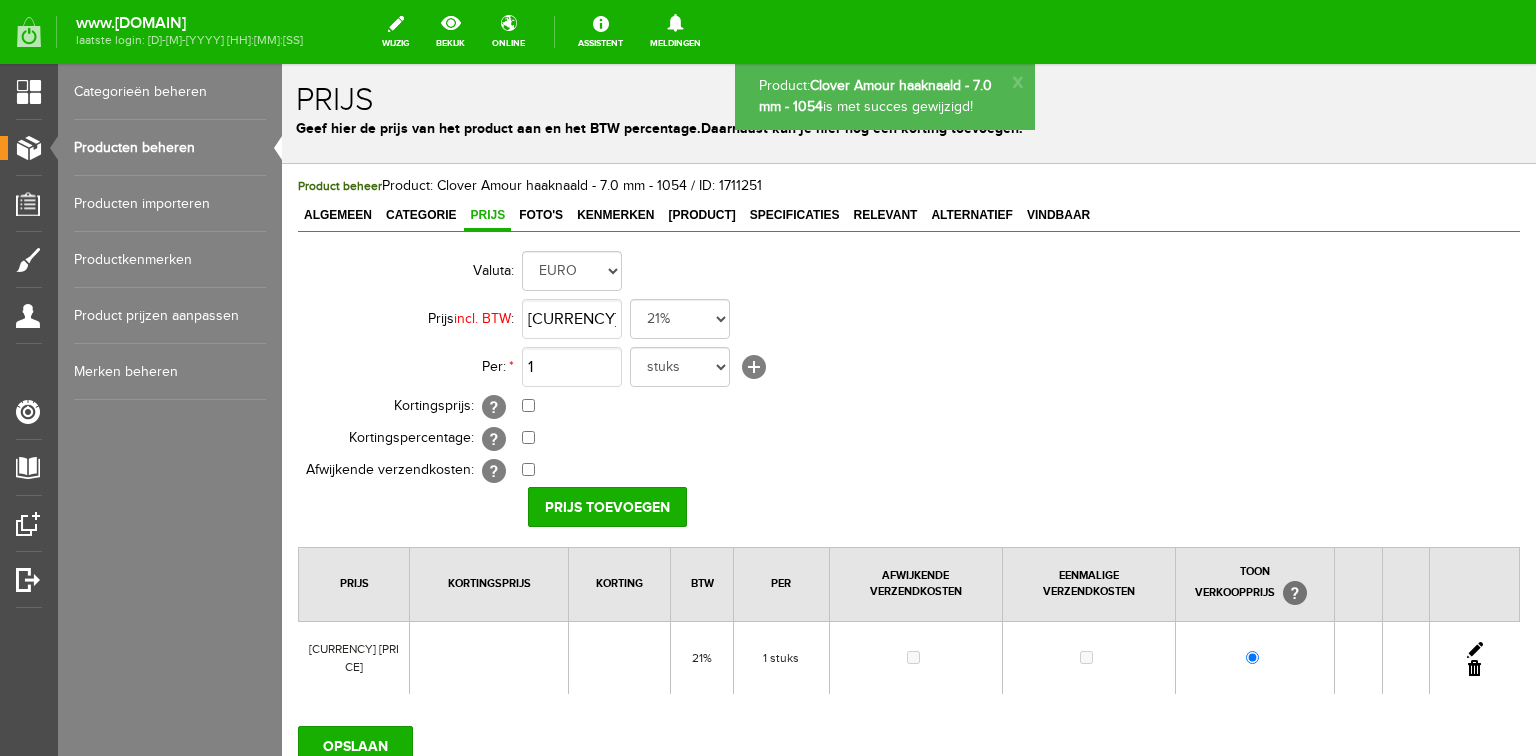scroll, scrollTop: 0, scrollLeft: 0, axis: both 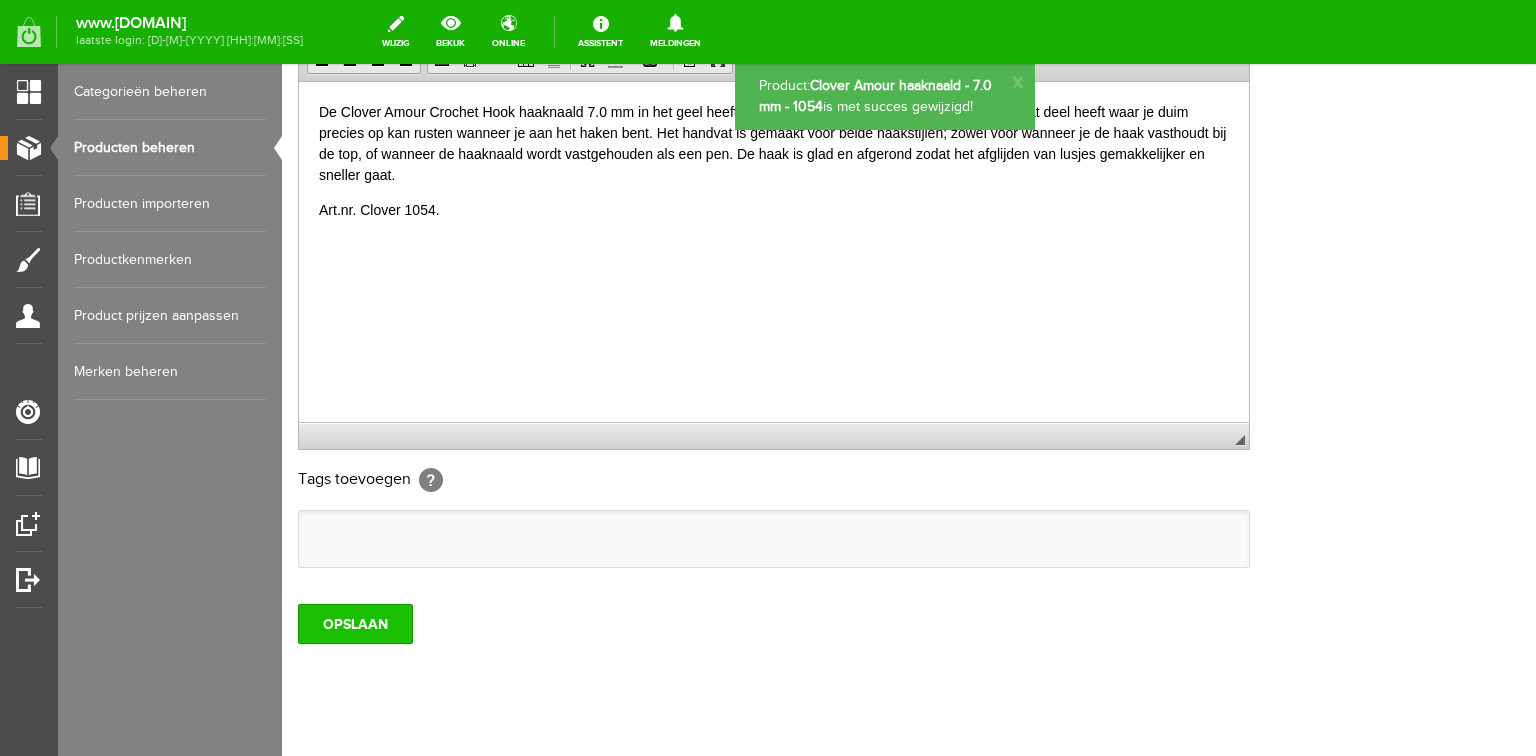 click on "OPSLAAN" at bounding box center (355, 624) 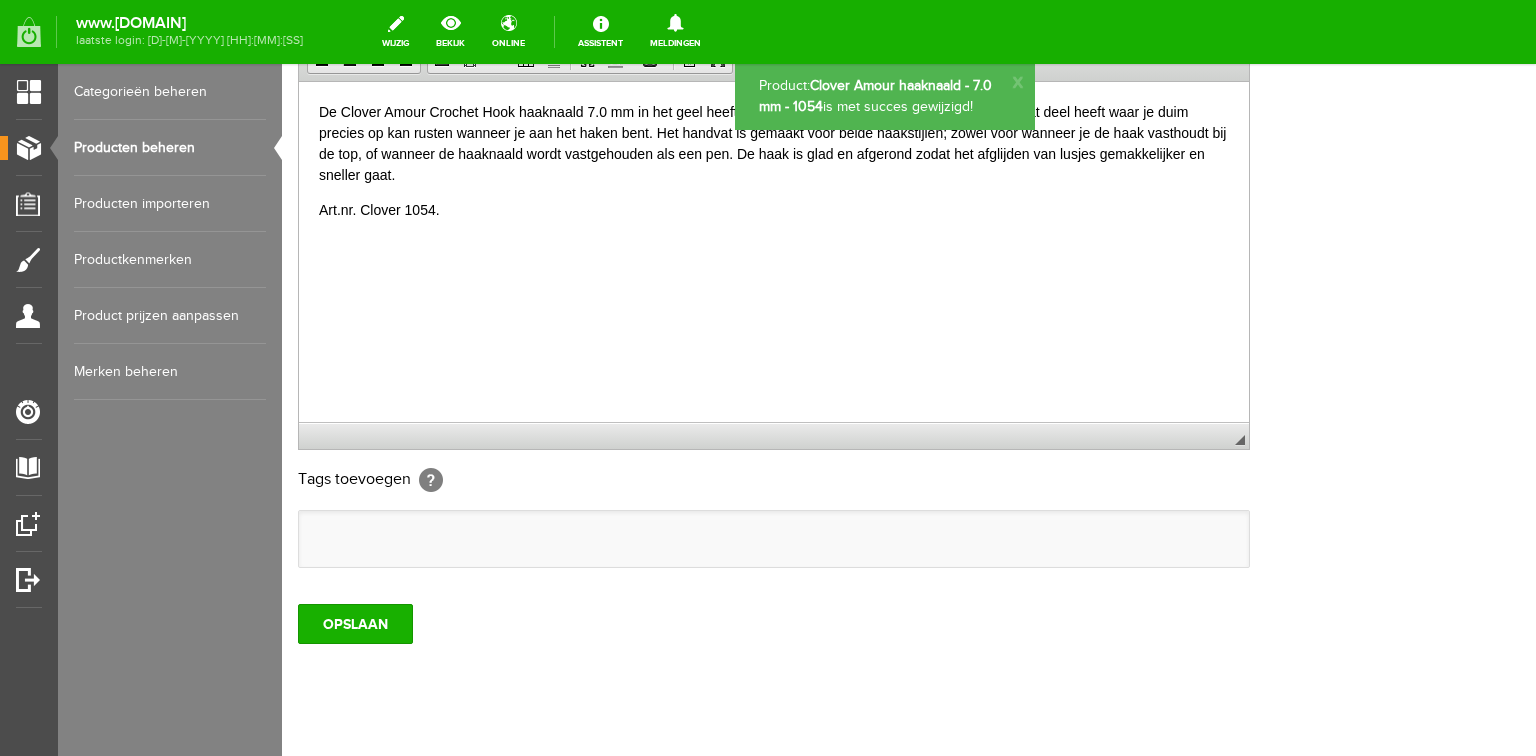 scroll, scrollTop: 0, scrollLeft: 0, axis: both 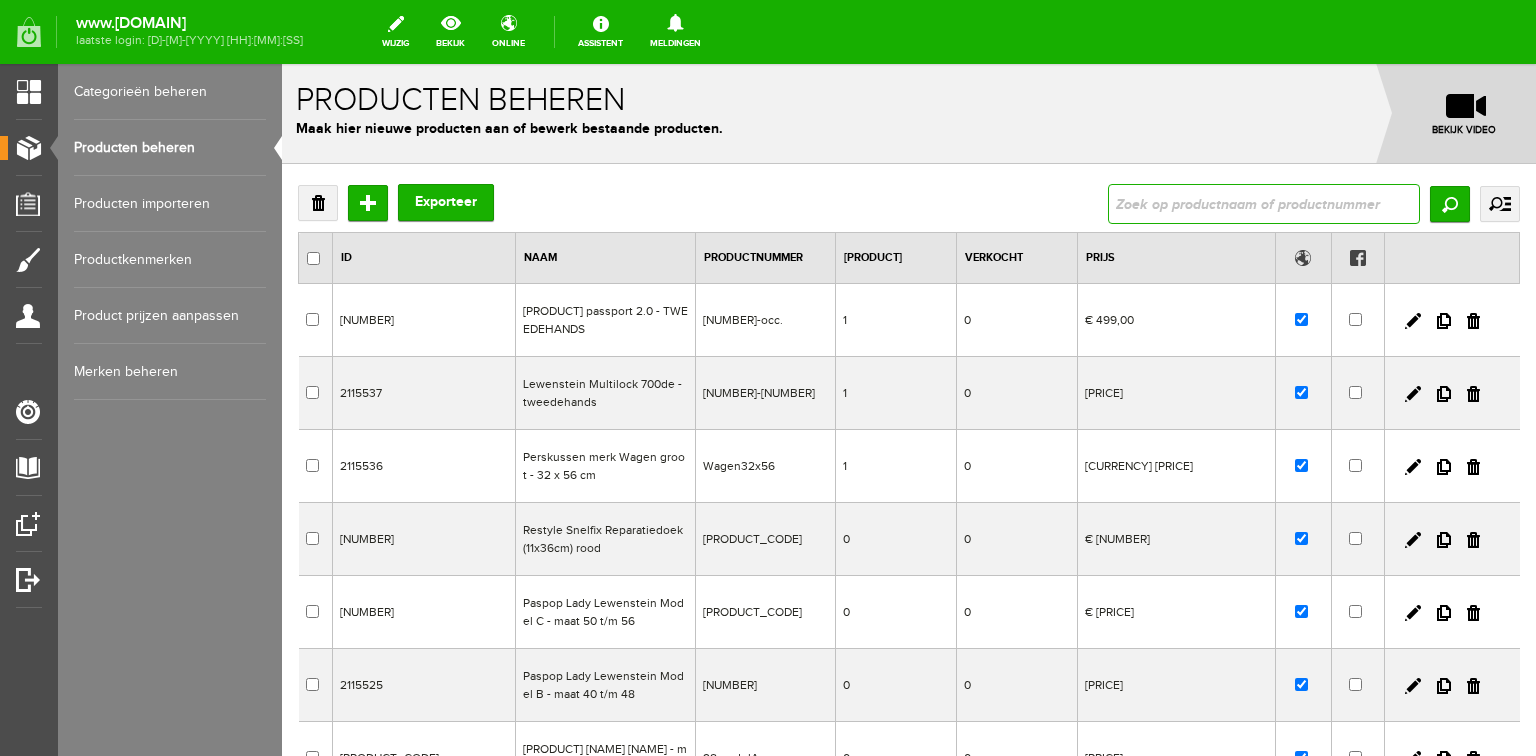 click at bounding box center [1264, 204] 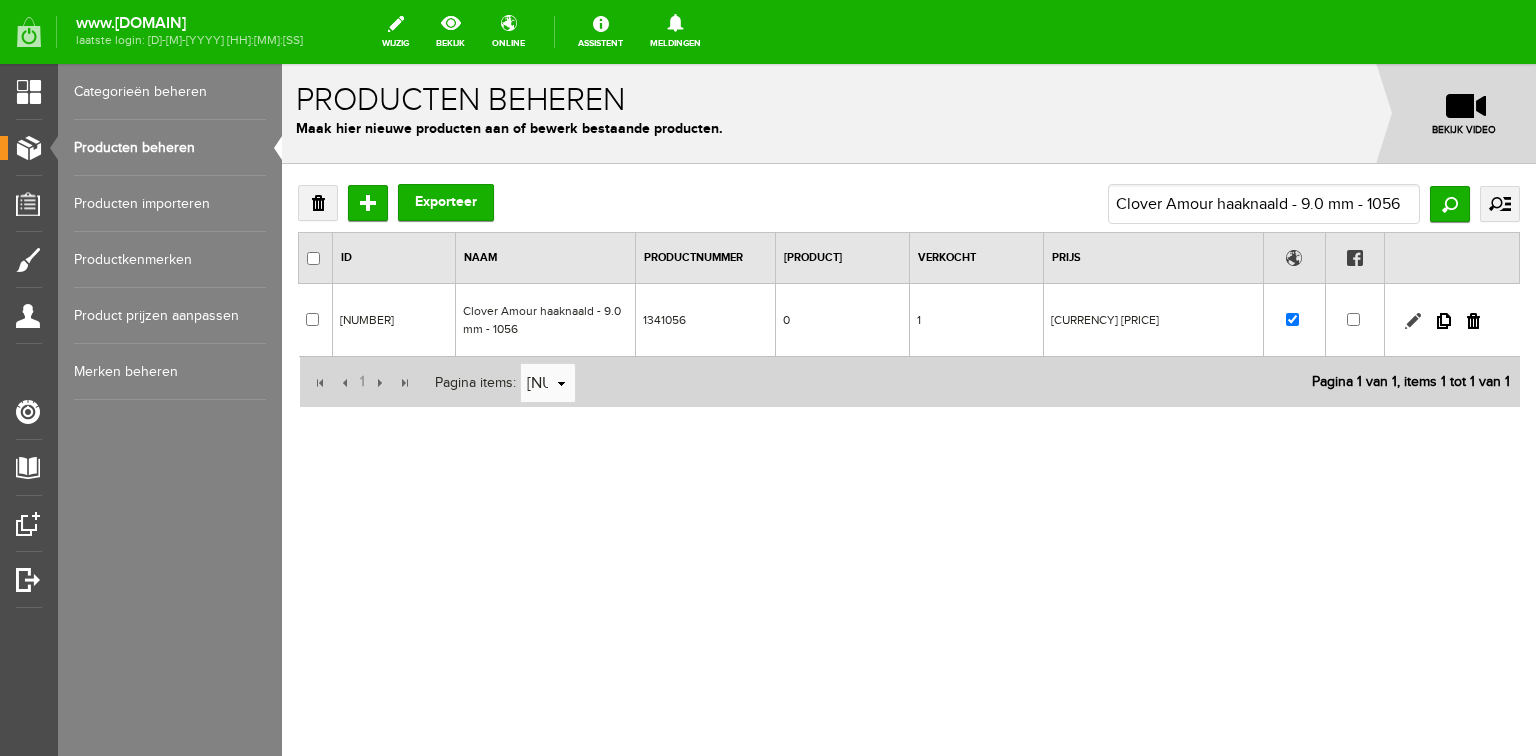 click at bounding box center [1413, 321] 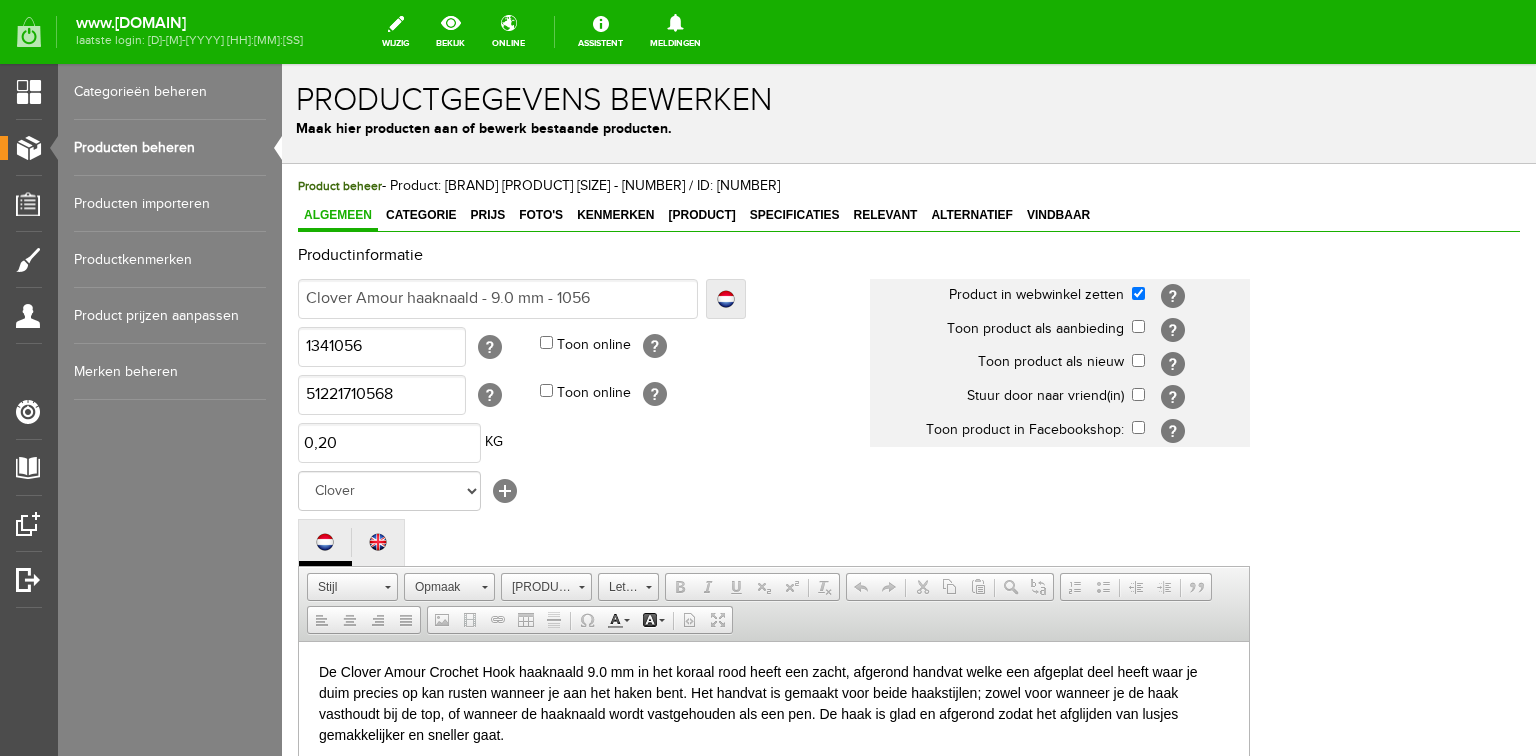 scroll, scrollTop: 0, scrollLeft: 0, axis: both 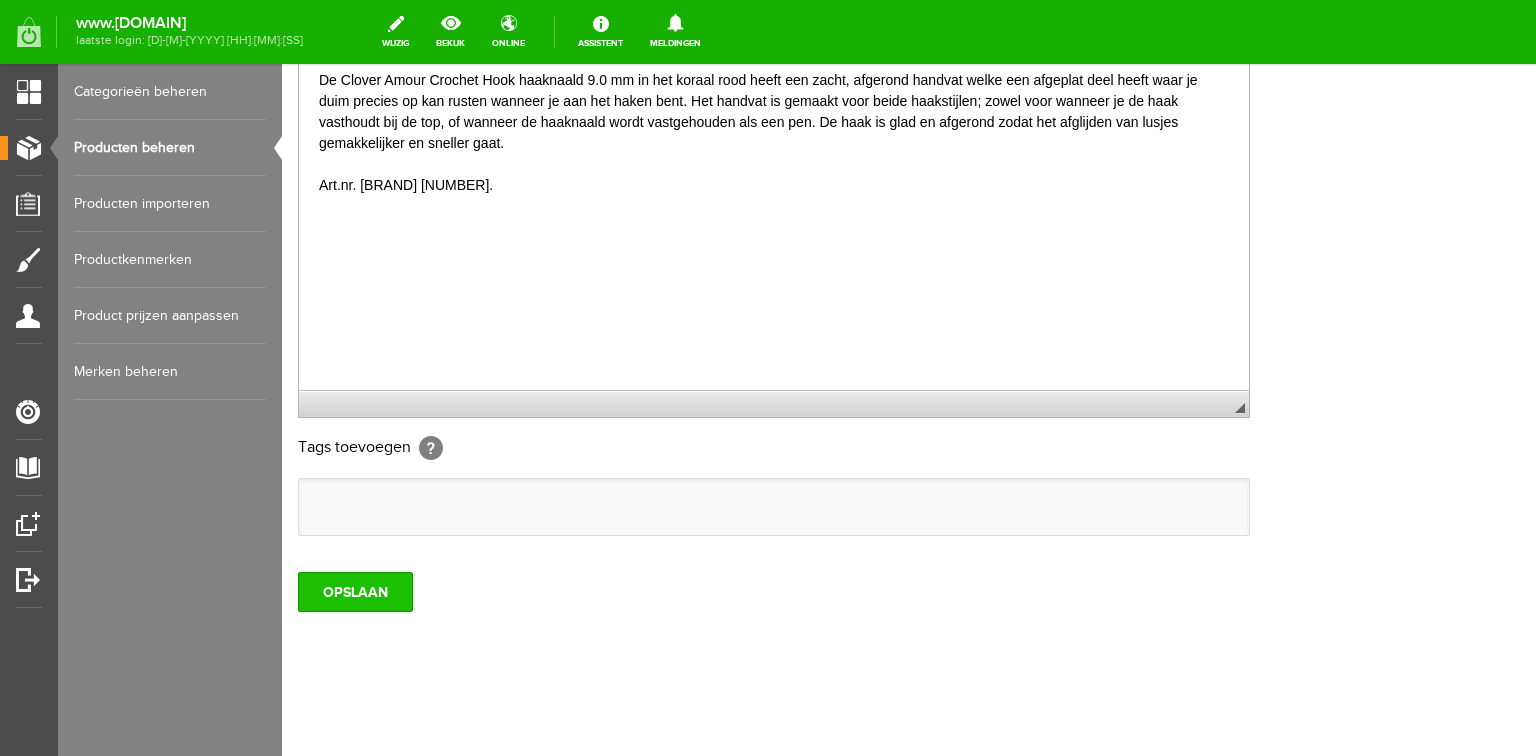 click on "OPSLAAN" at bounding box center [355, 592] 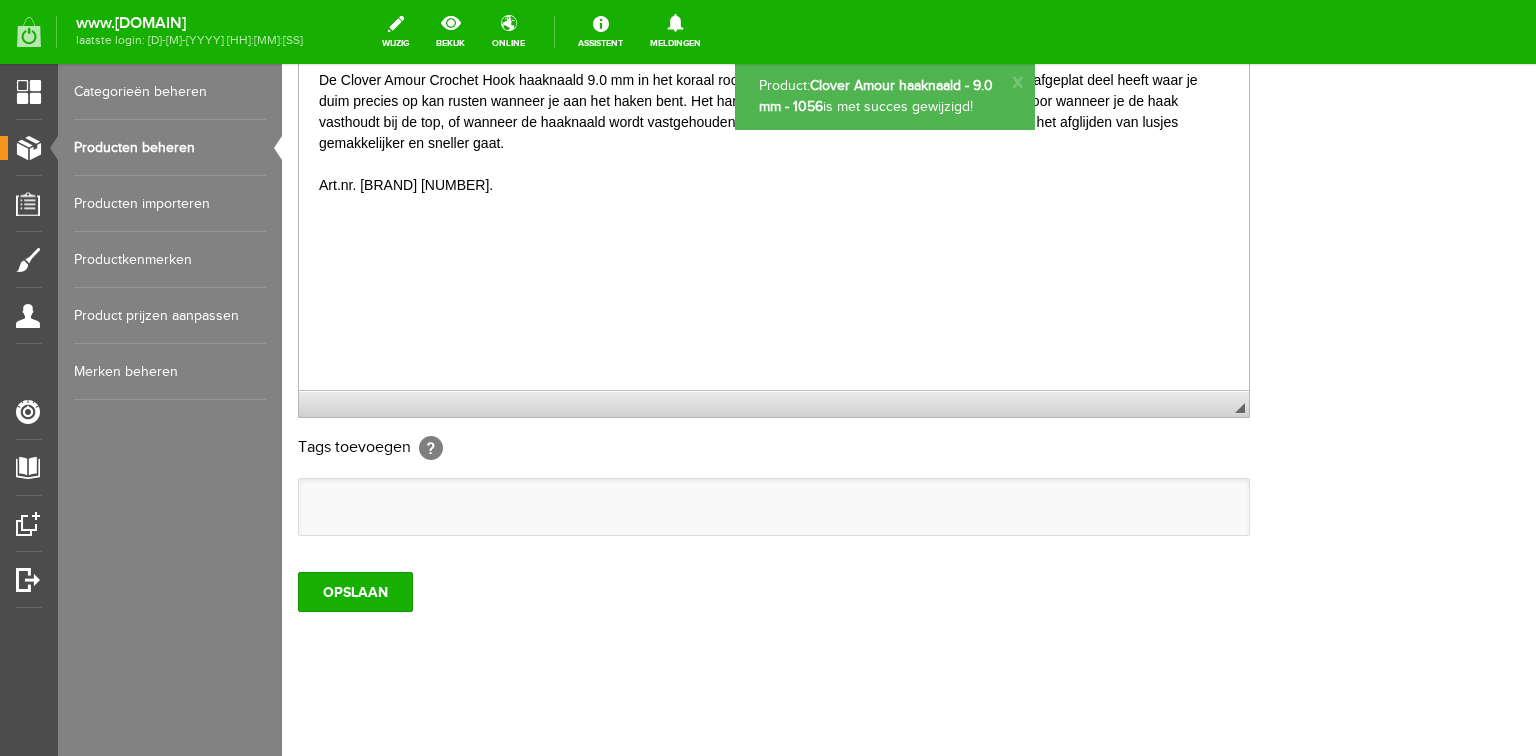 scroll, scrollTop: 0, scrollLeft: 0, axis: both 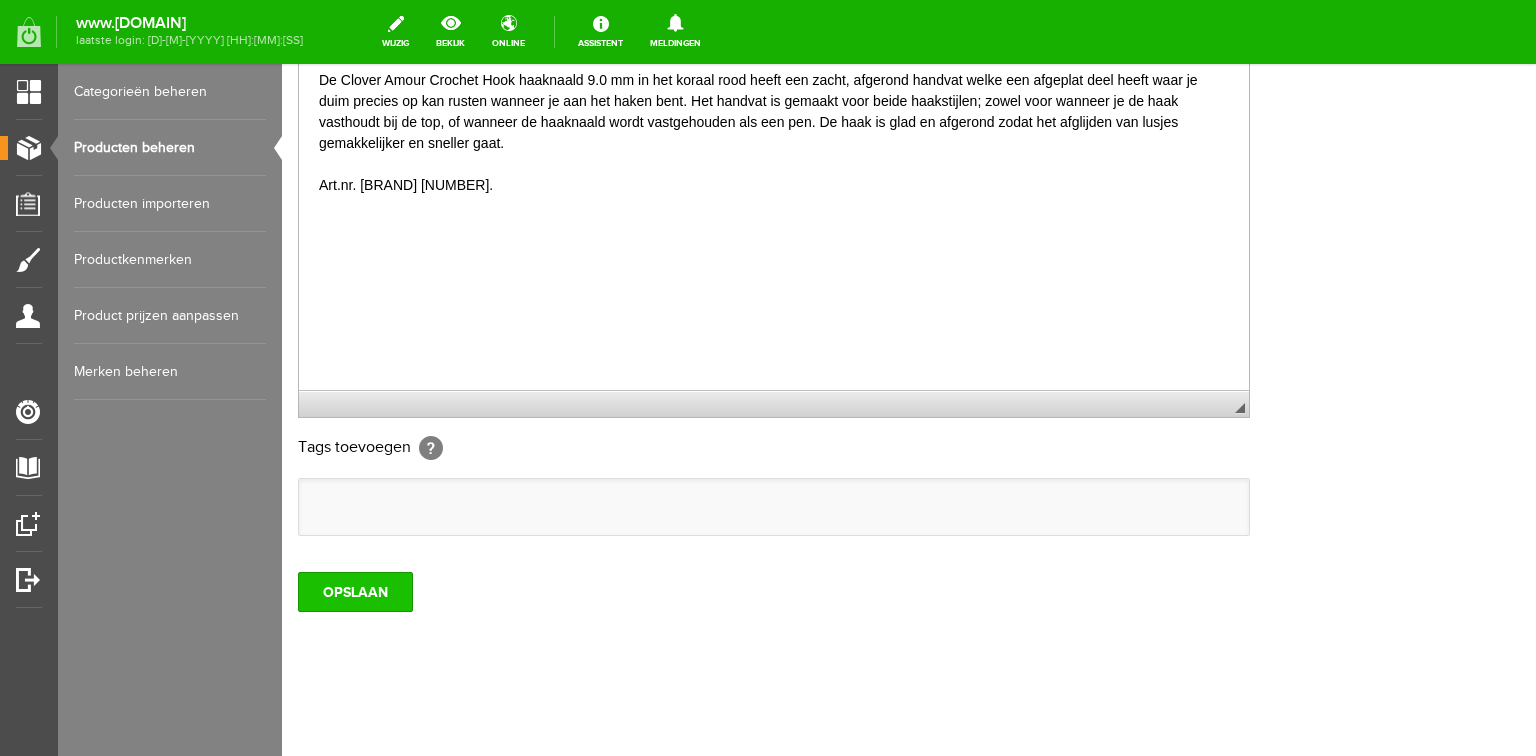 click on "OPSLAAN" at bounding box center (355, 592) 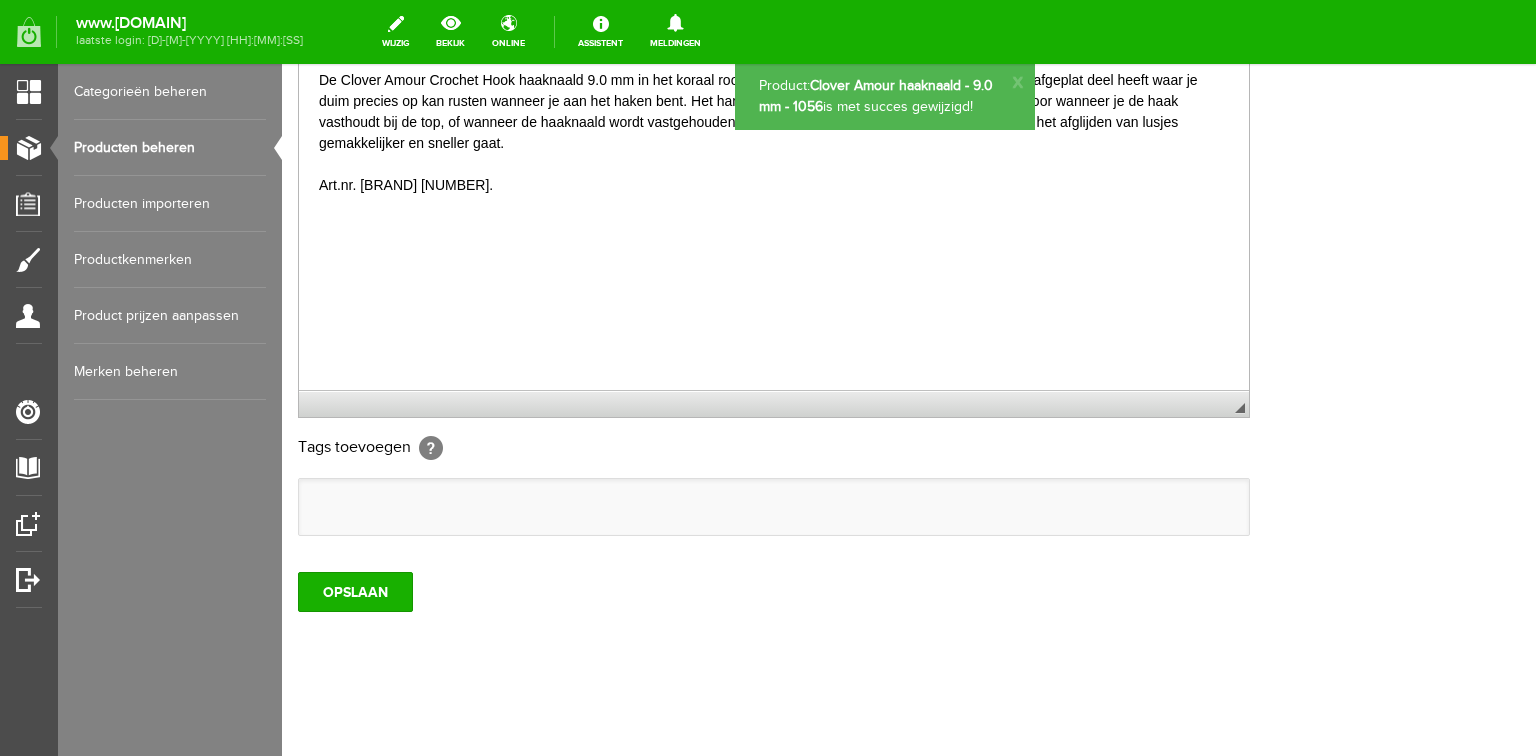 scroll, scrollTop: 0, scrollLeft: 0, axis: both 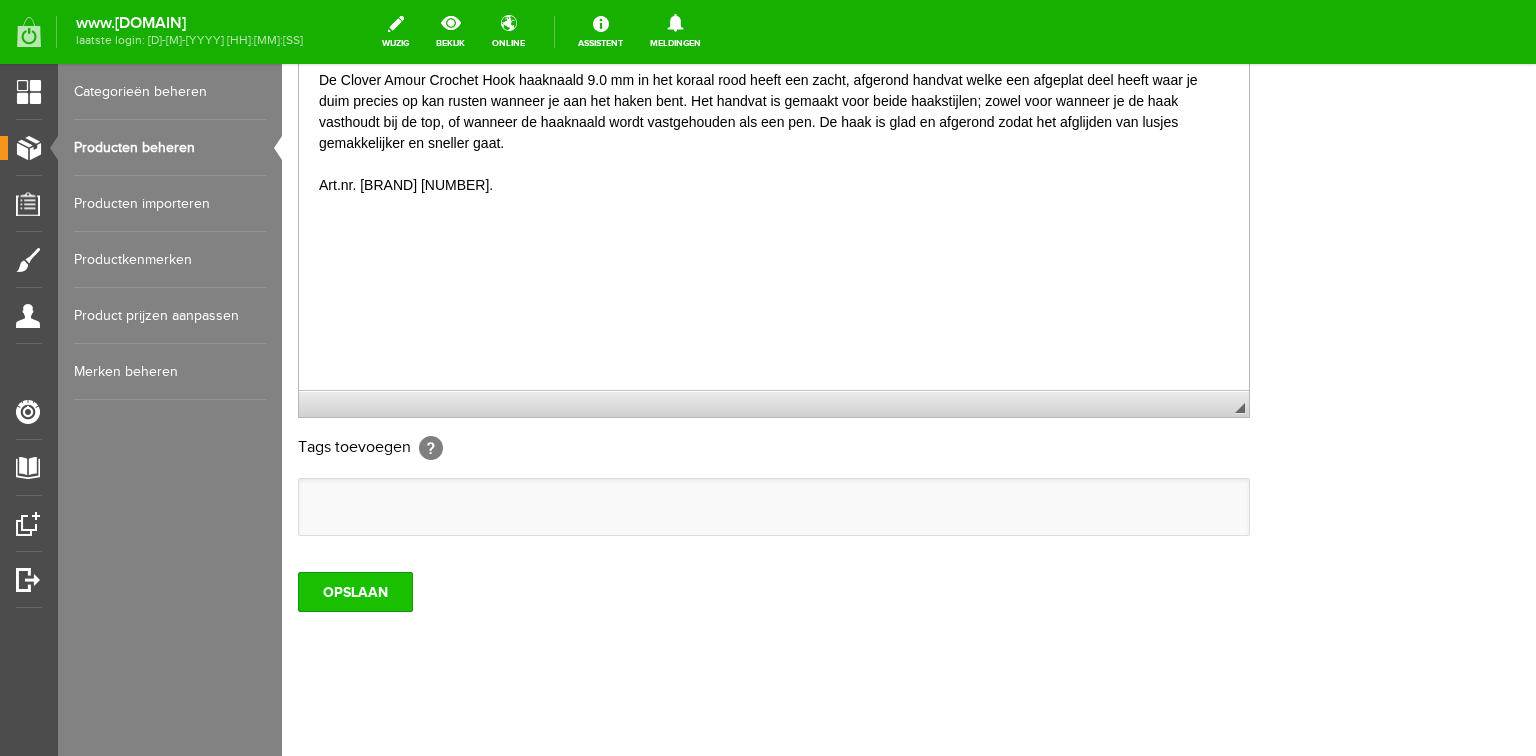 click on "OPSLAAN" at bounding box center (355, 592) 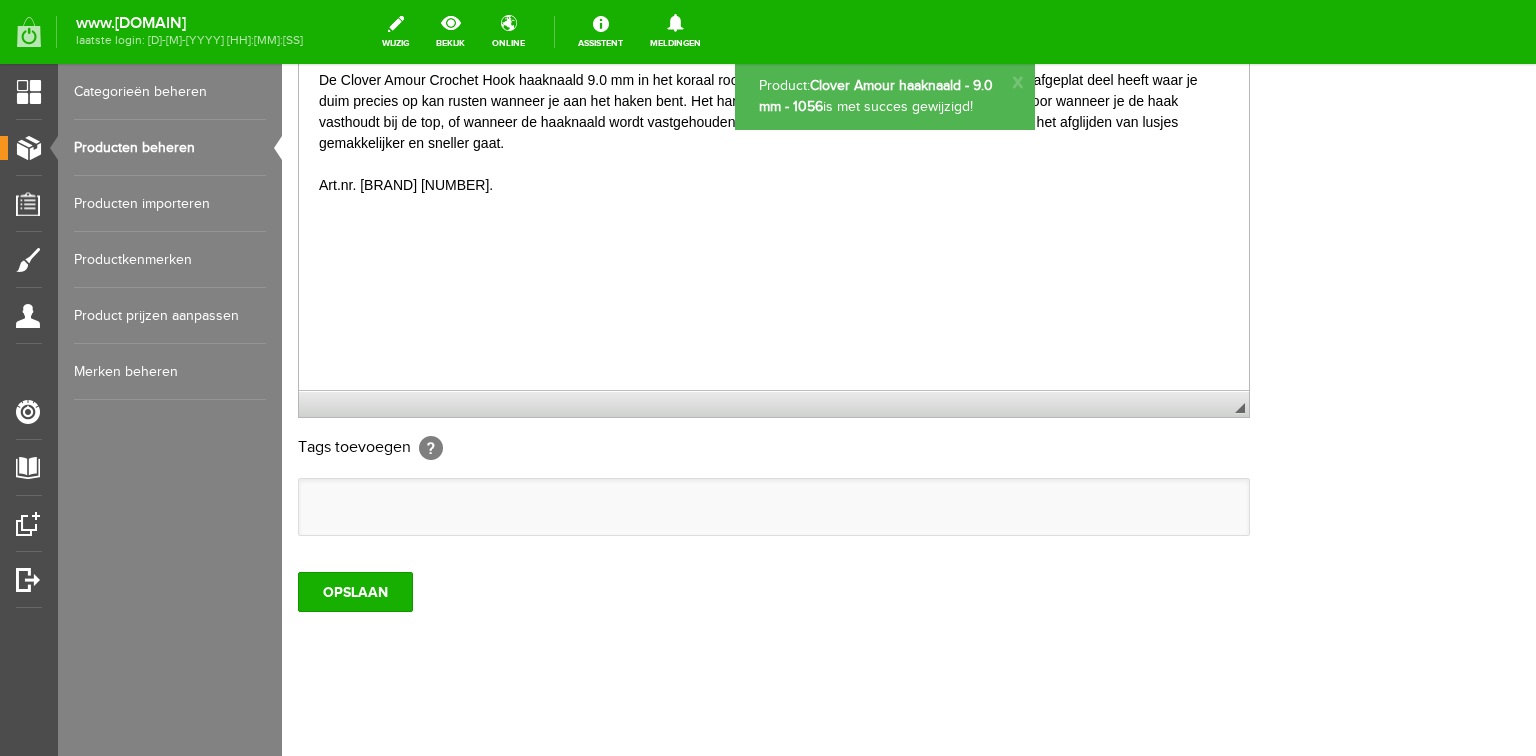 scroll, scrollTop: 0, scrollLeft: 0, axis: both 